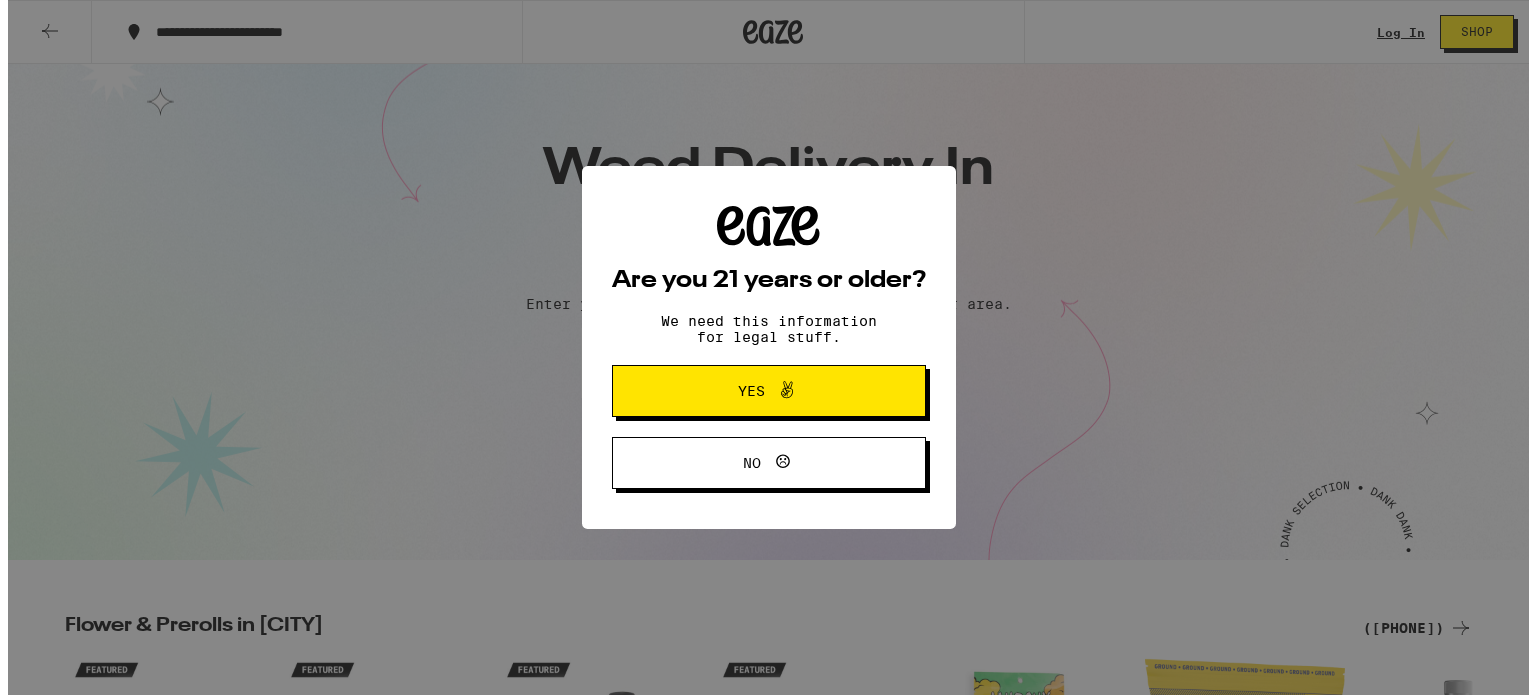 scroll, scrollTop: 0, scrollLeft: 0, axis: both 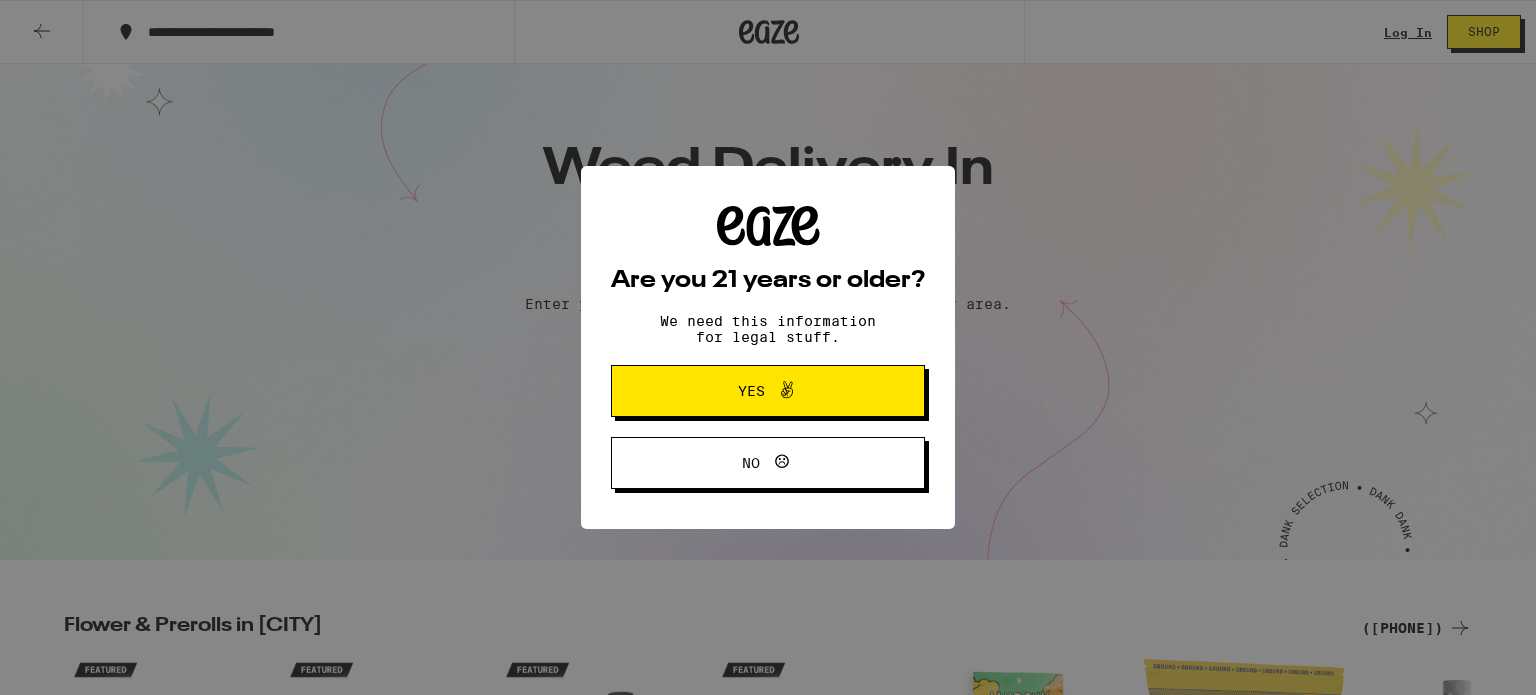 click on "Yes" at bounding box center [768, 391] 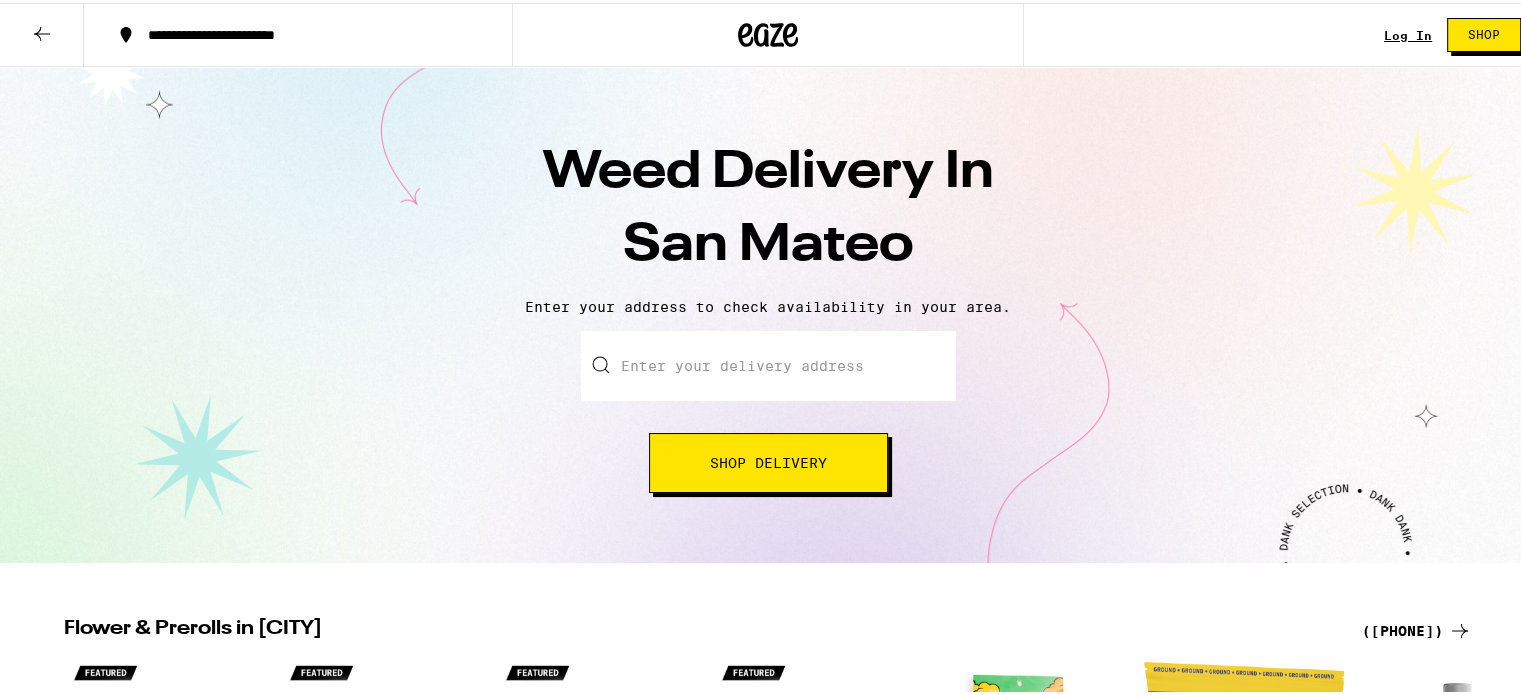 click on "Enter your delivery address" at bounding box center (768, 363) 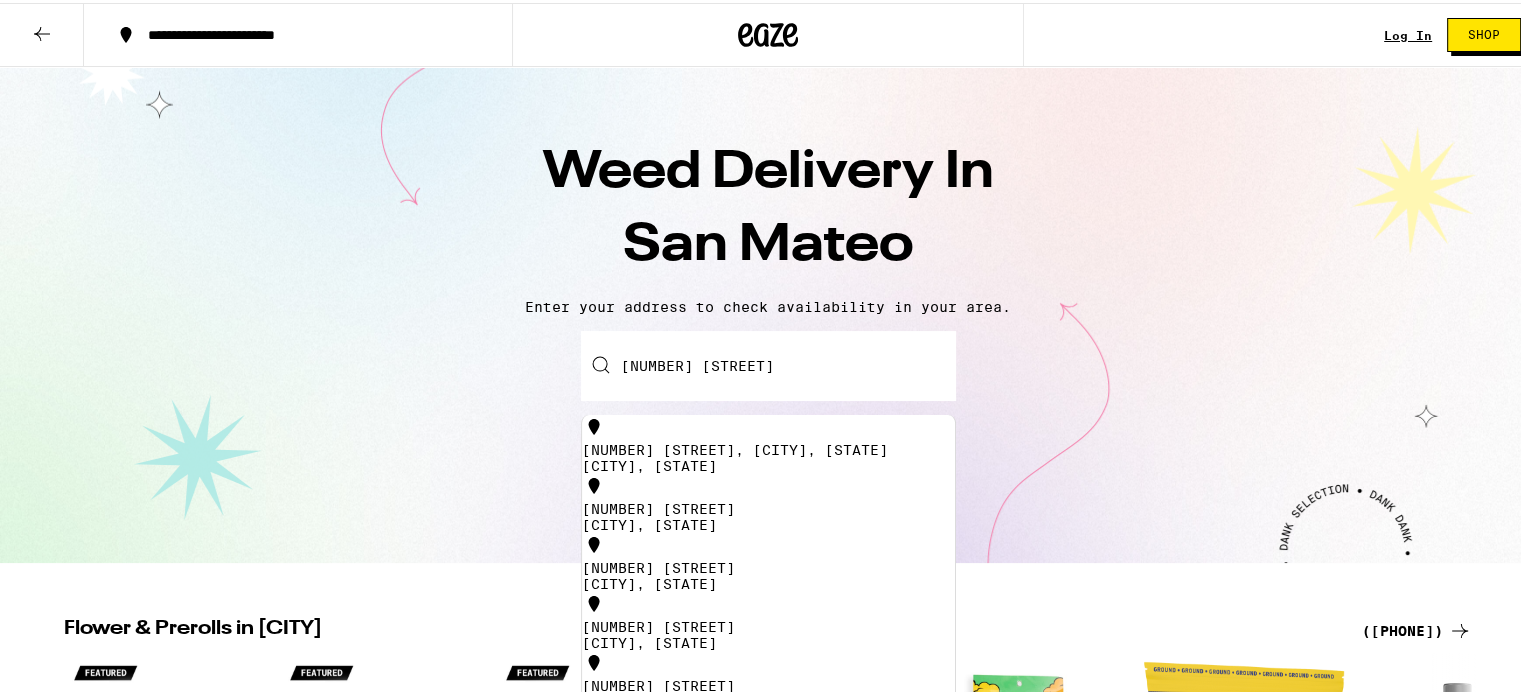 click on "[NUMBER] [STREET], [CITY], [STATE]" at bounding box center [768, 447] 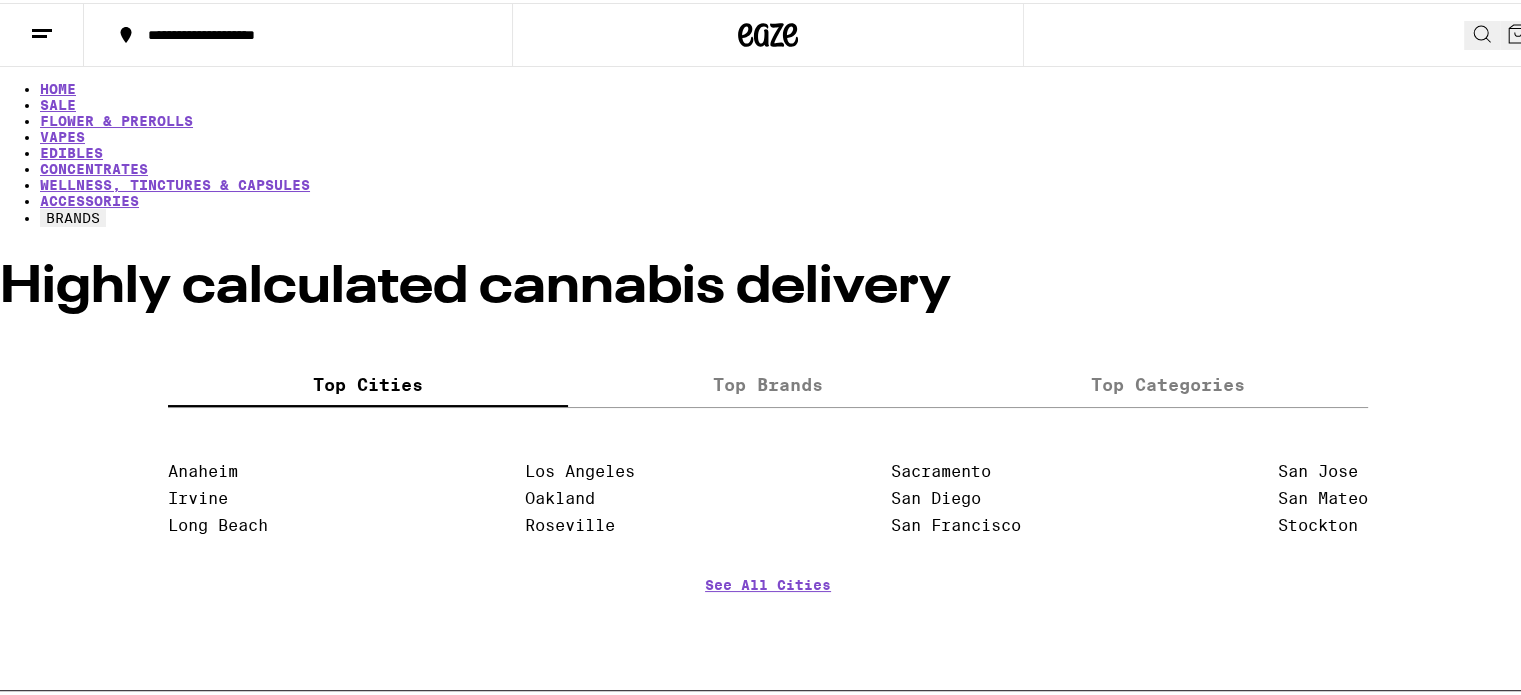 scroll, scrollTop: 0, scrollLeft: 0, axis: both 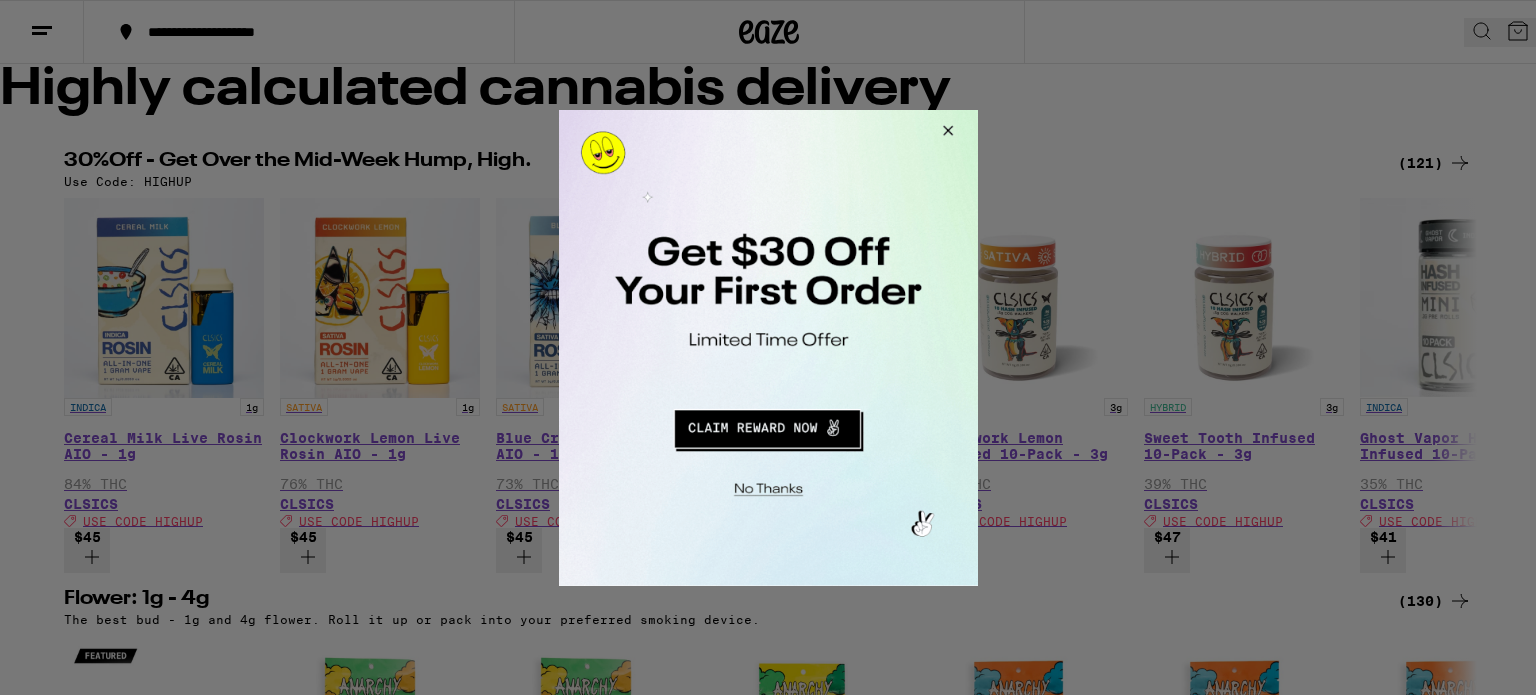 click at bounding box center [766, 425] 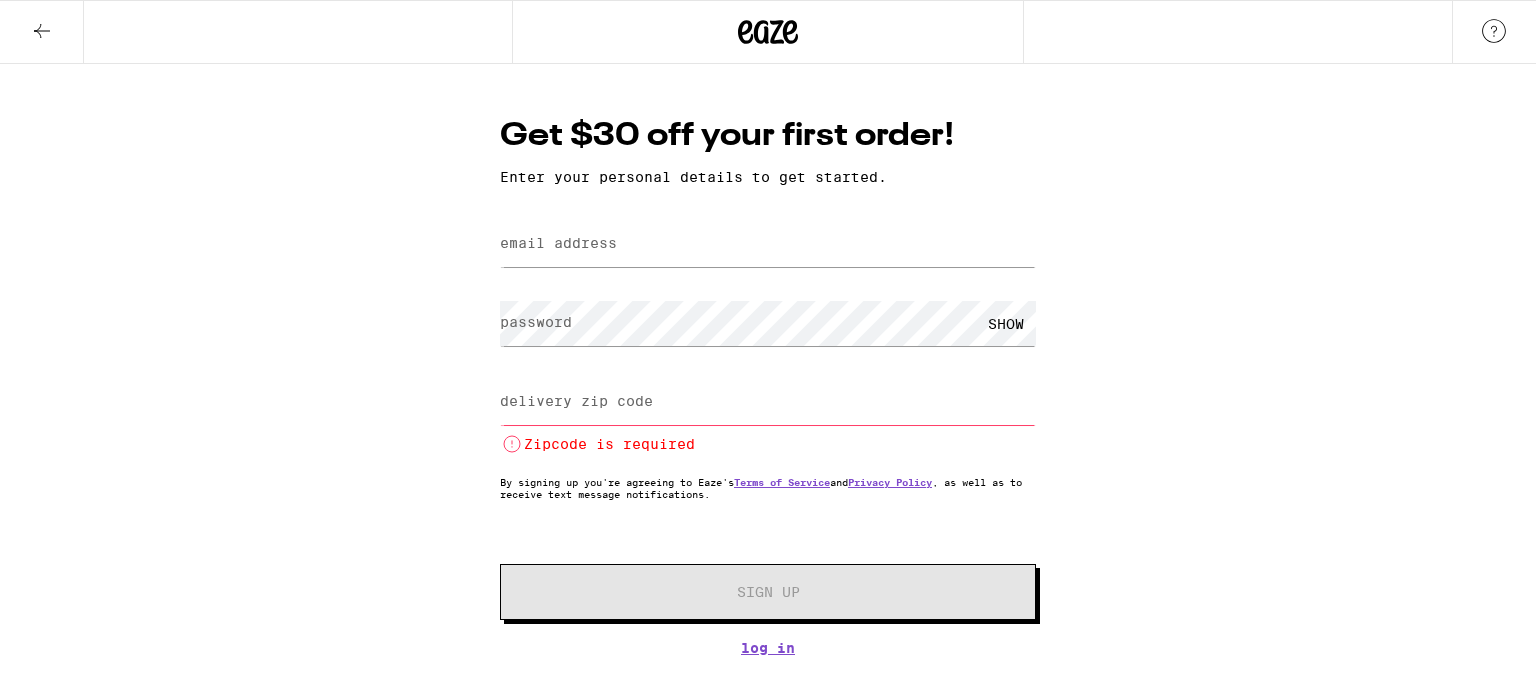 scroll, scrollTop: 0, scrollLeft: 0, axis: both 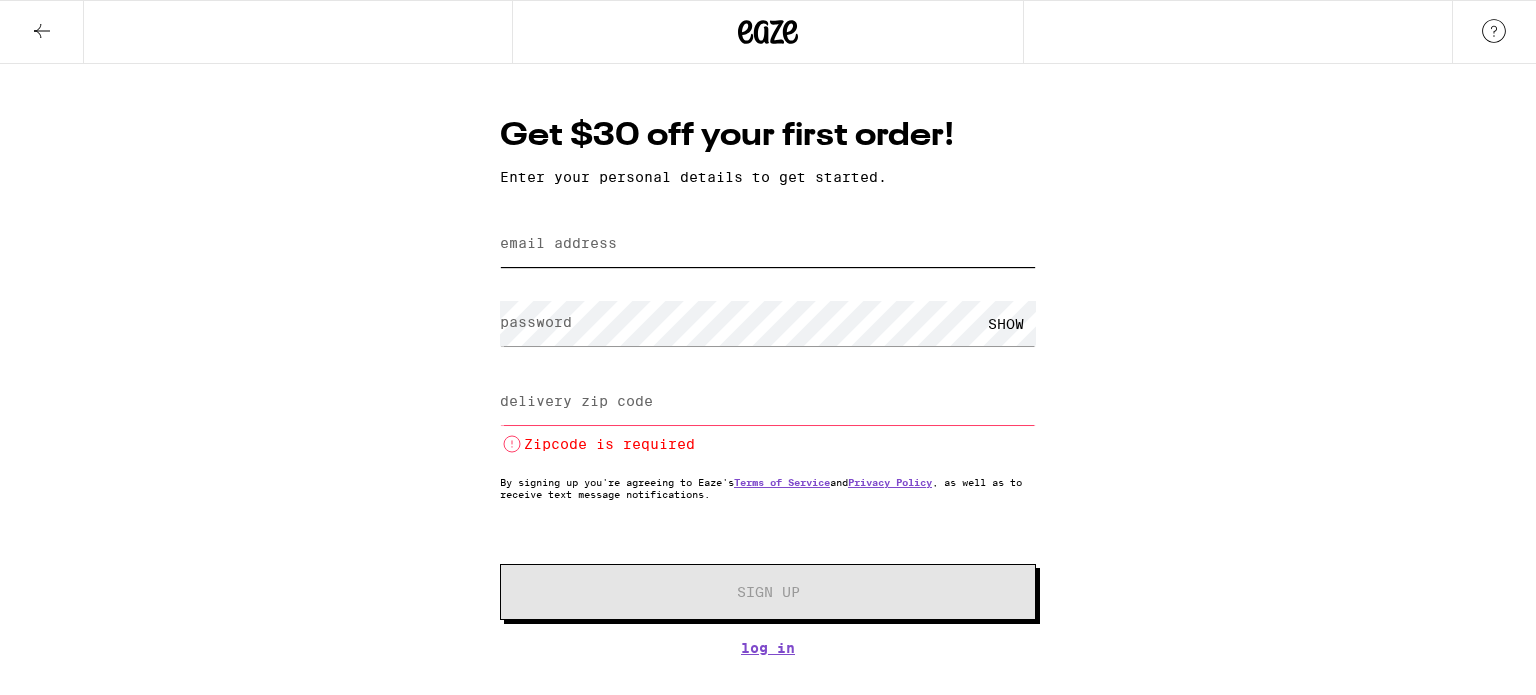 click on "email address" at bounding box center [768, 244] 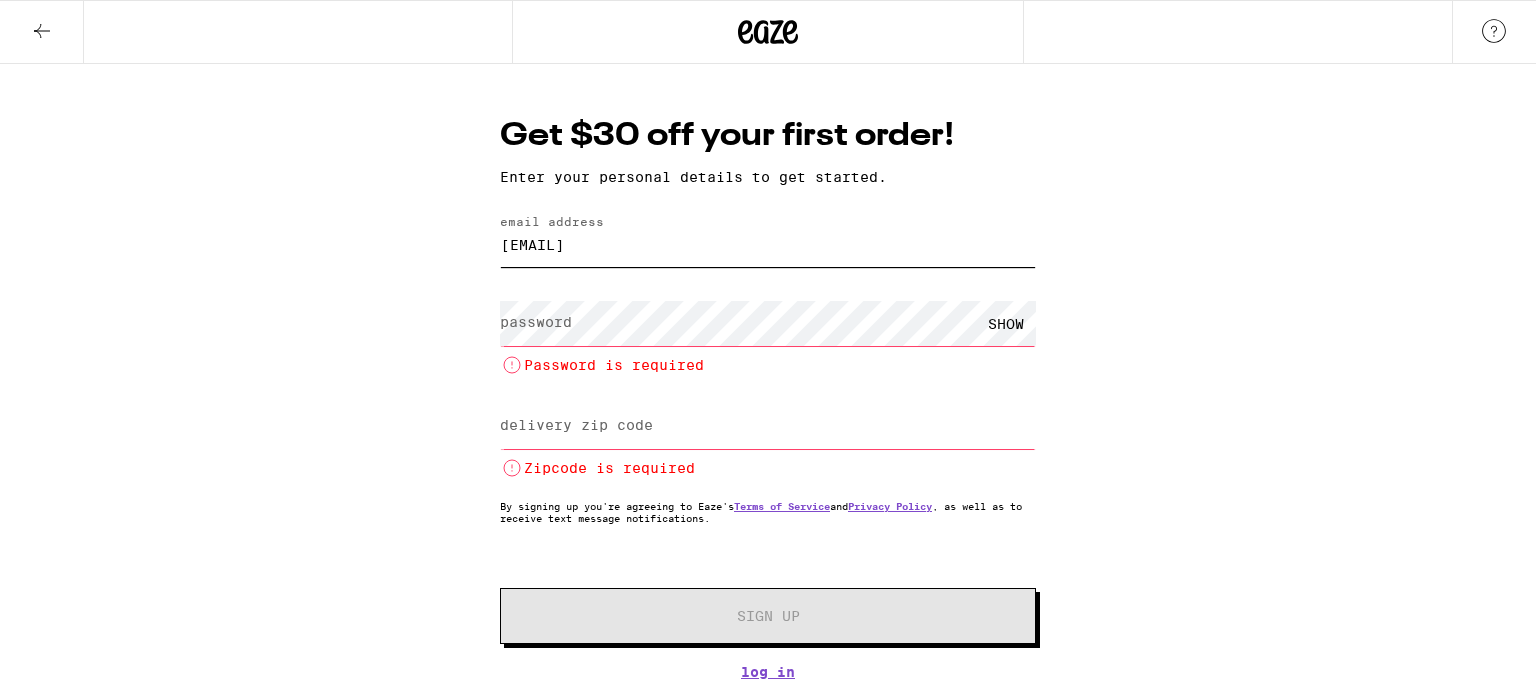 click on "kcireneo@gmail.com" at bounding box center (768, 244) 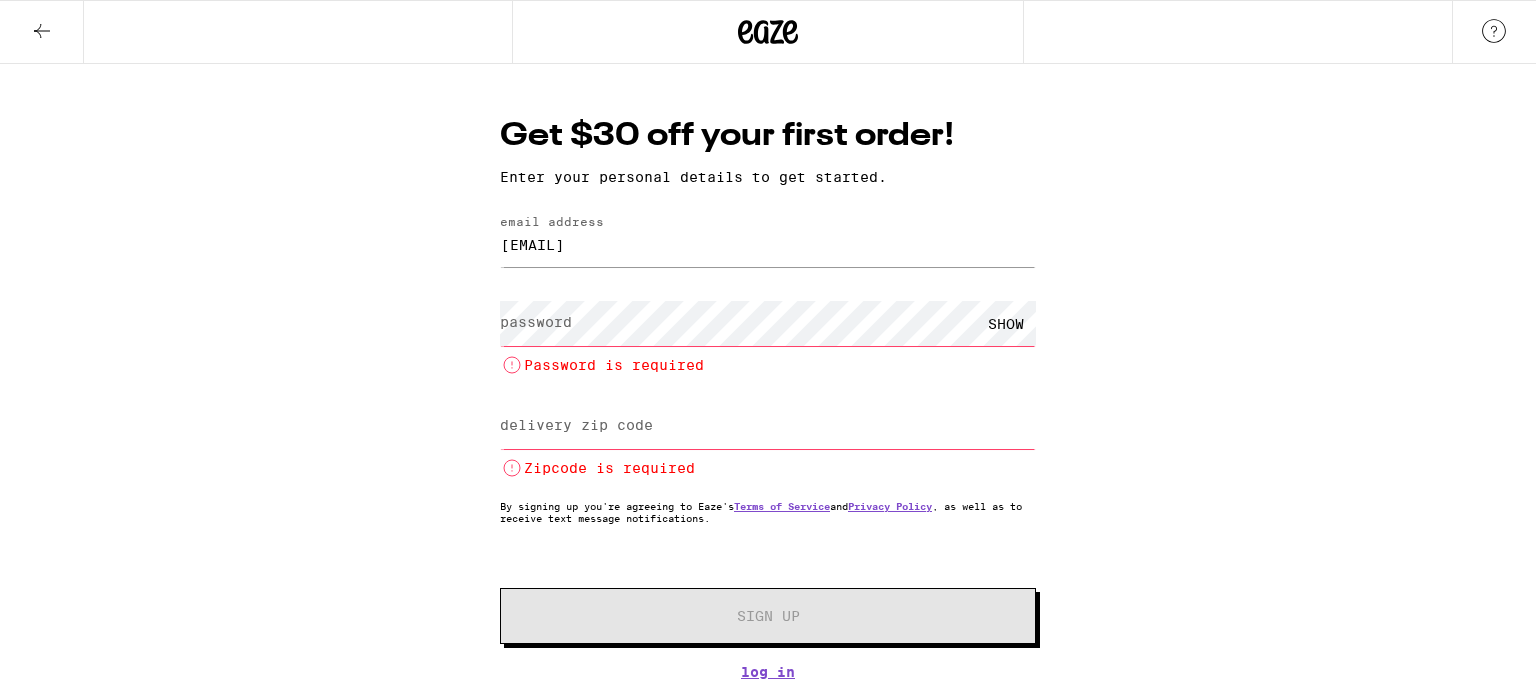 click at bounding box center (42, 32) 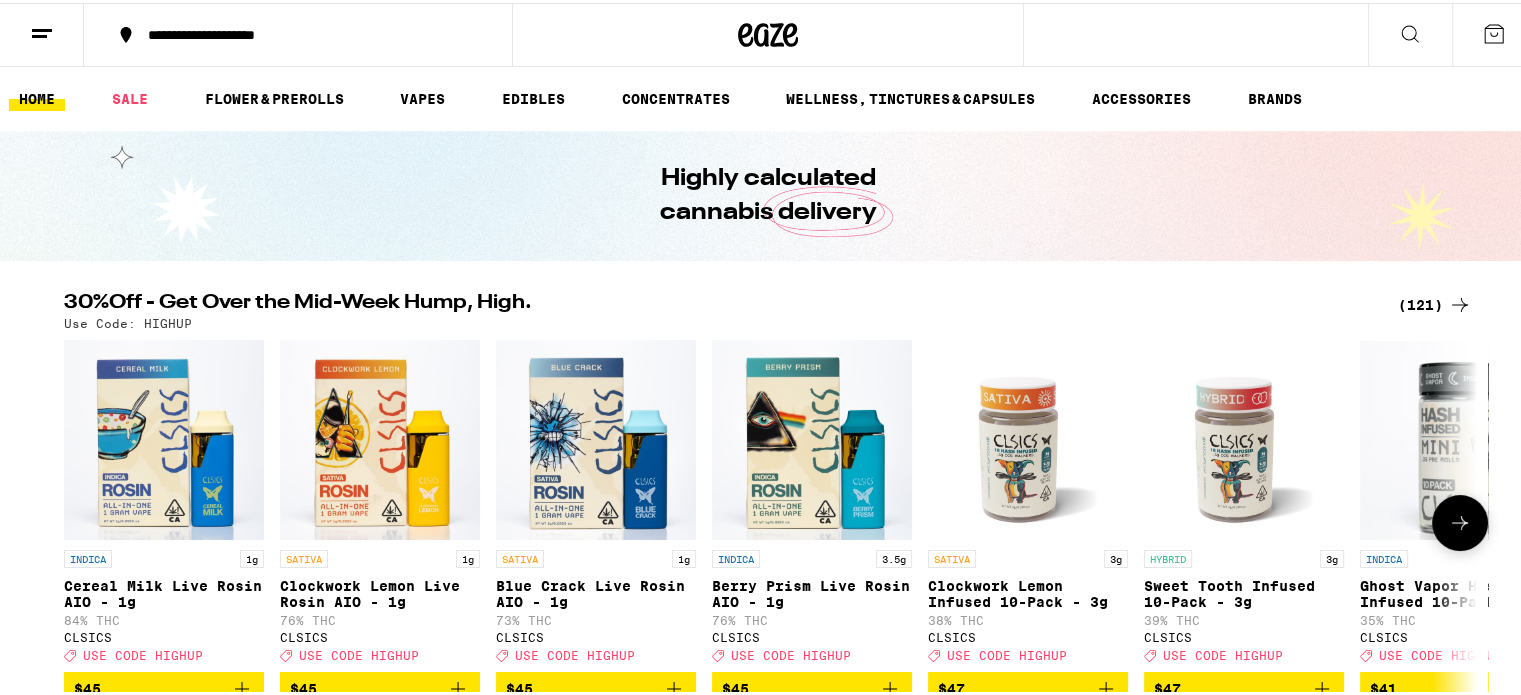 scroll, scrollTop: 200, scrollLeft: 0, axis: vertical 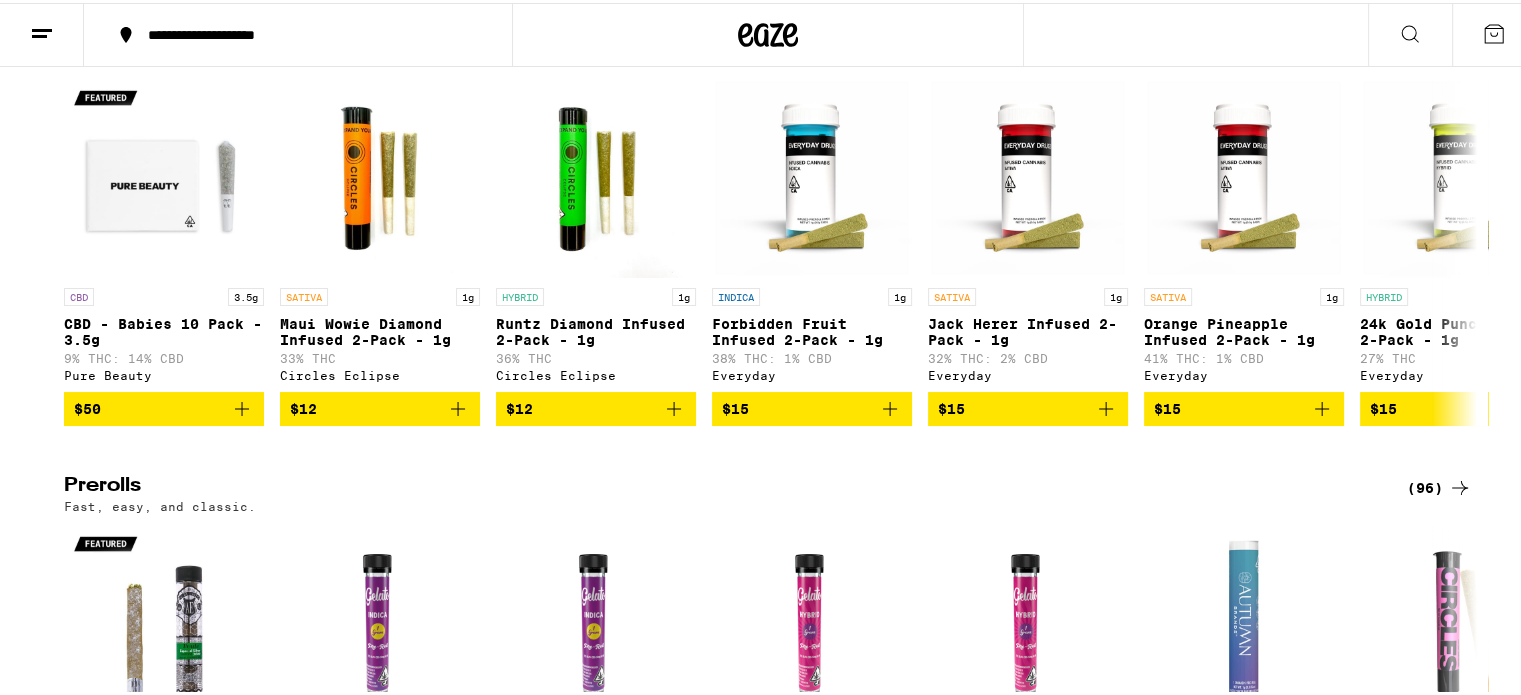 click at bounding box center [42, 32] 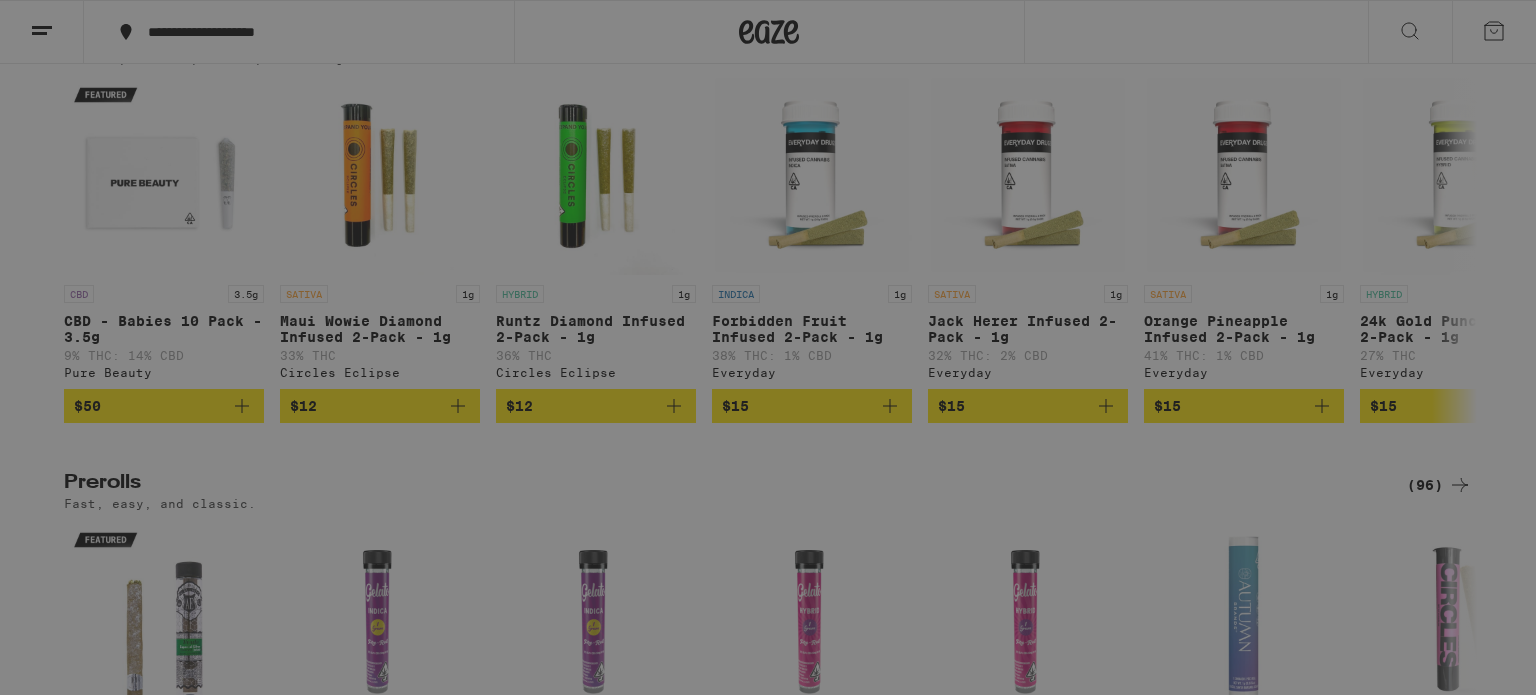 click on "Edibles" at bounding box center (150, 390) 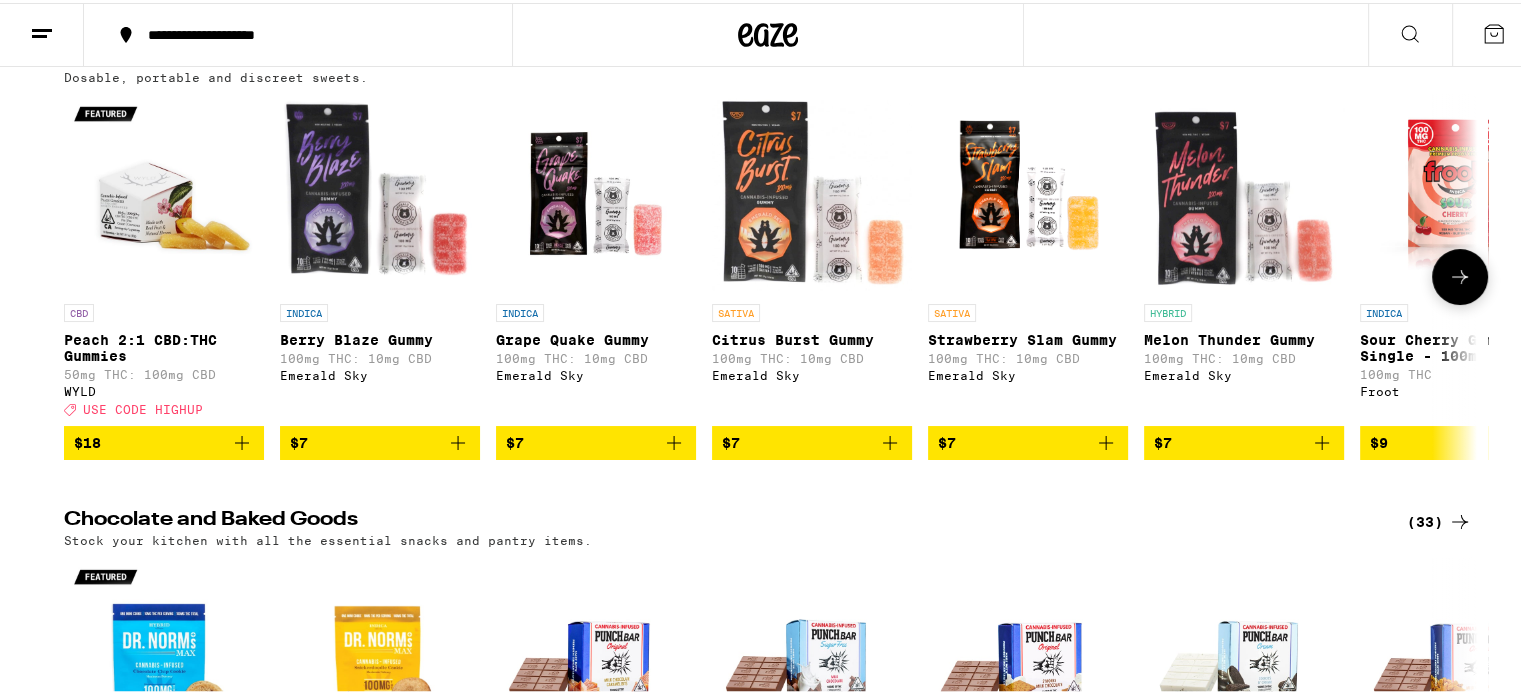 scroll, scrollTop: 200, scrollLeft: 0, axis: vertical 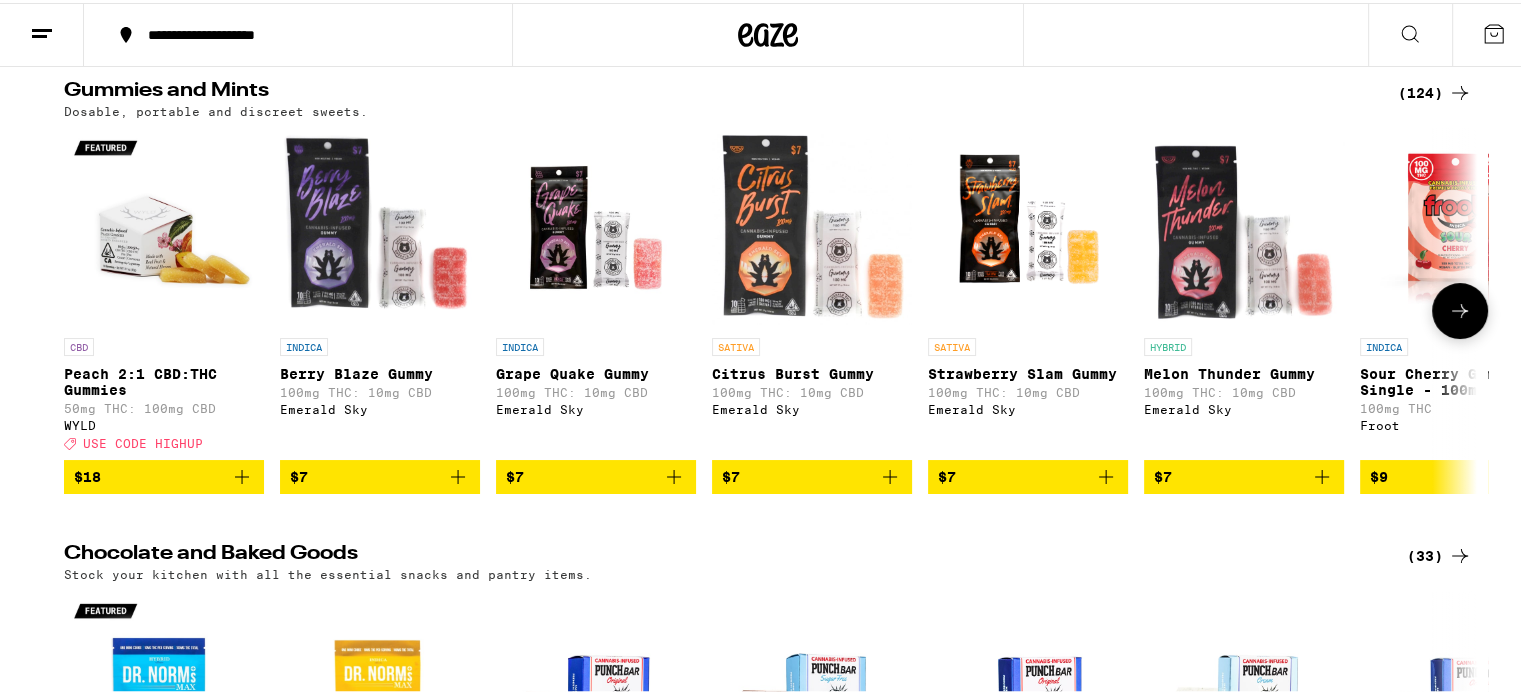click 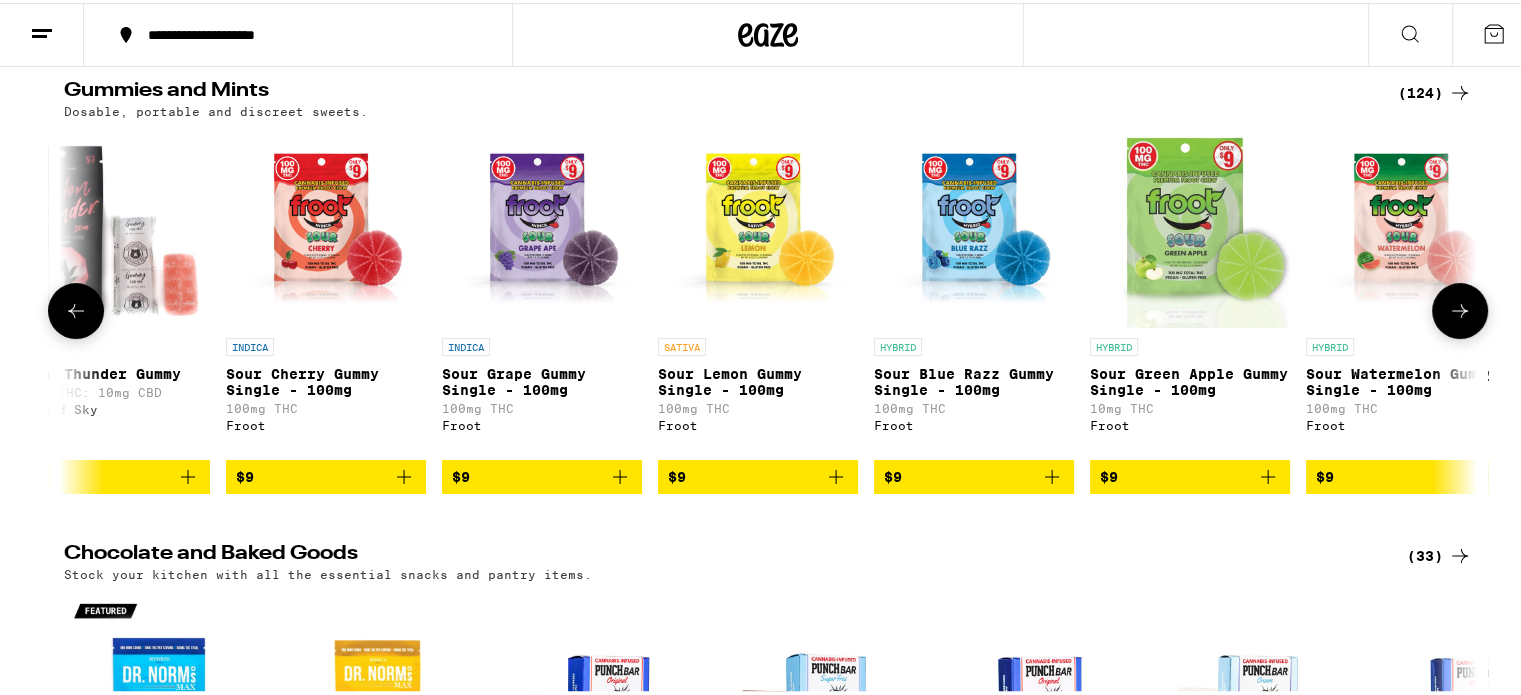 scroll, scrollTop: 0, scrollLeft: 1190, axis: horizontal 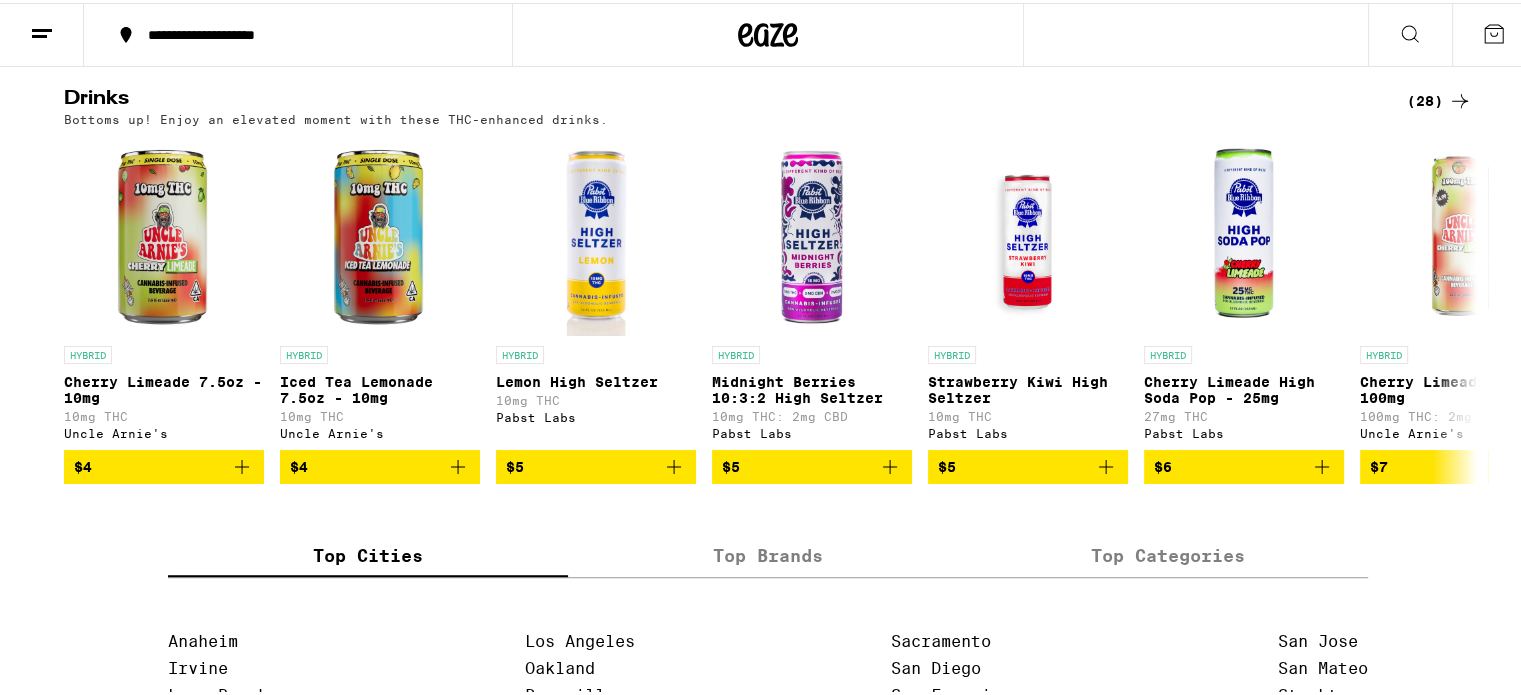 click on "Top Brands" at bounding box center [768, 552] 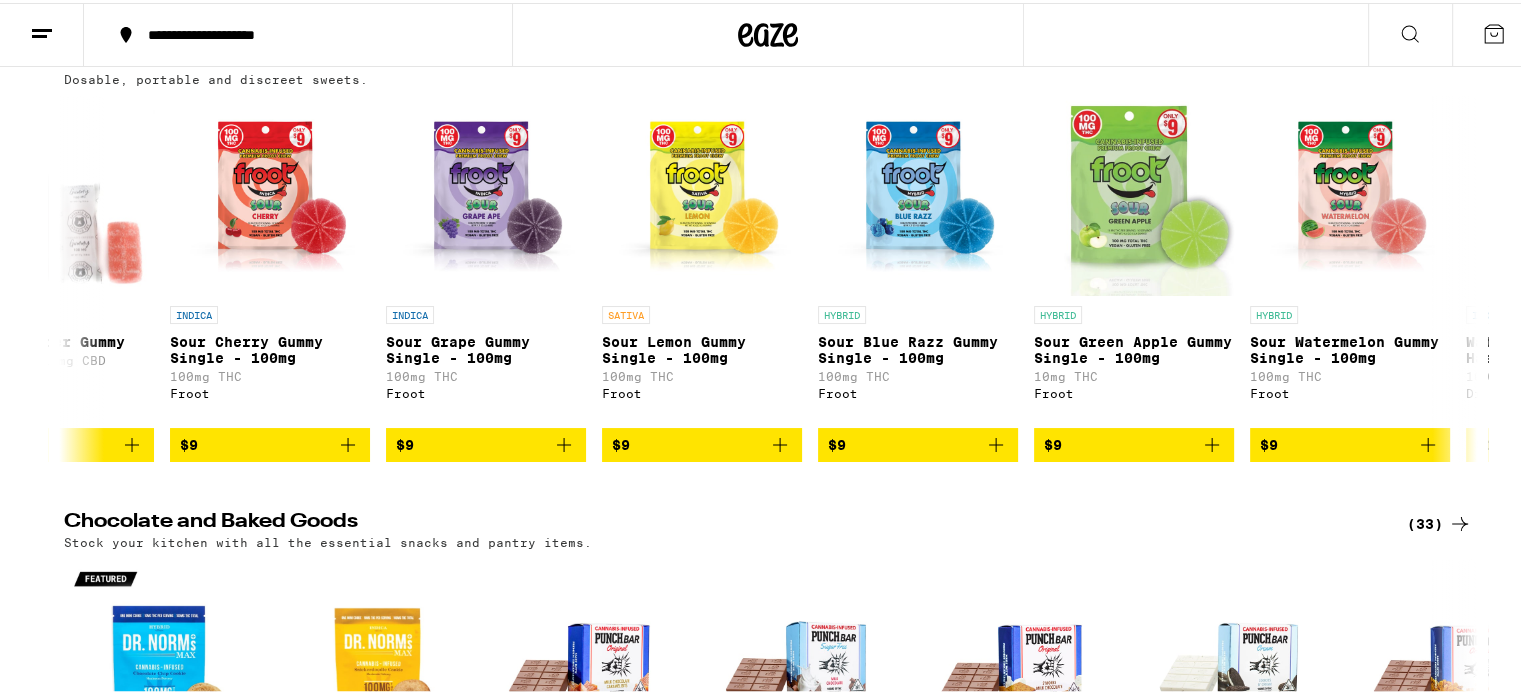 scroll, scrollTop: 200, scrollLeft: 0, axis: vertical 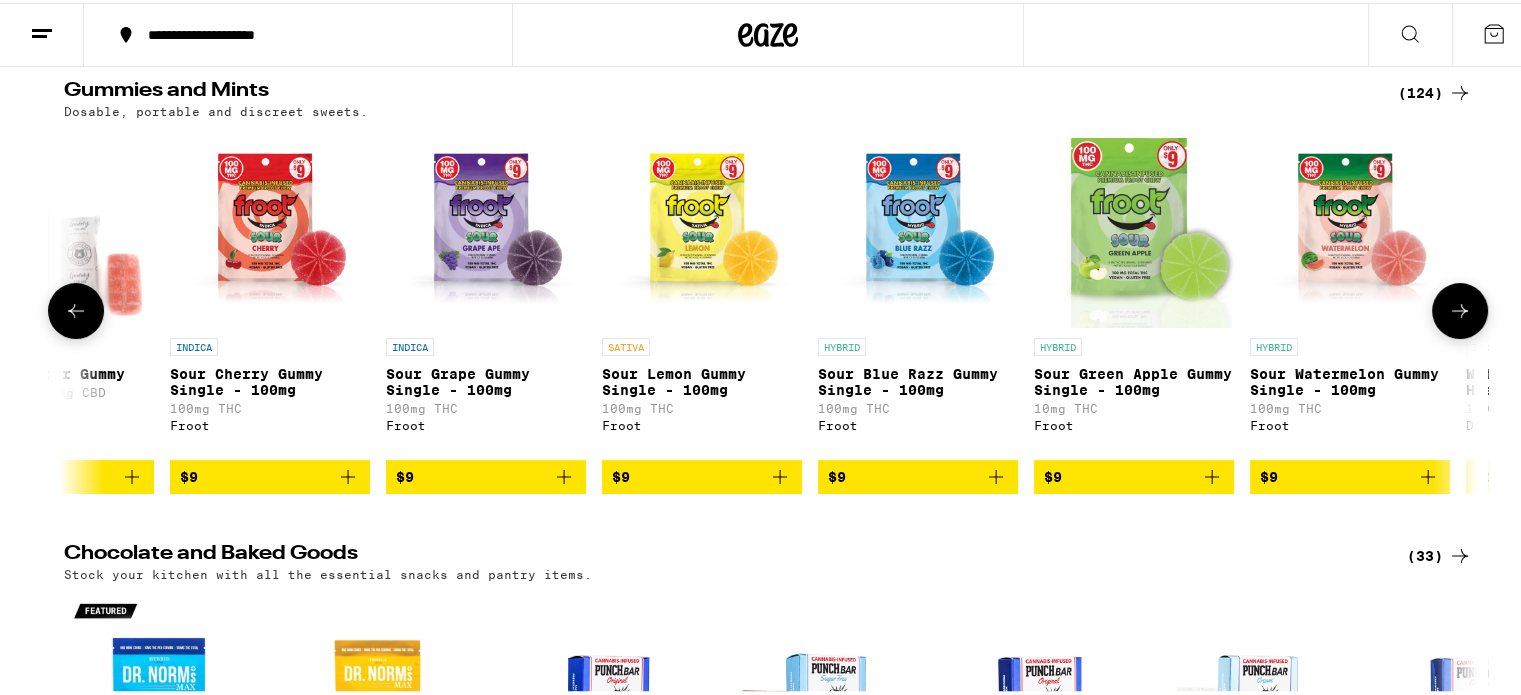click 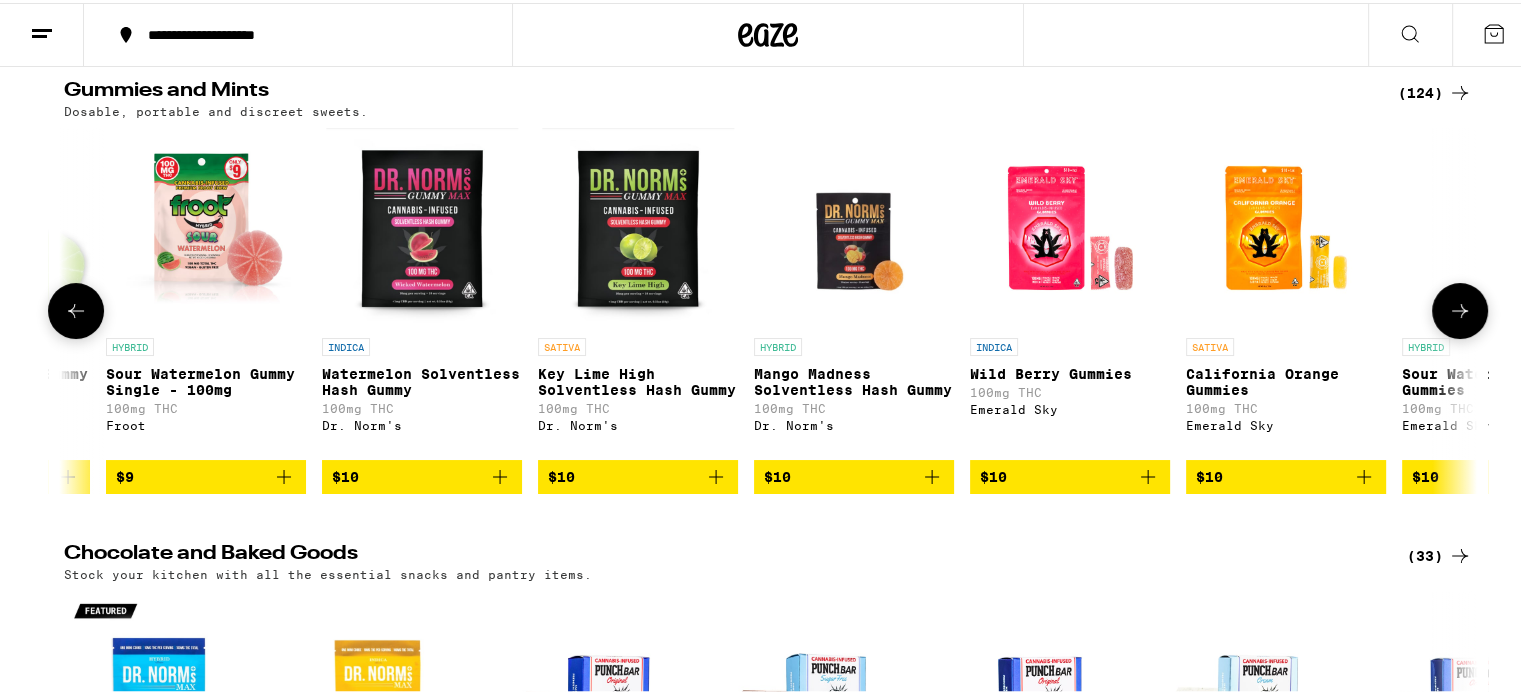 scroll, scrollTop: 0, scrollLeft: 2380, axis: horizontal 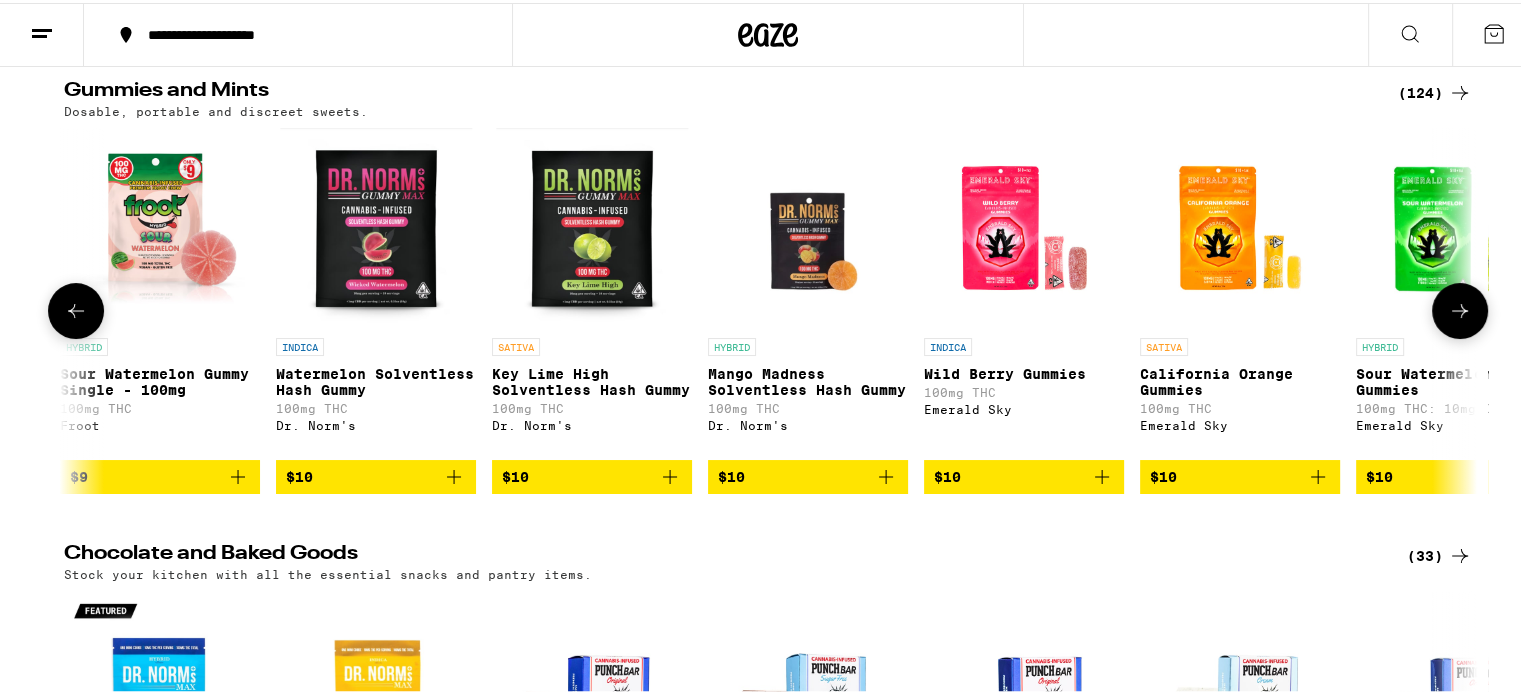 click 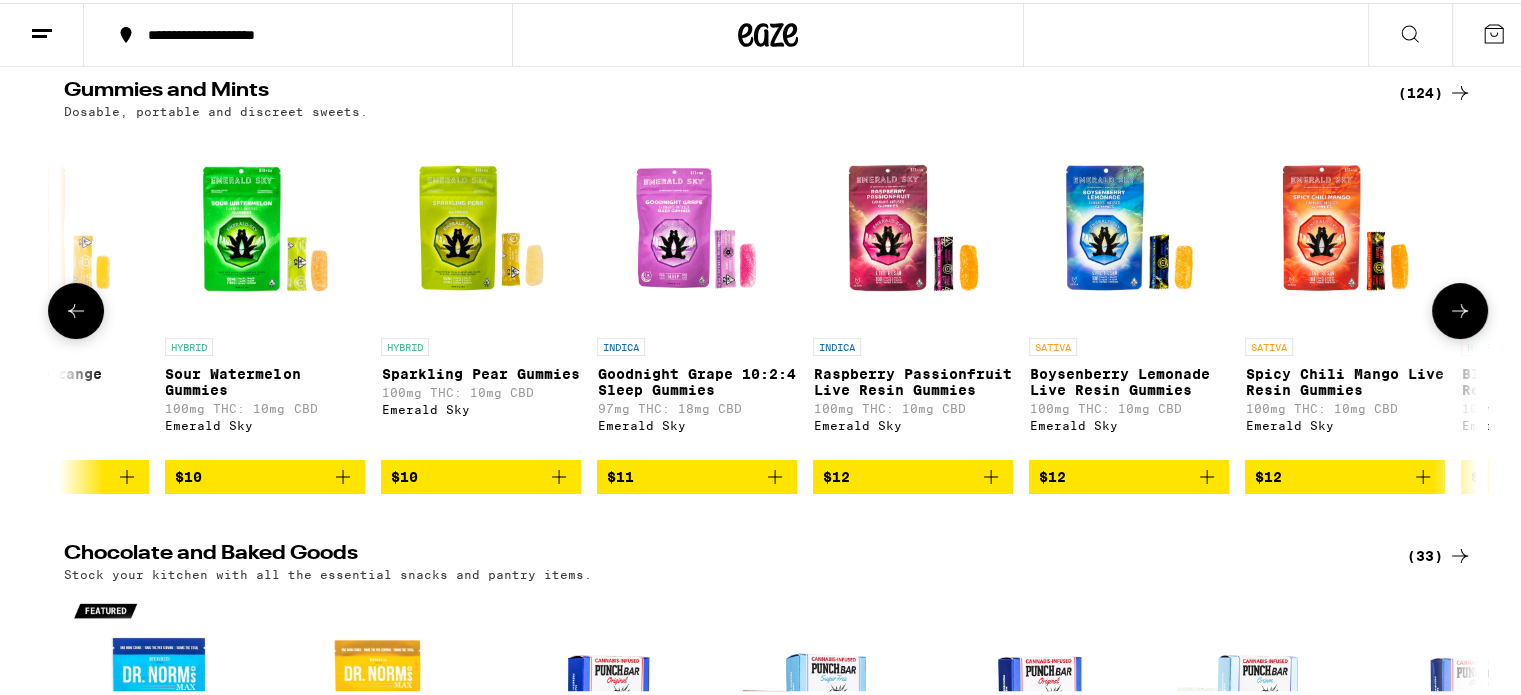 click 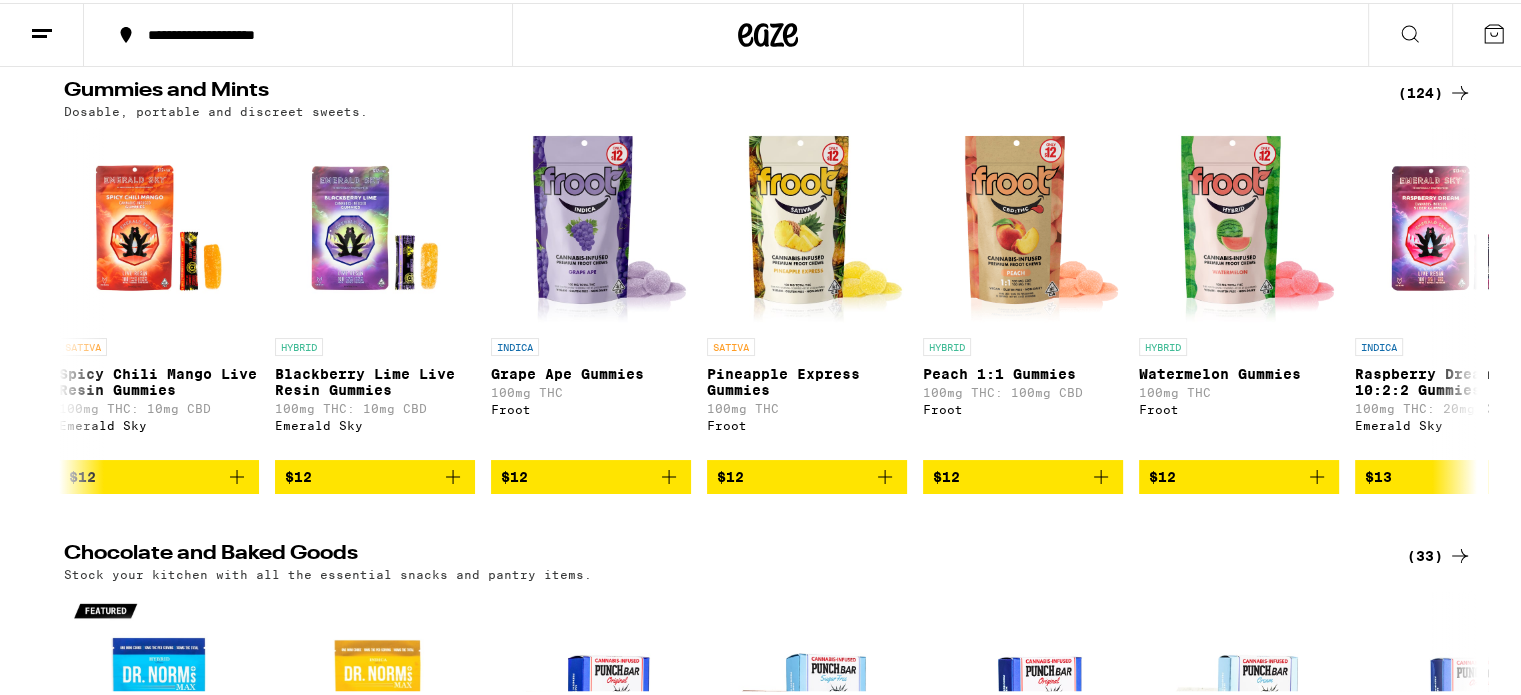 scroll, scrollTop: 0, scrollLeft: 4761, axis: horizontal 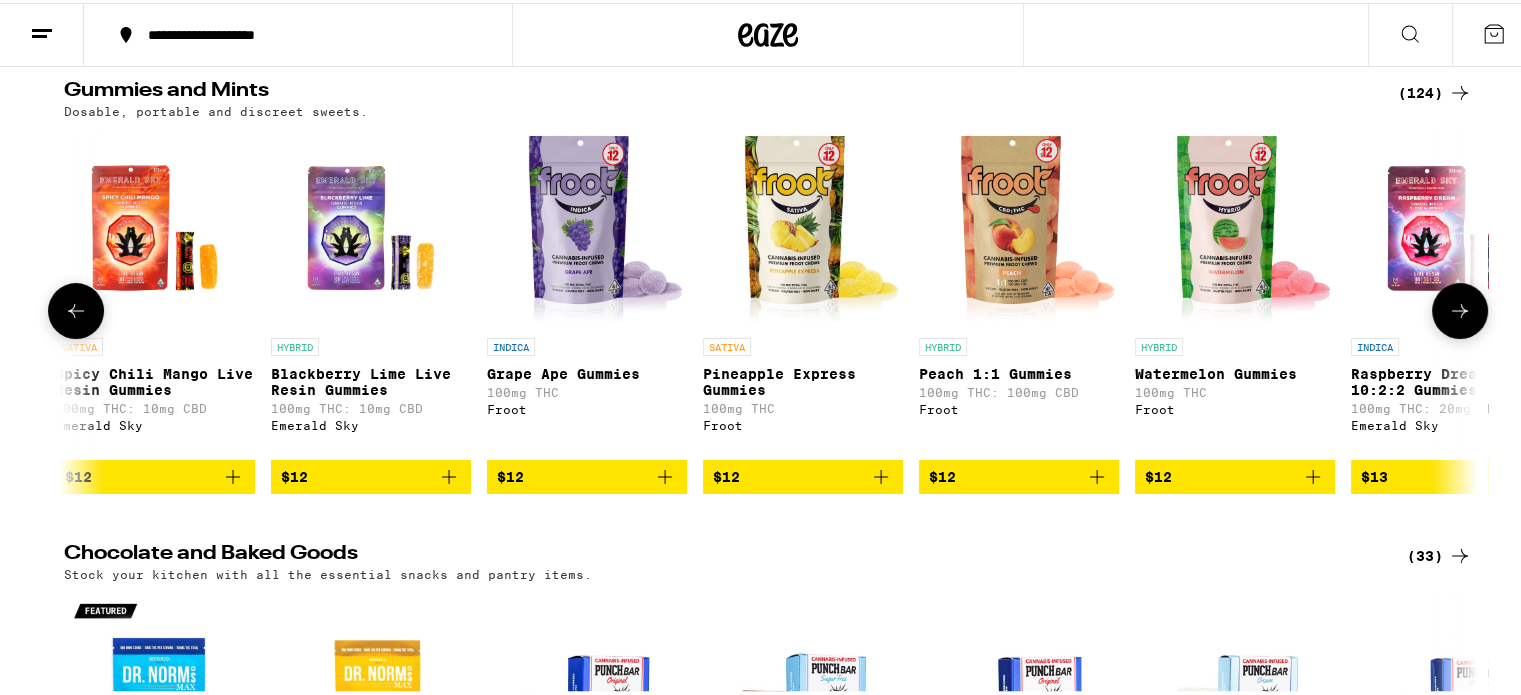 click 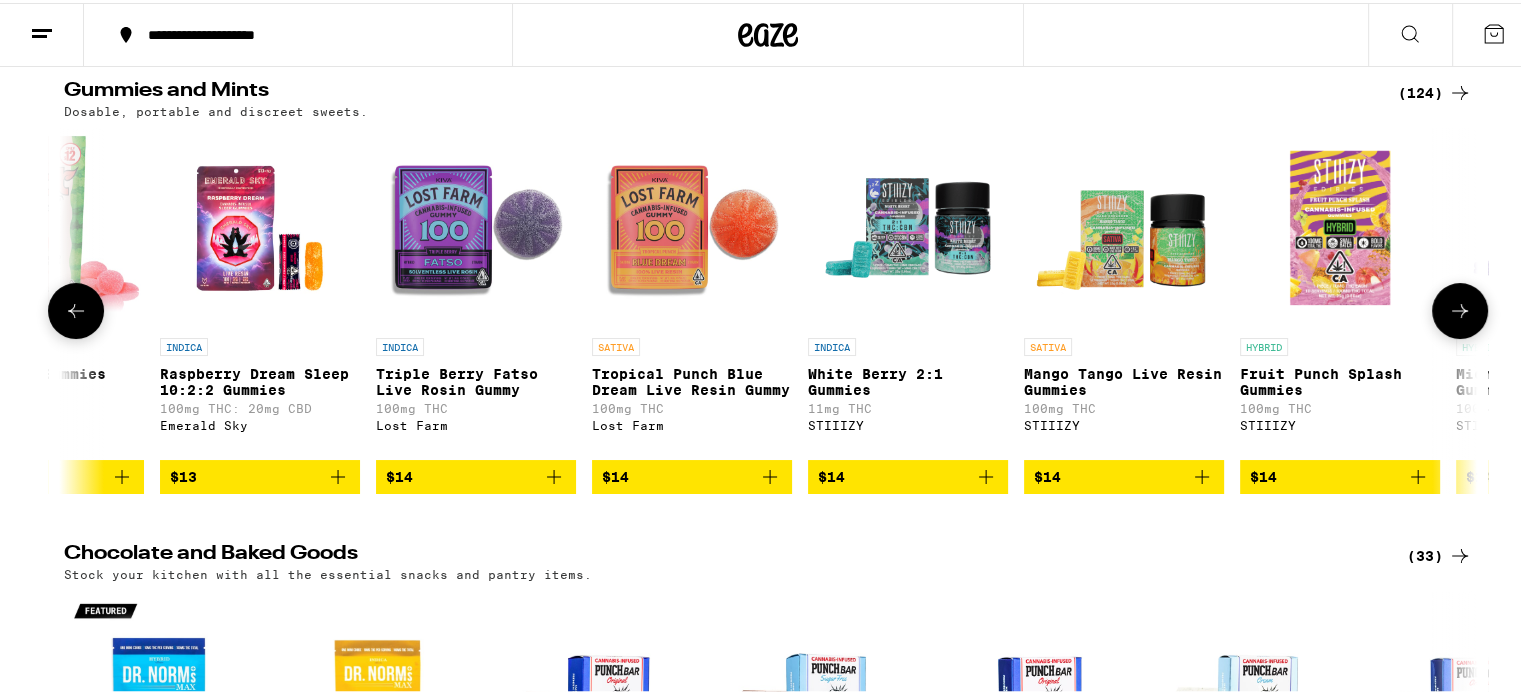 click 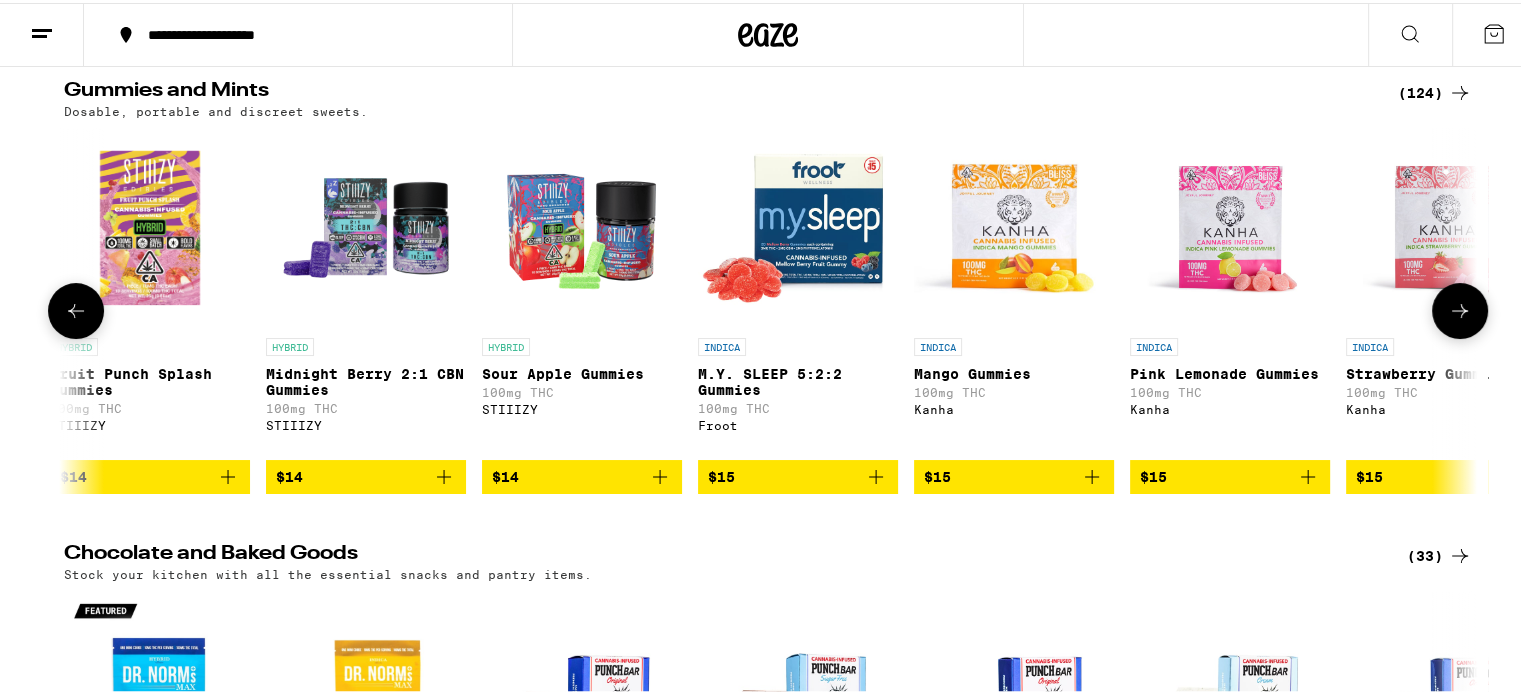click 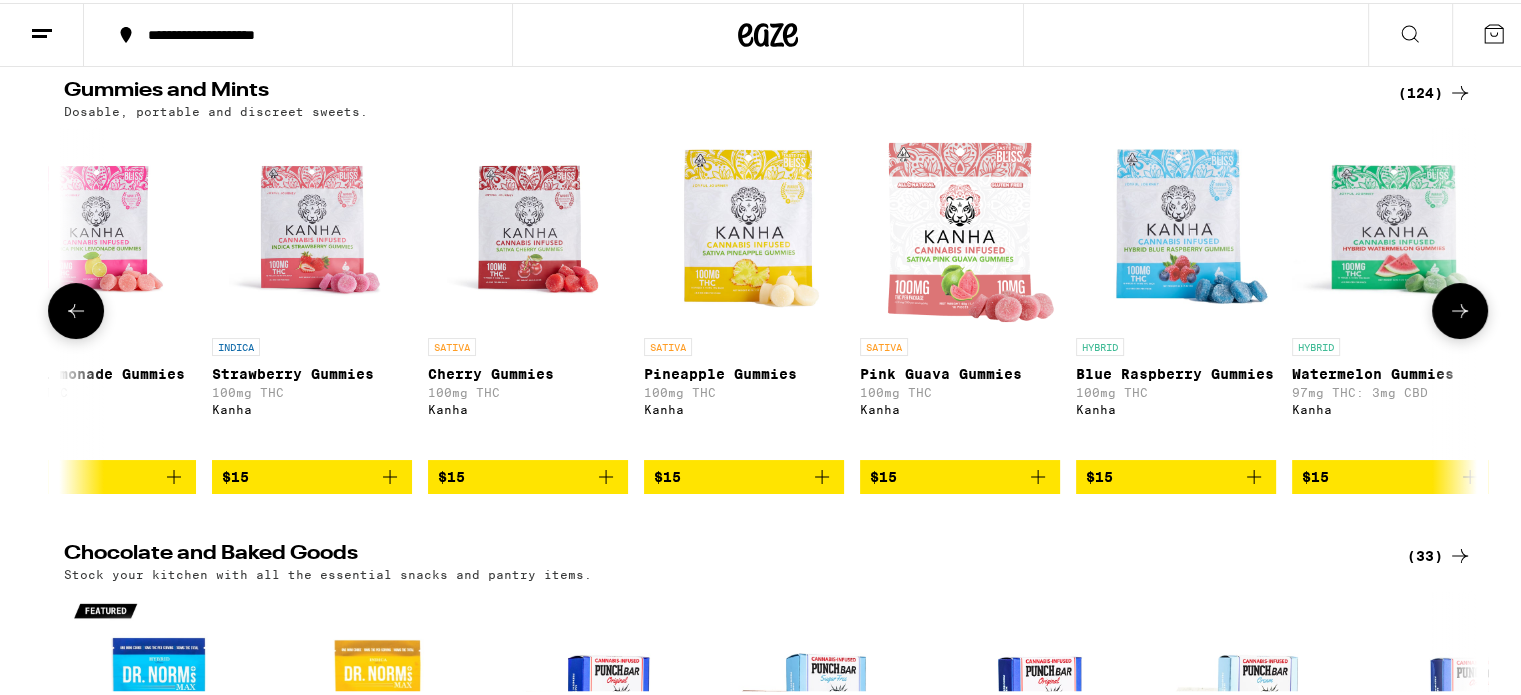 scroll, scrollTop: 0, scrollLeft: 8332, axis: horizontal 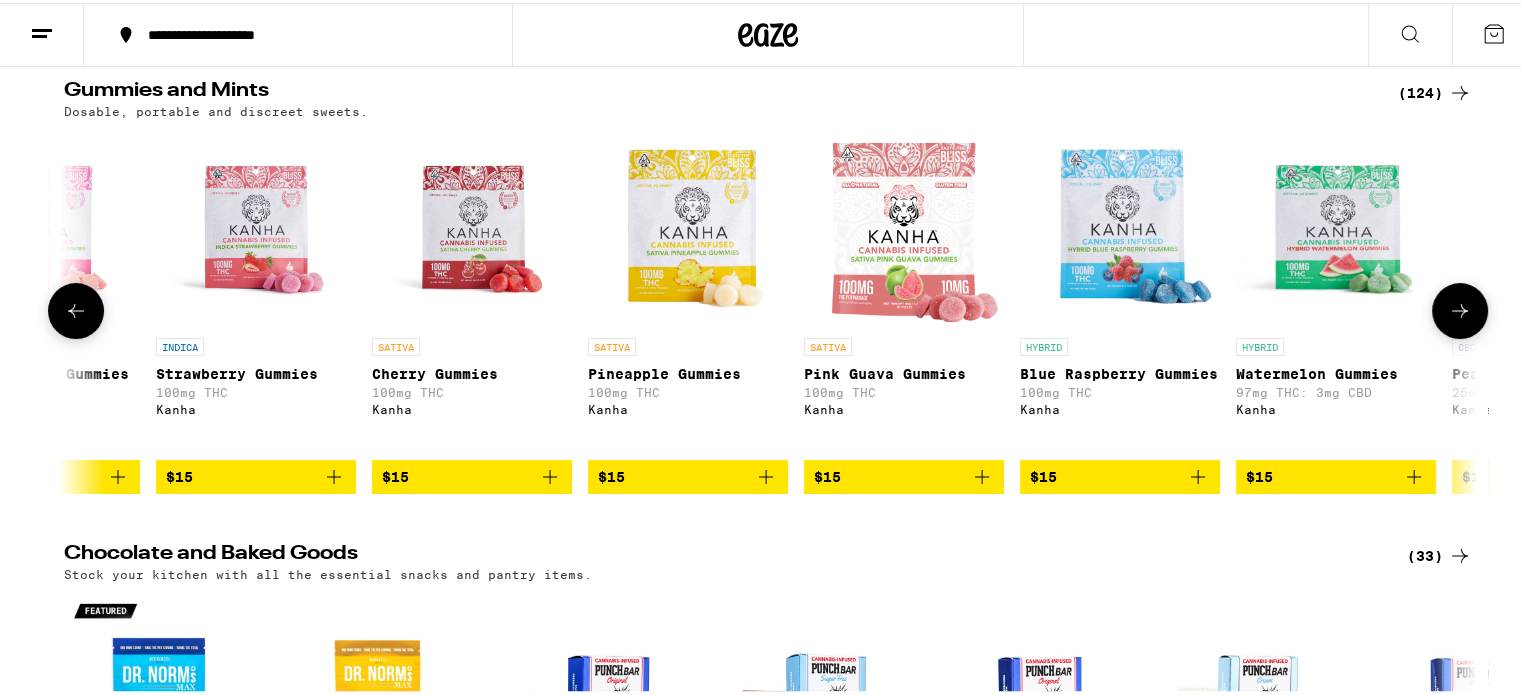 click 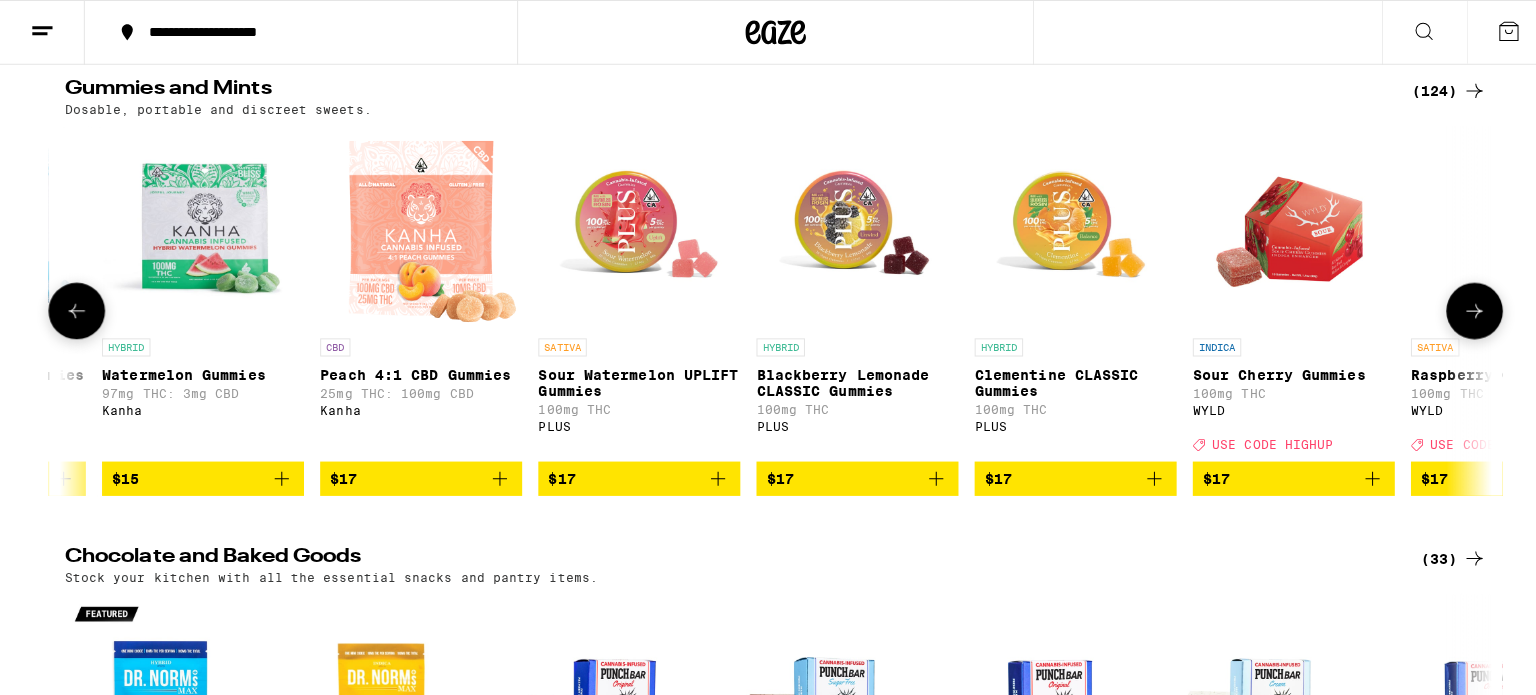 scroll, scrollTop: 0, scrollLeft: 9523, axis: horizontal 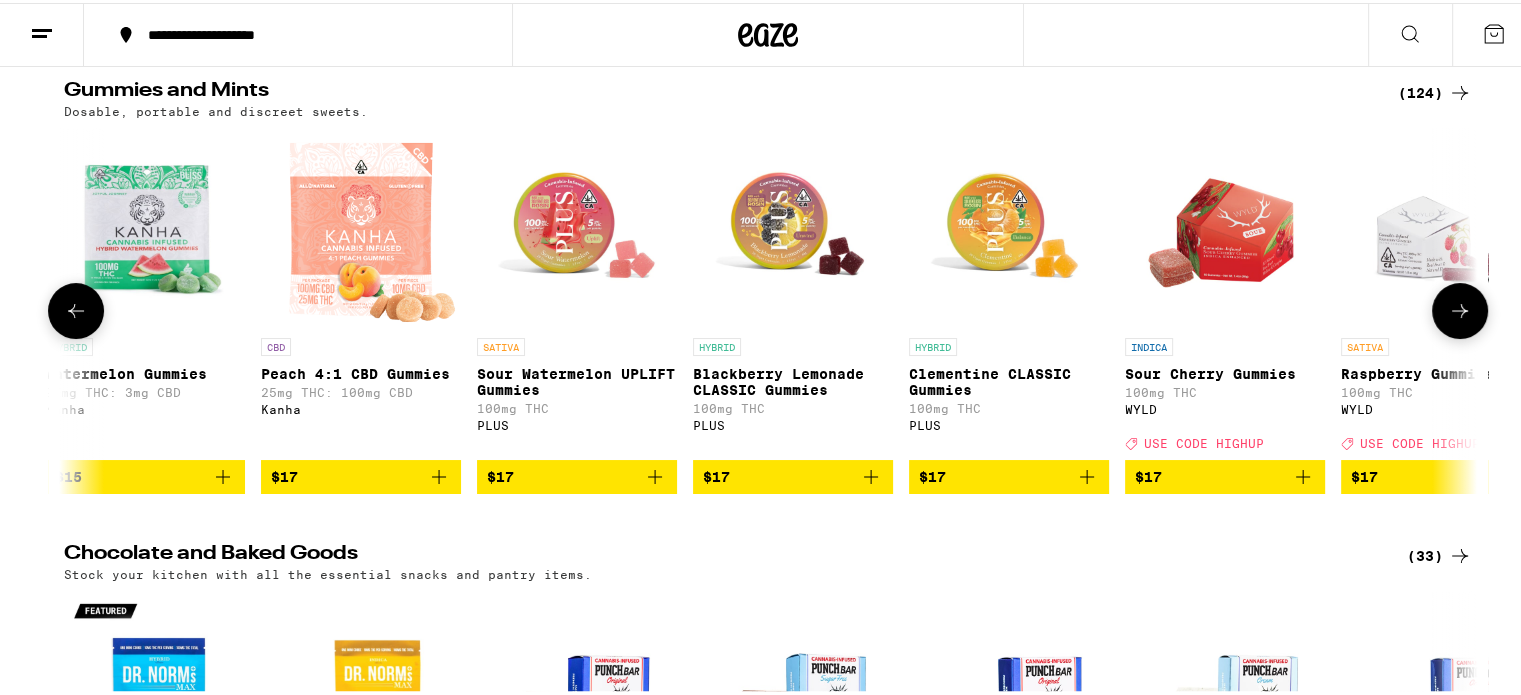 click on "Sour Watermelon UPLIFT Gummies" at bounding box center (577, 379) 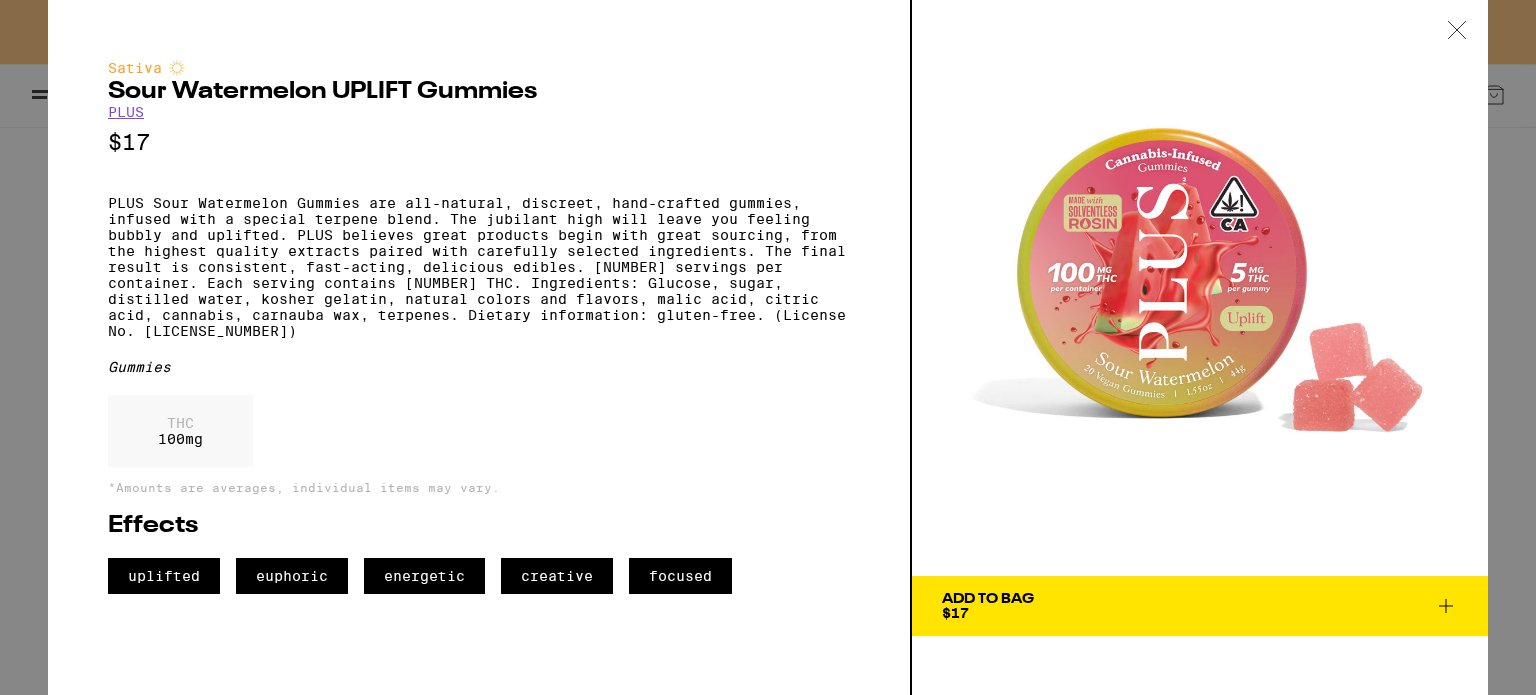 scroll, scrollTop: 264, scrollLeft: 0, axis: vertical 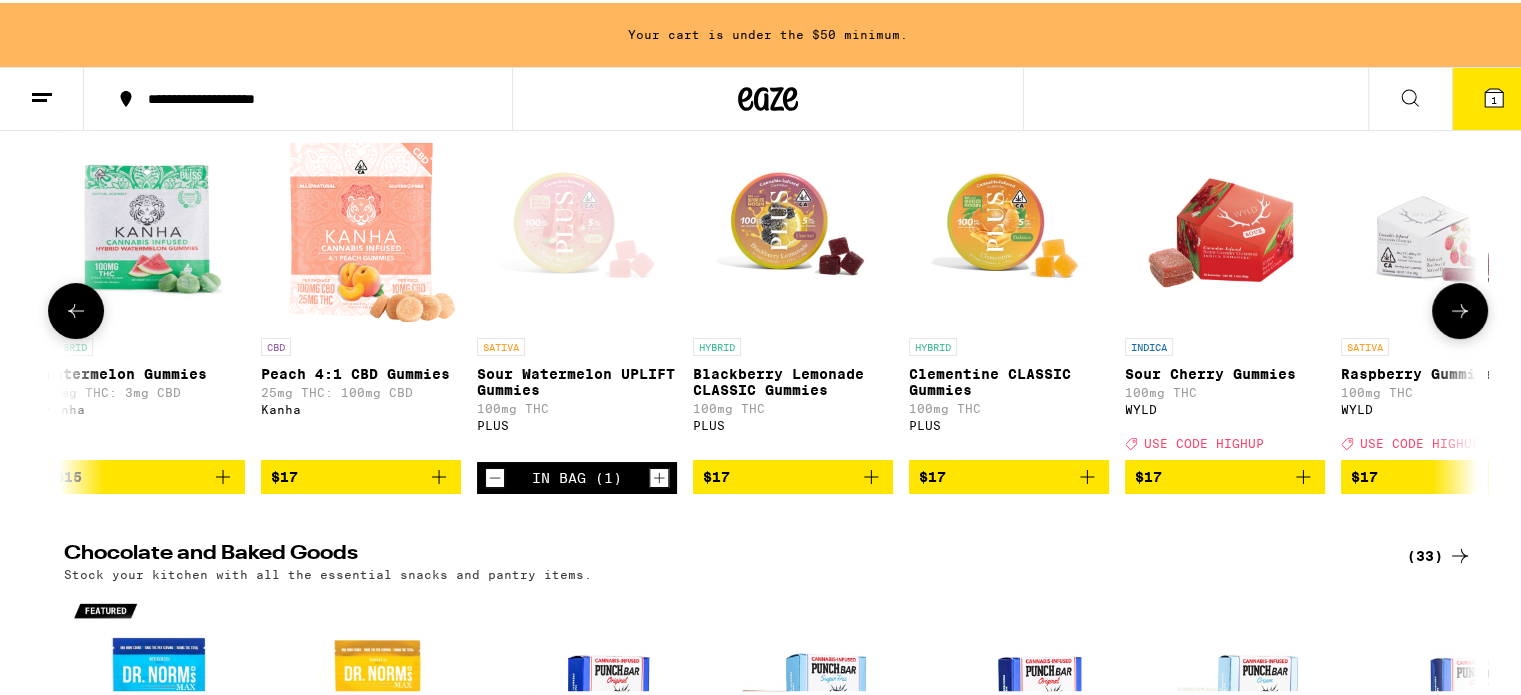 click 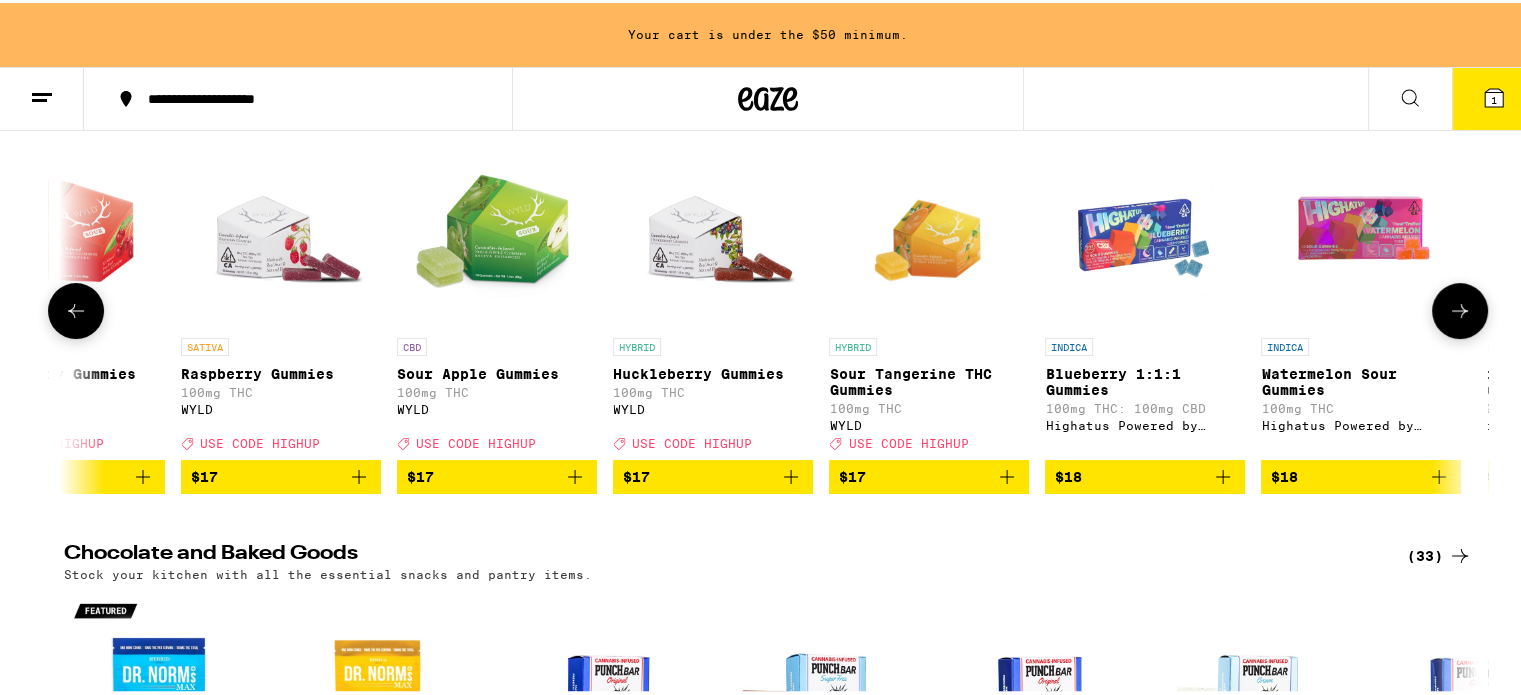 scroll, scrollTop: 0, scrollLeft: 10713, axis: horizontal 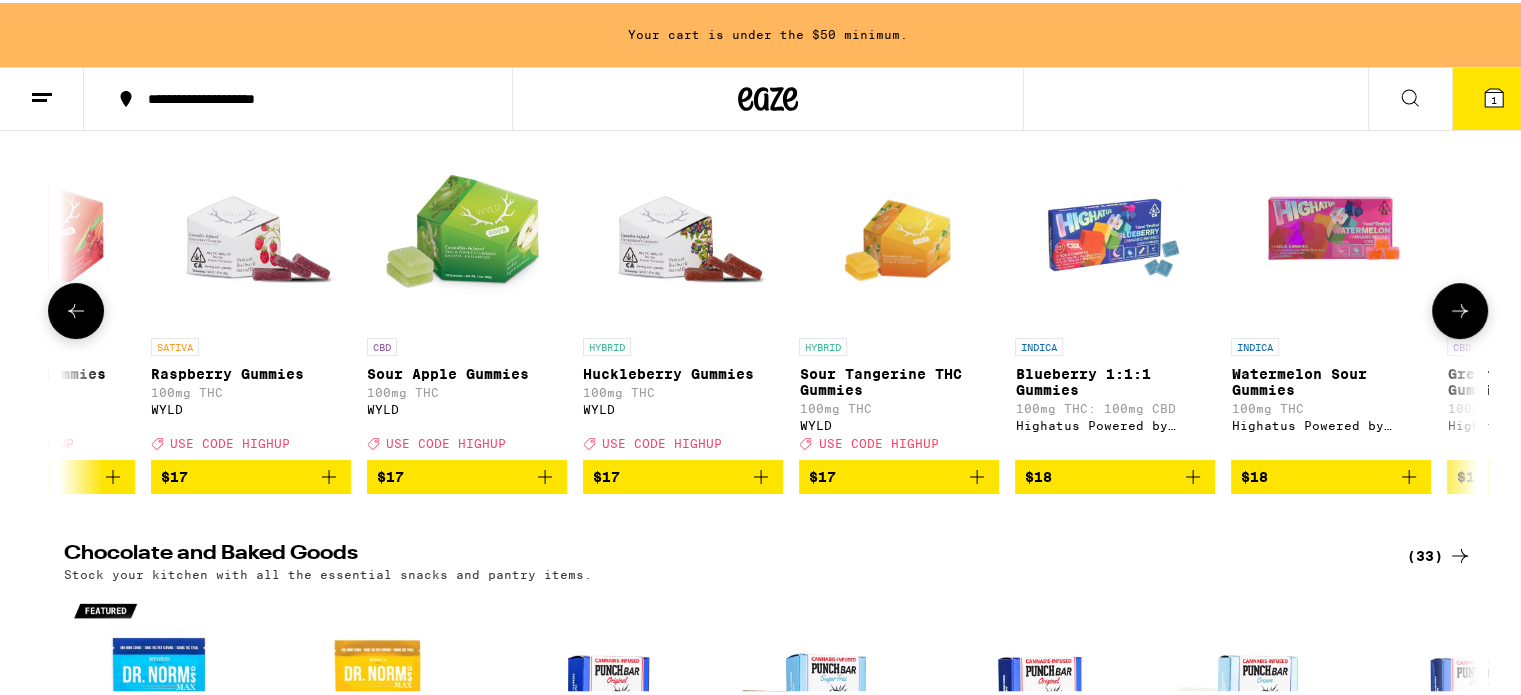 click at bounding box center (76, 308) 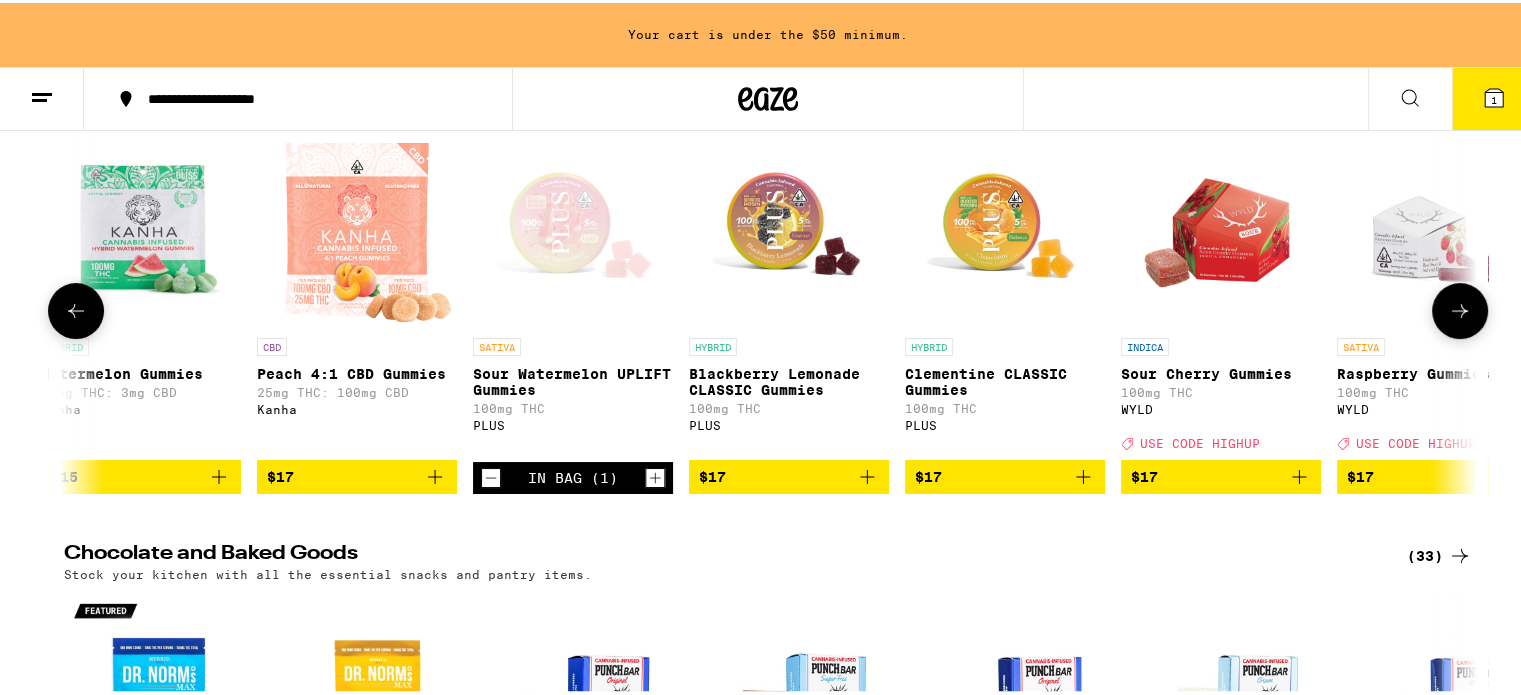 scroll, scrollTop: 0, scrollLeft: 9524, axis: horizontal 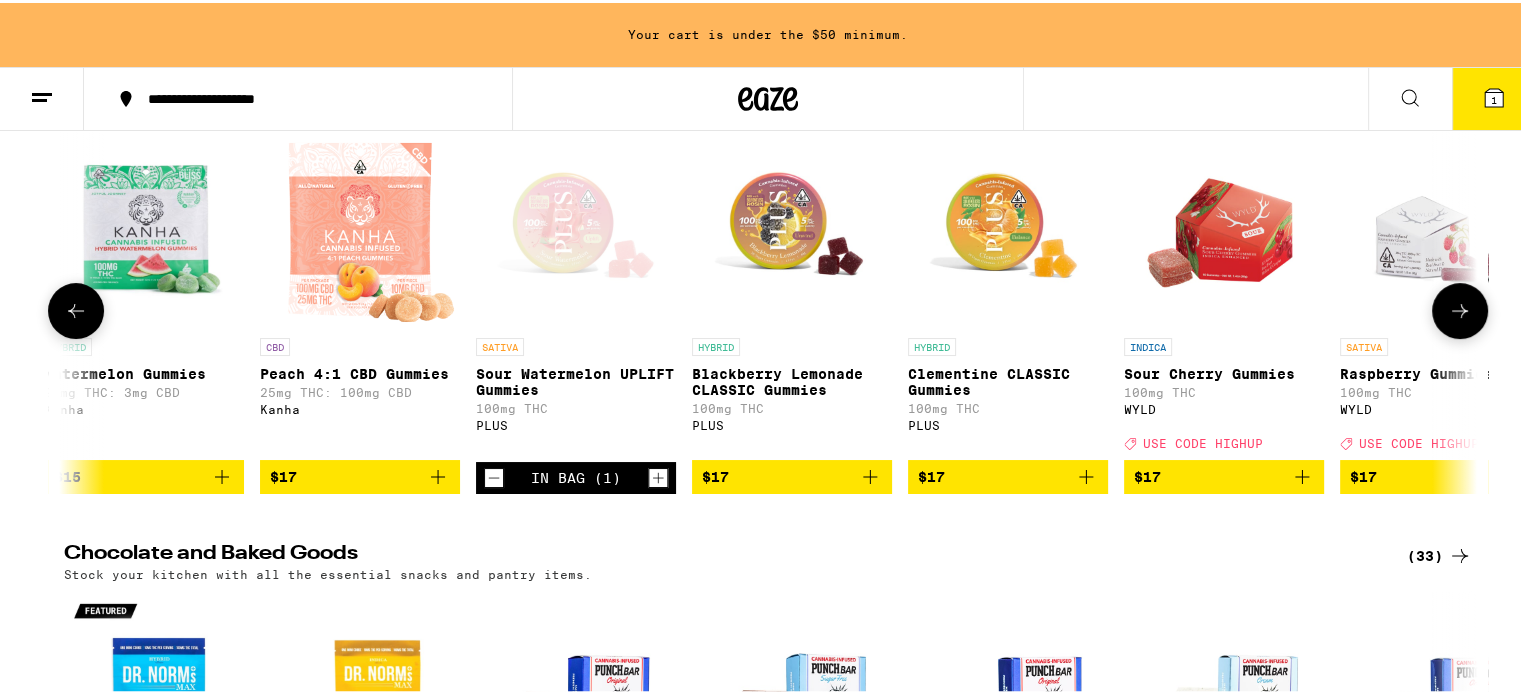 click at bounding box center (1460, 308) 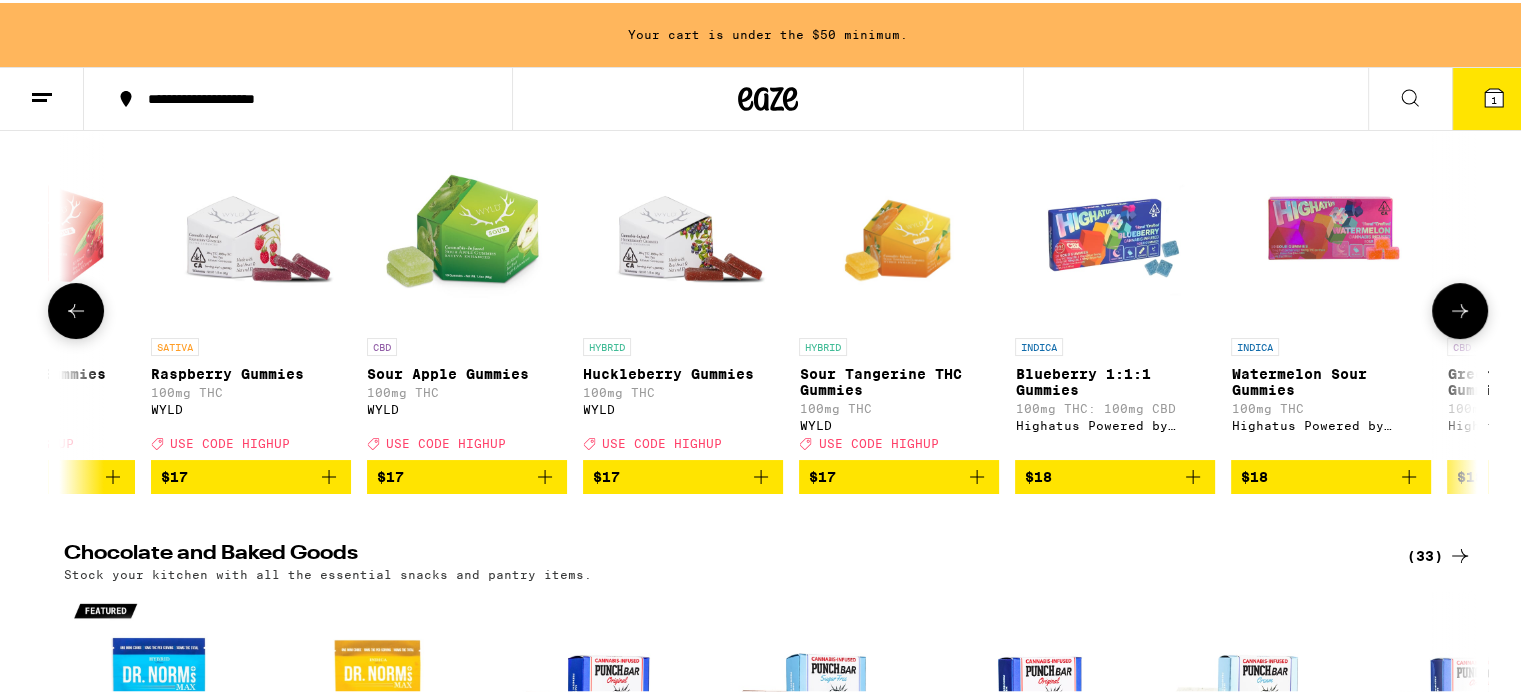 scroll, scrollTop: 0, scrollLeft: 10714, axis: horizontal 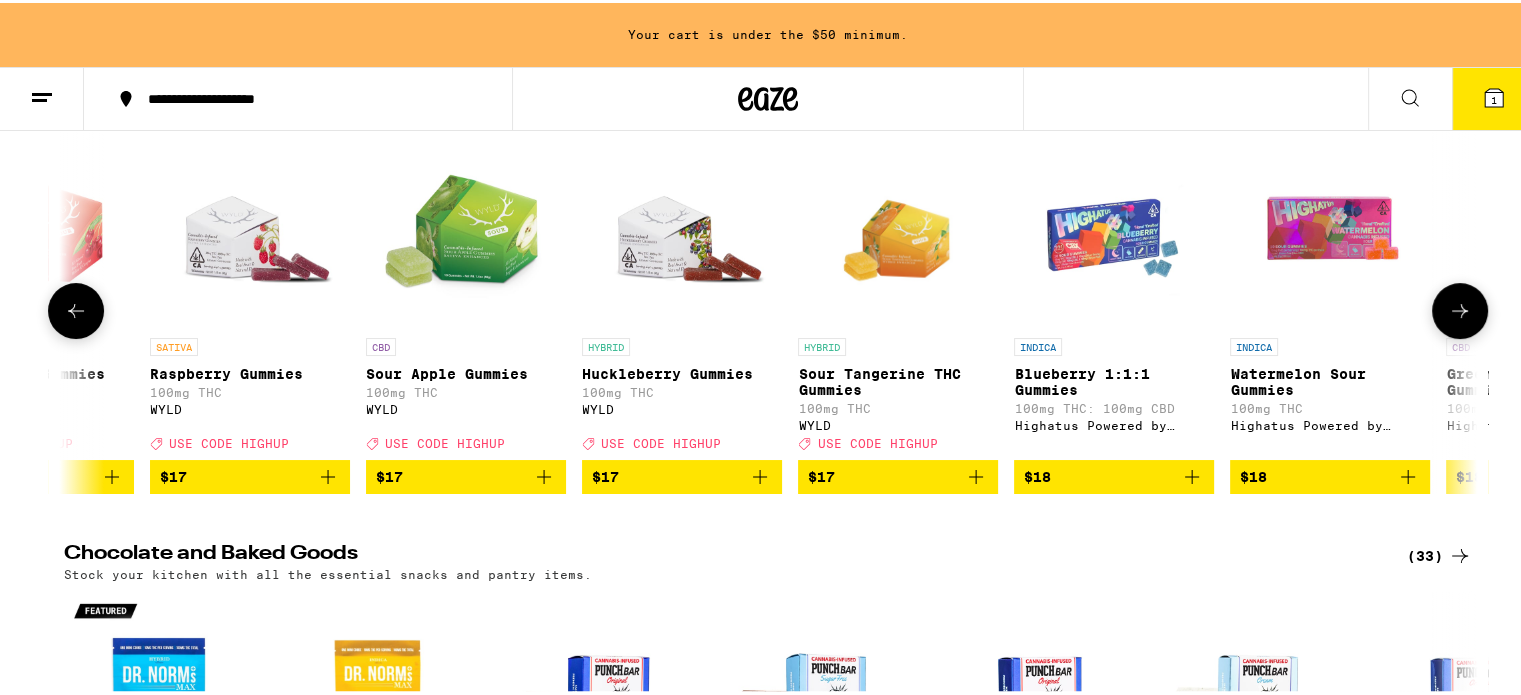 click 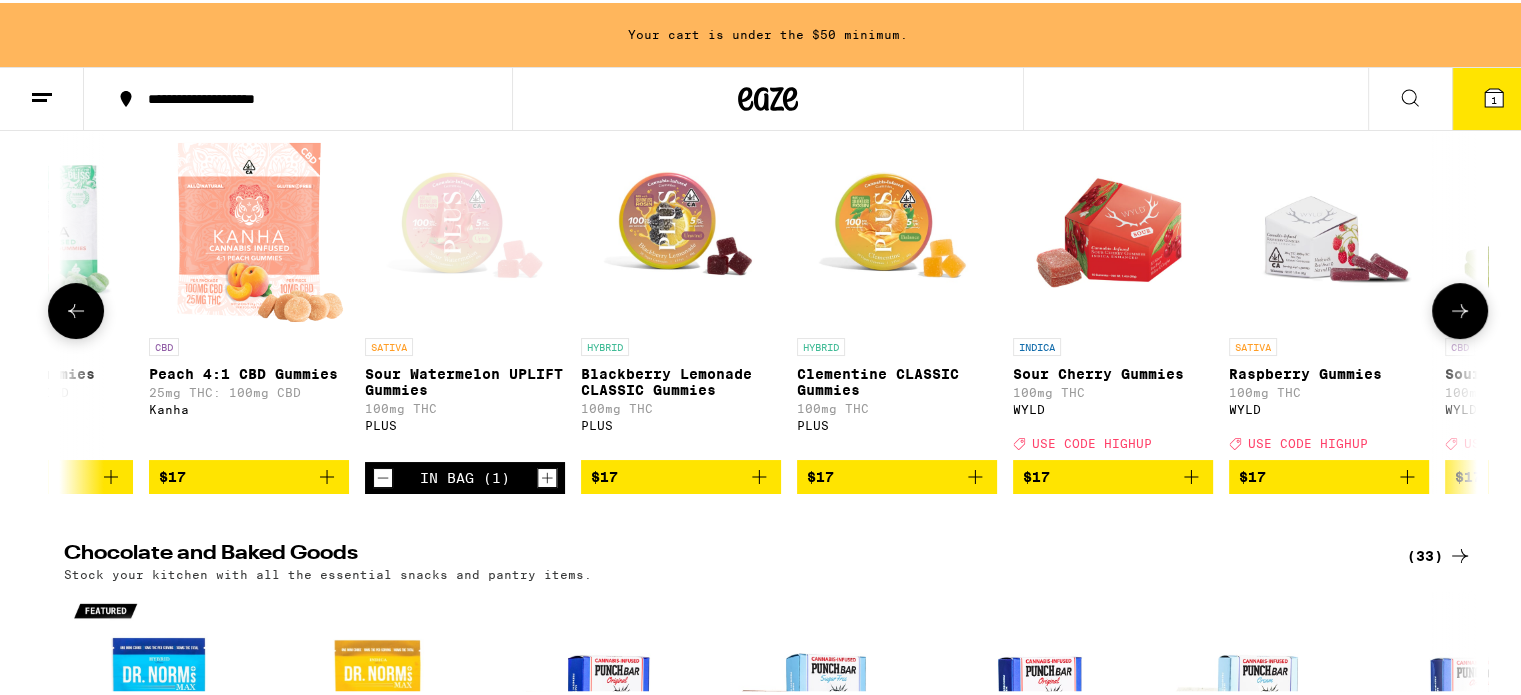click 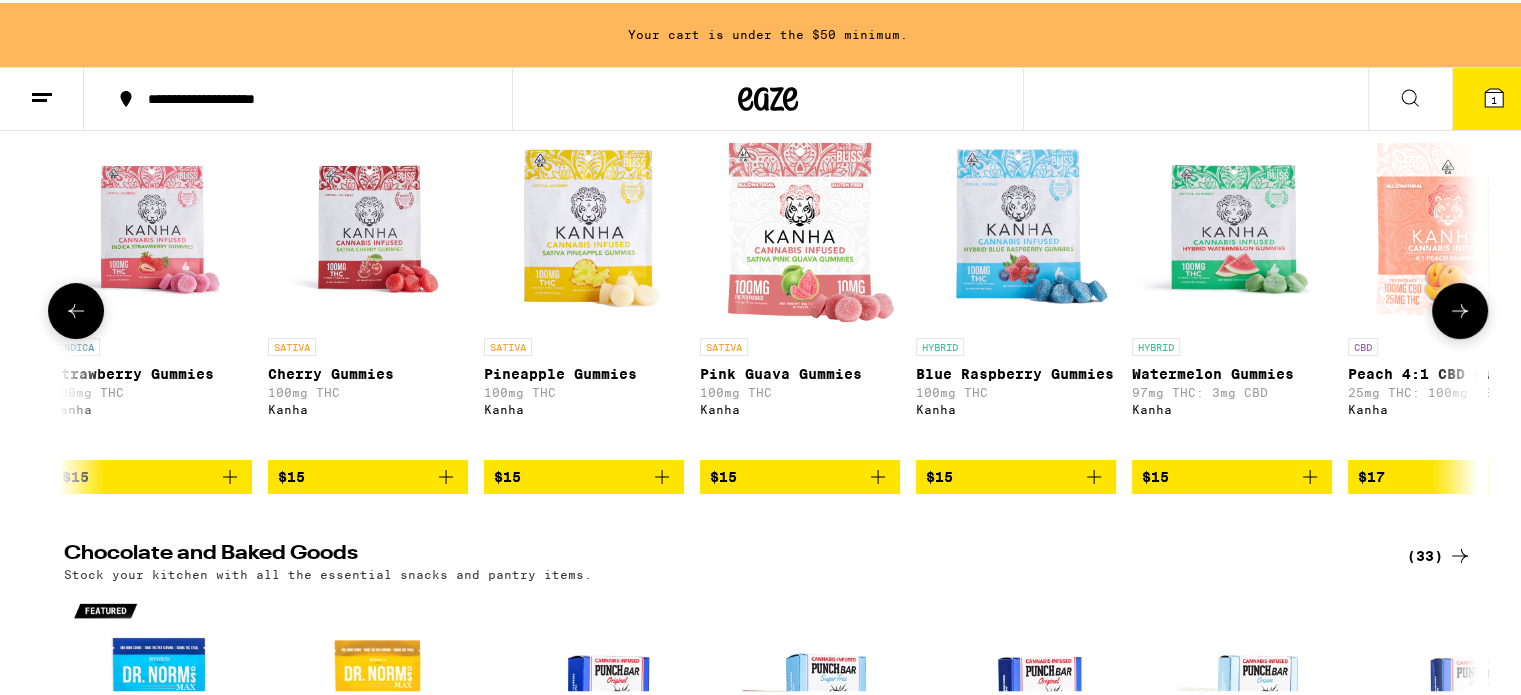 scroll, scrollTop: 0, scrollLeft: 8428, axis: horizontal 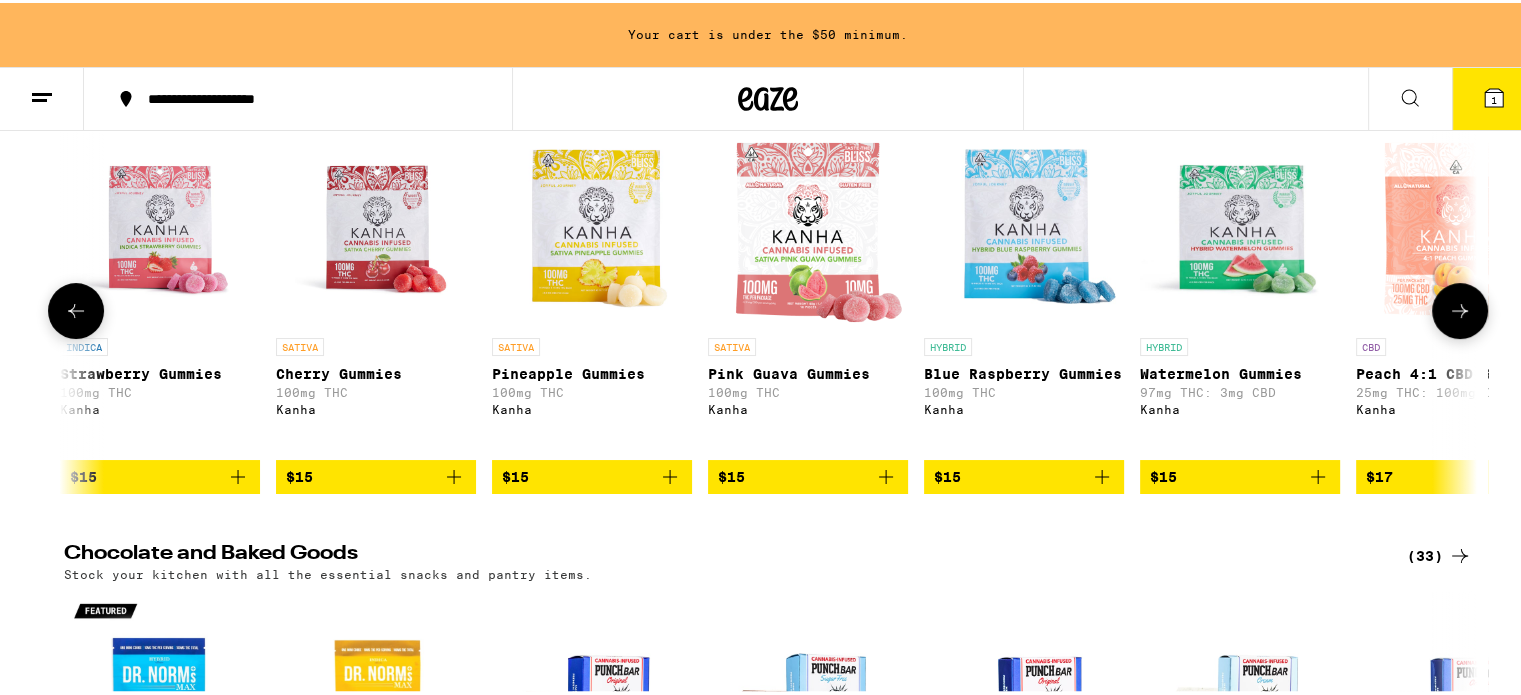 click 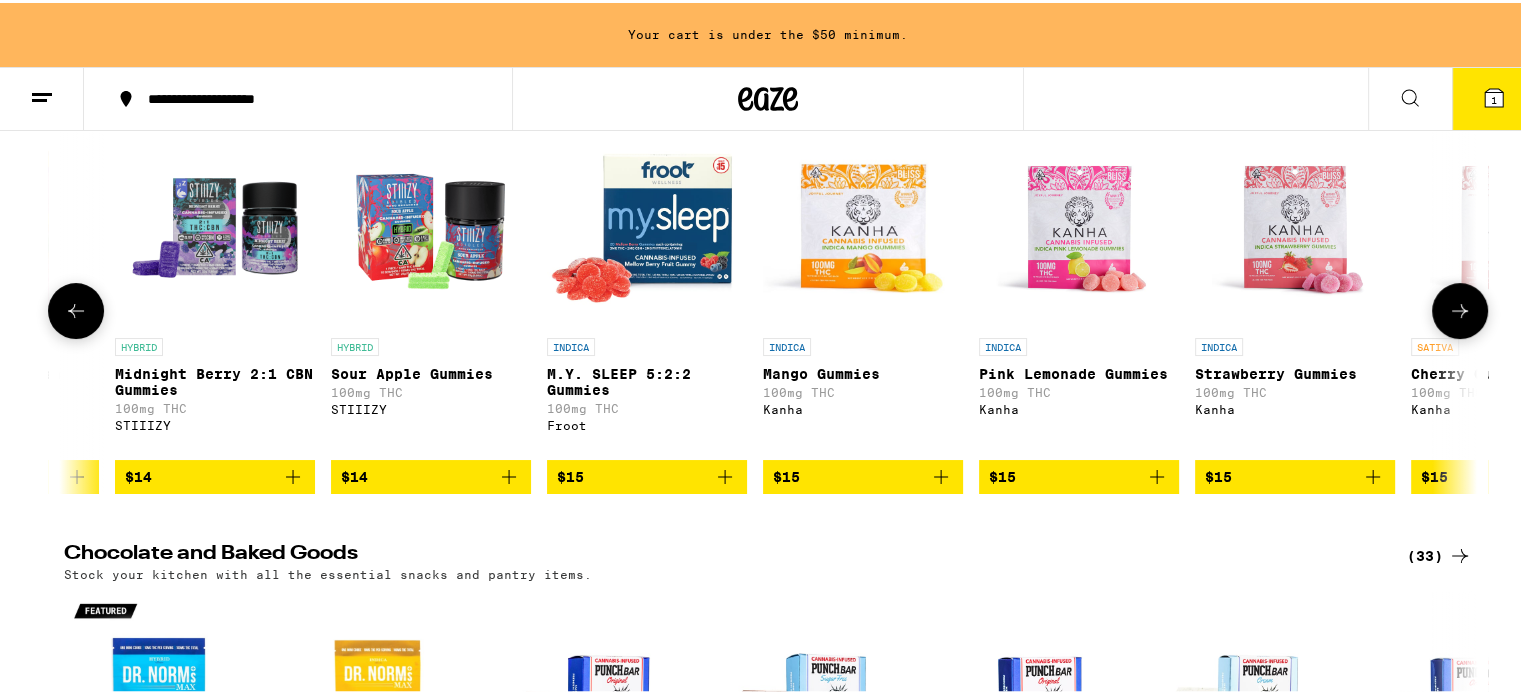 scroll, scrollTop: 0, scrollLeft: 7238, axis: horizontal 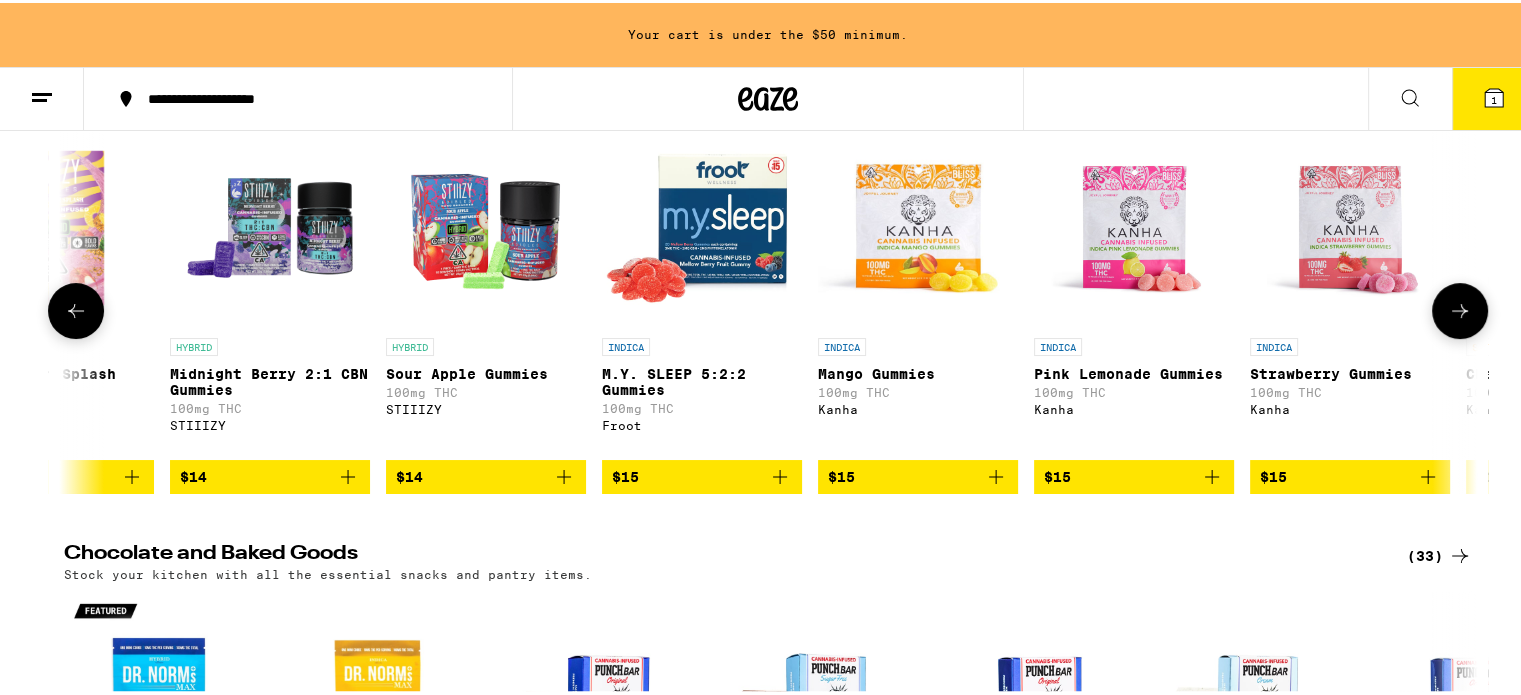 click 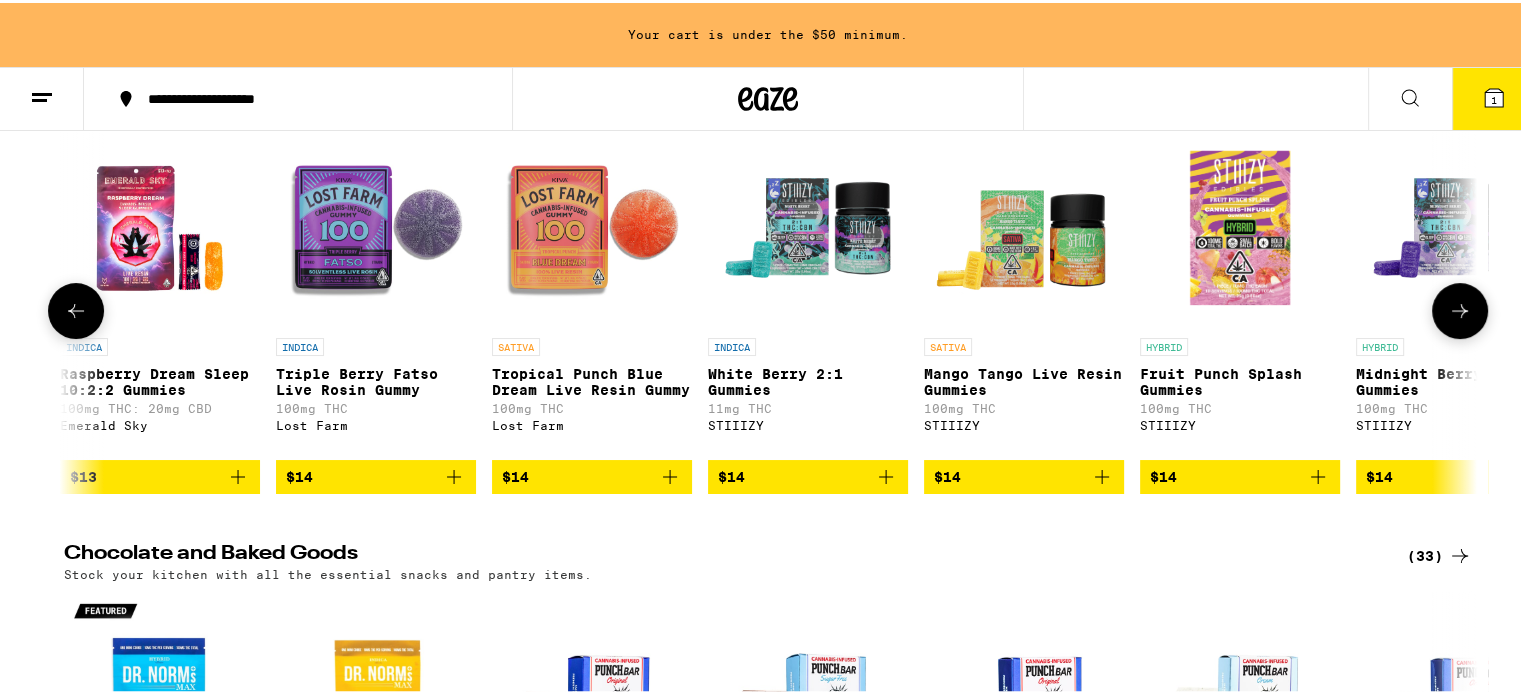 scroll, scrollTop: 0, scrollLeft: 6048, axis: horizontal 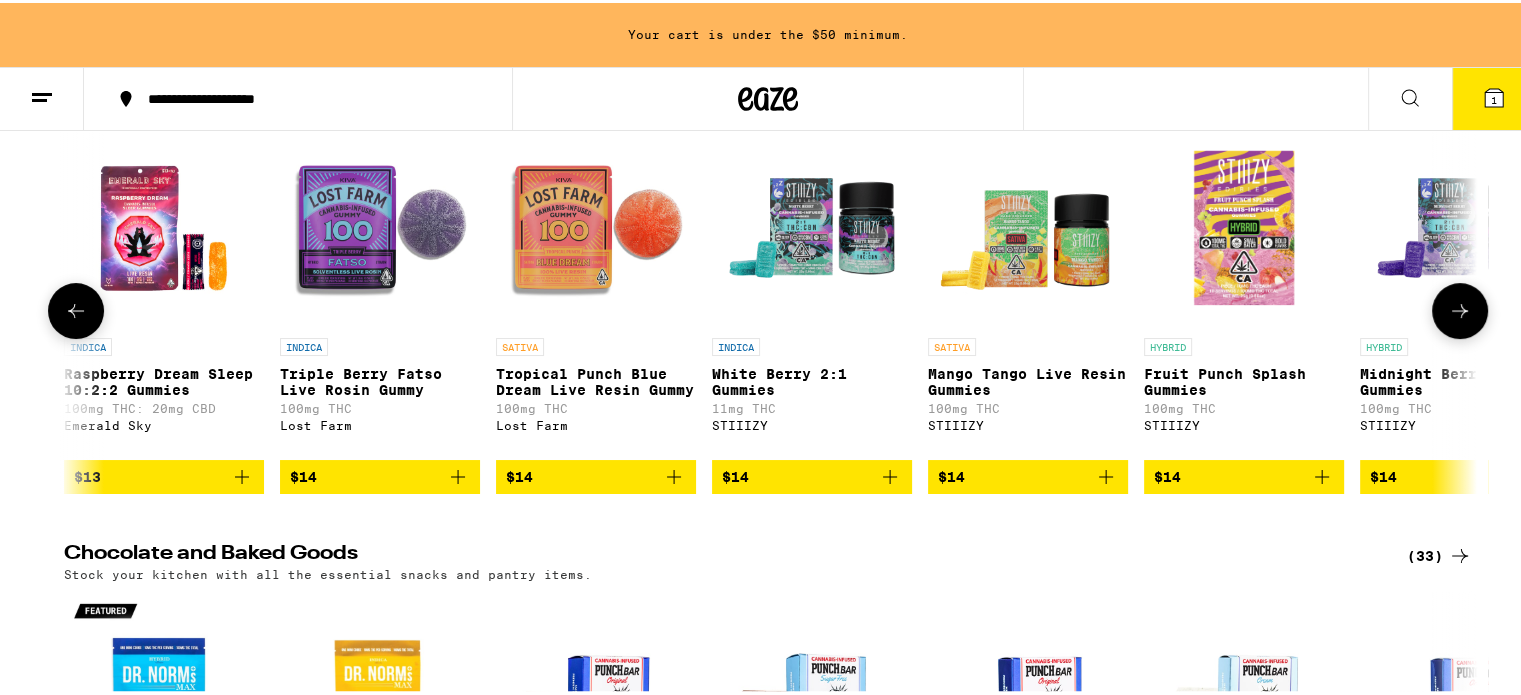 click 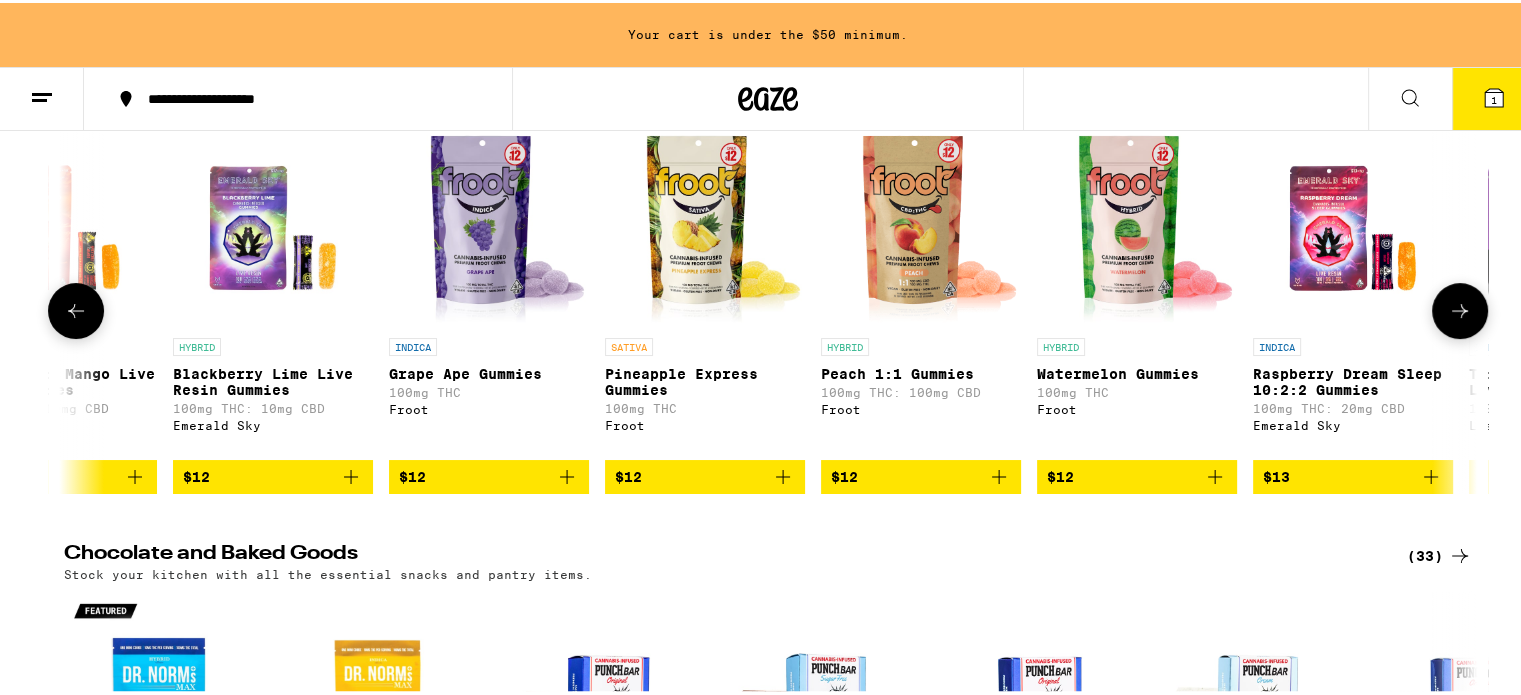 click 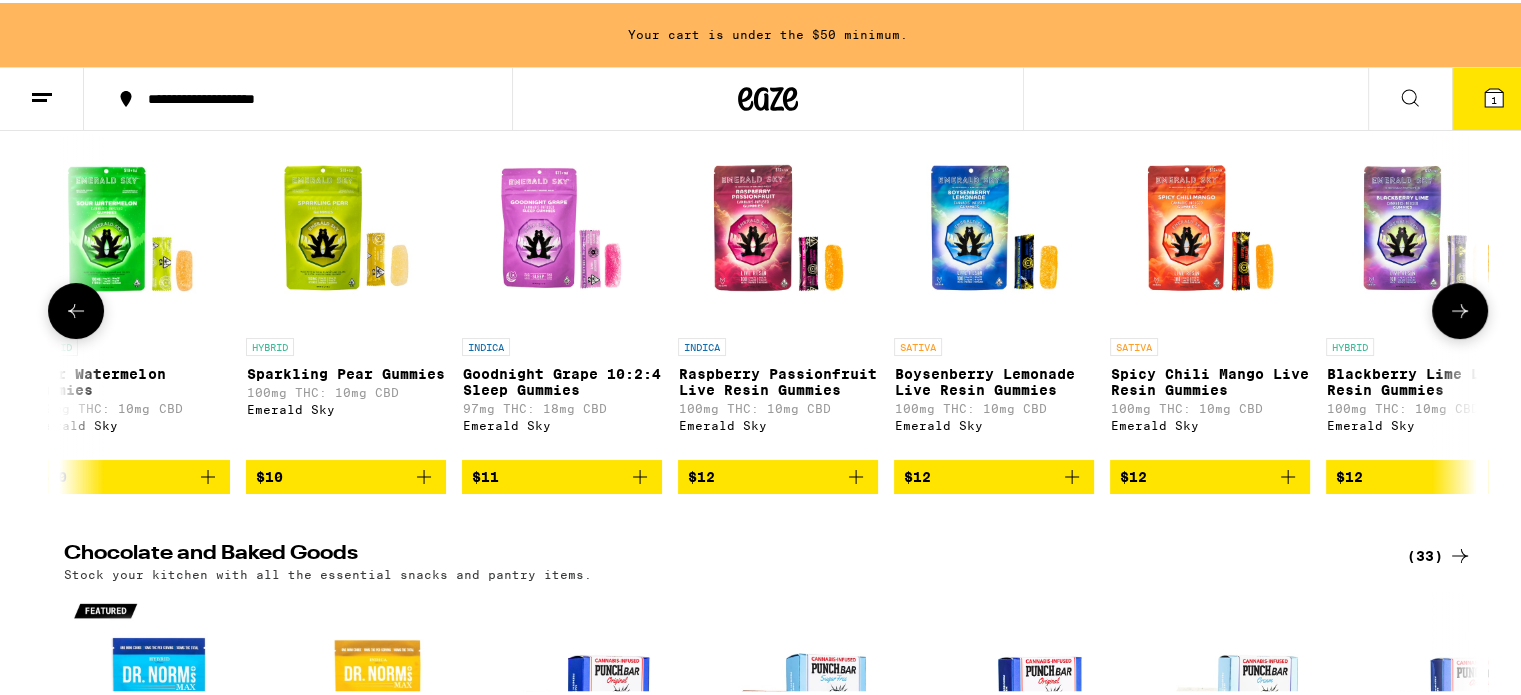 scroll, scrollTop: 0, scrollLeft: 3669, axis: horizontal 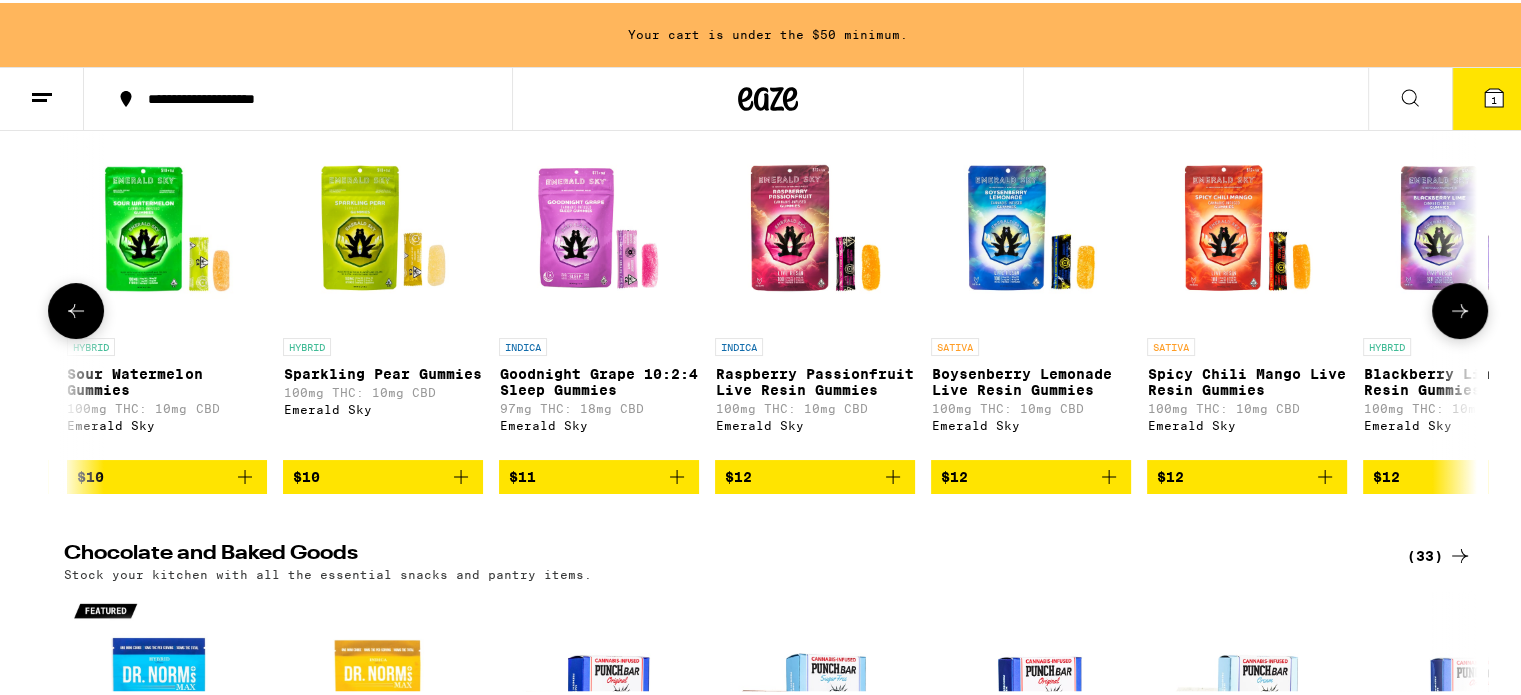 click 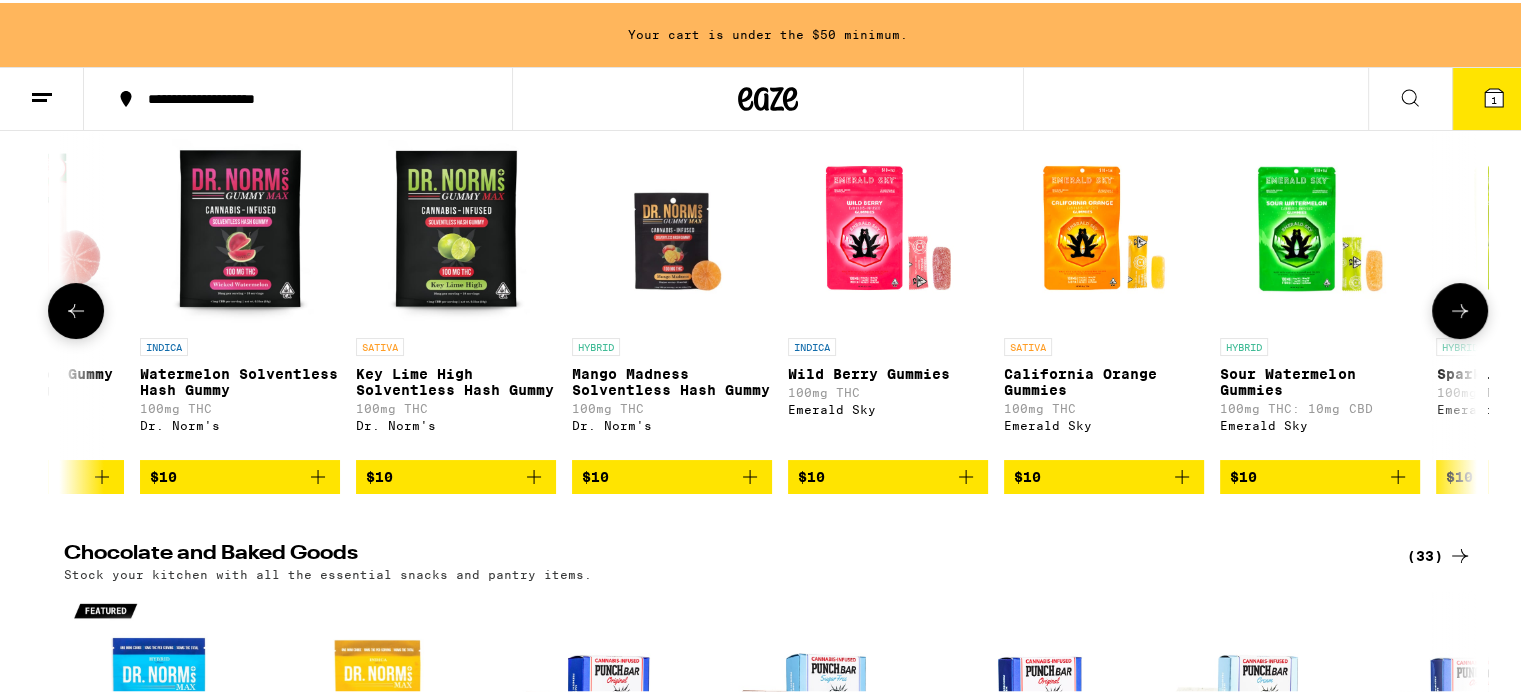 scroll, scrollTop: 0, scrollLeft: 2480, axis: horizontal 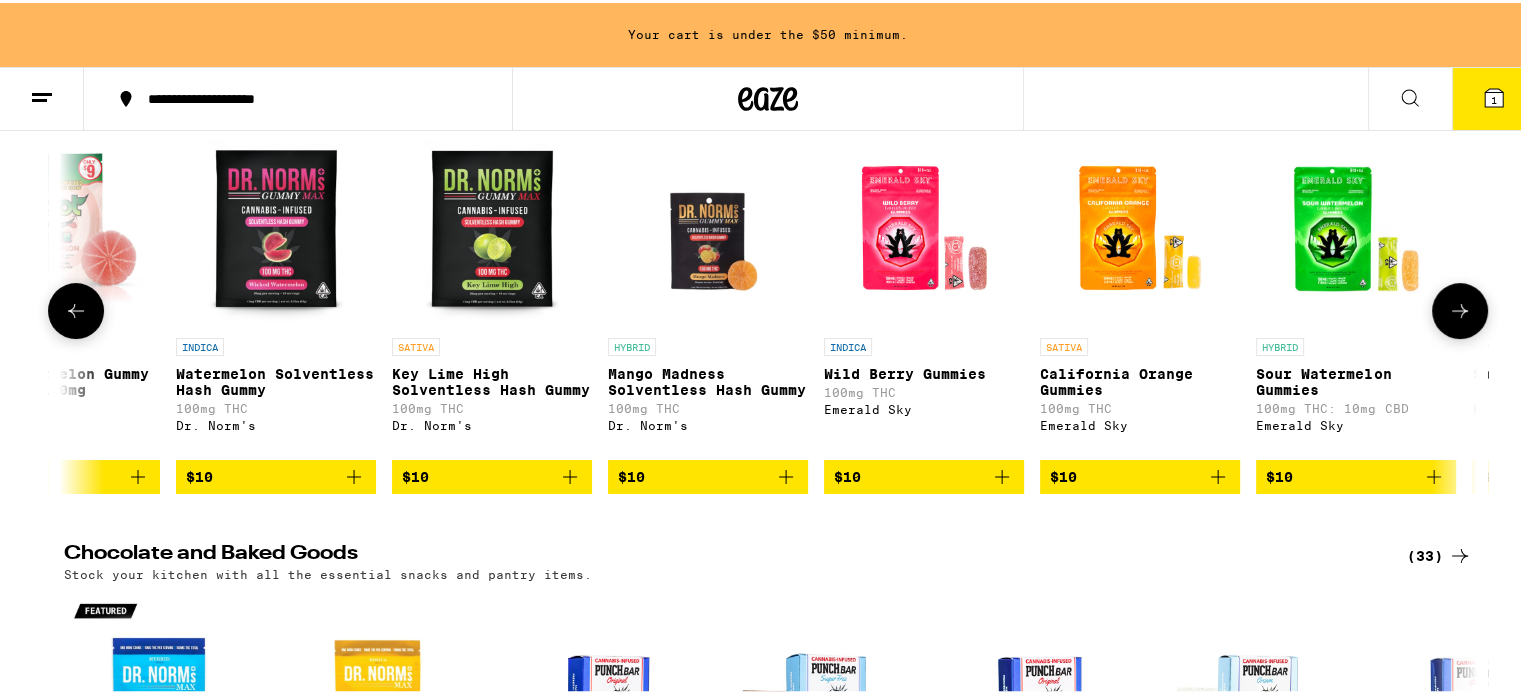 click 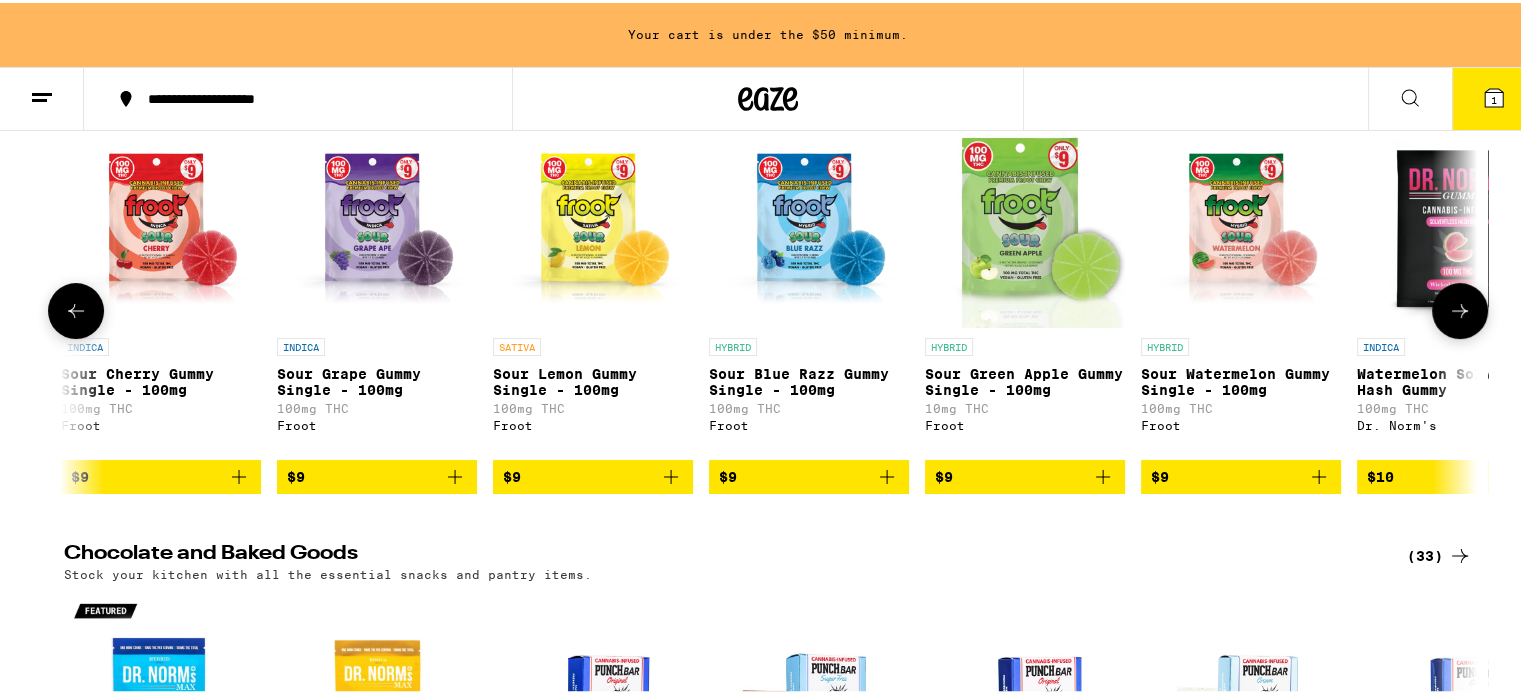 scroll, scrollTop: 0, scrollLeft: 1290, axis: horizontal 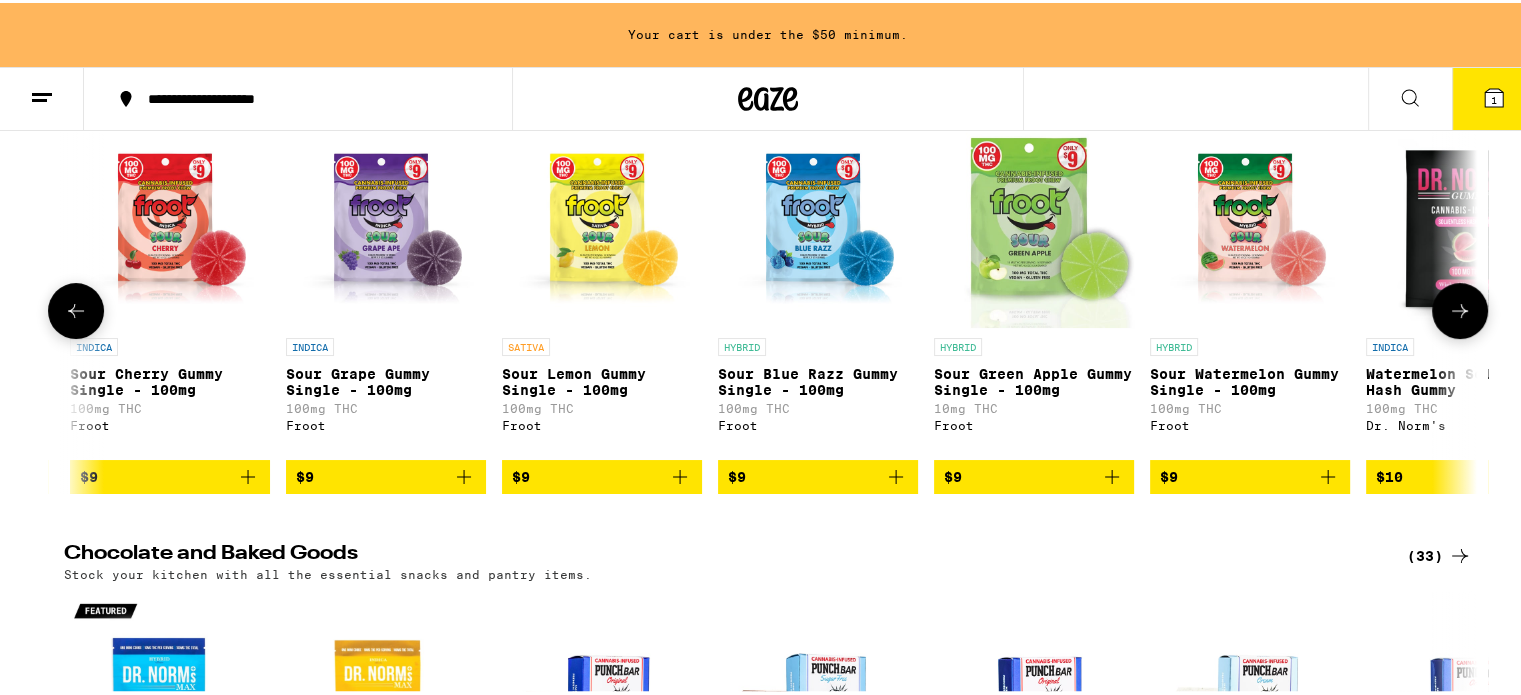 click 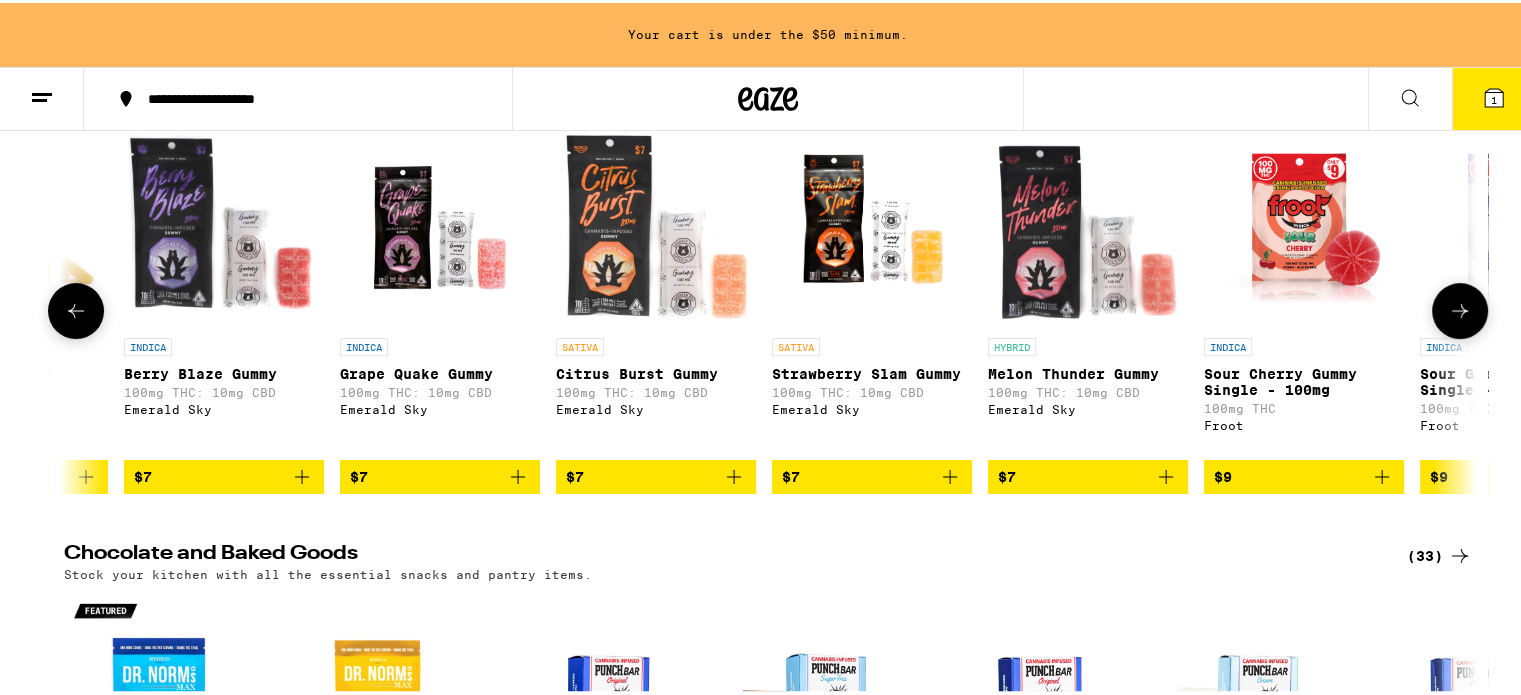 scroll, scrollTop: 0, scrollLeft: 100, axis: horizontal 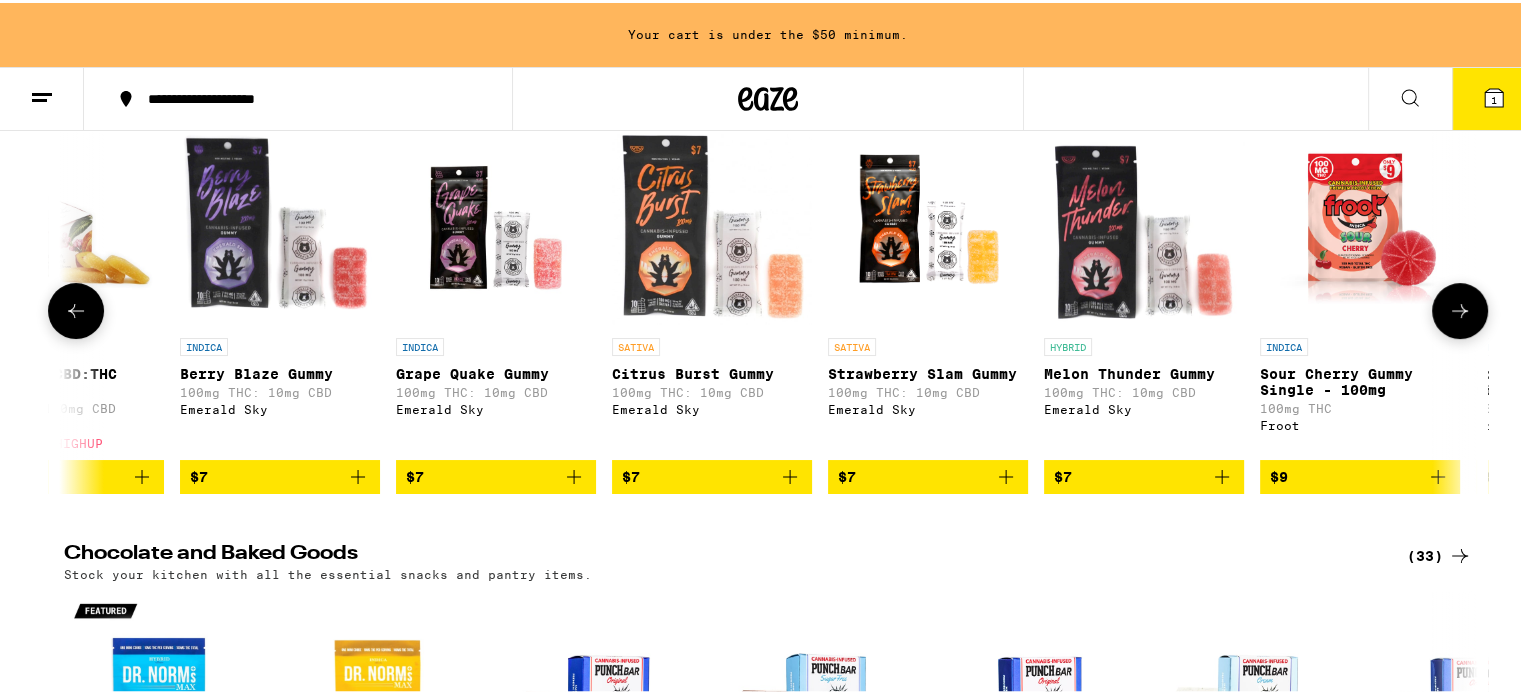 click 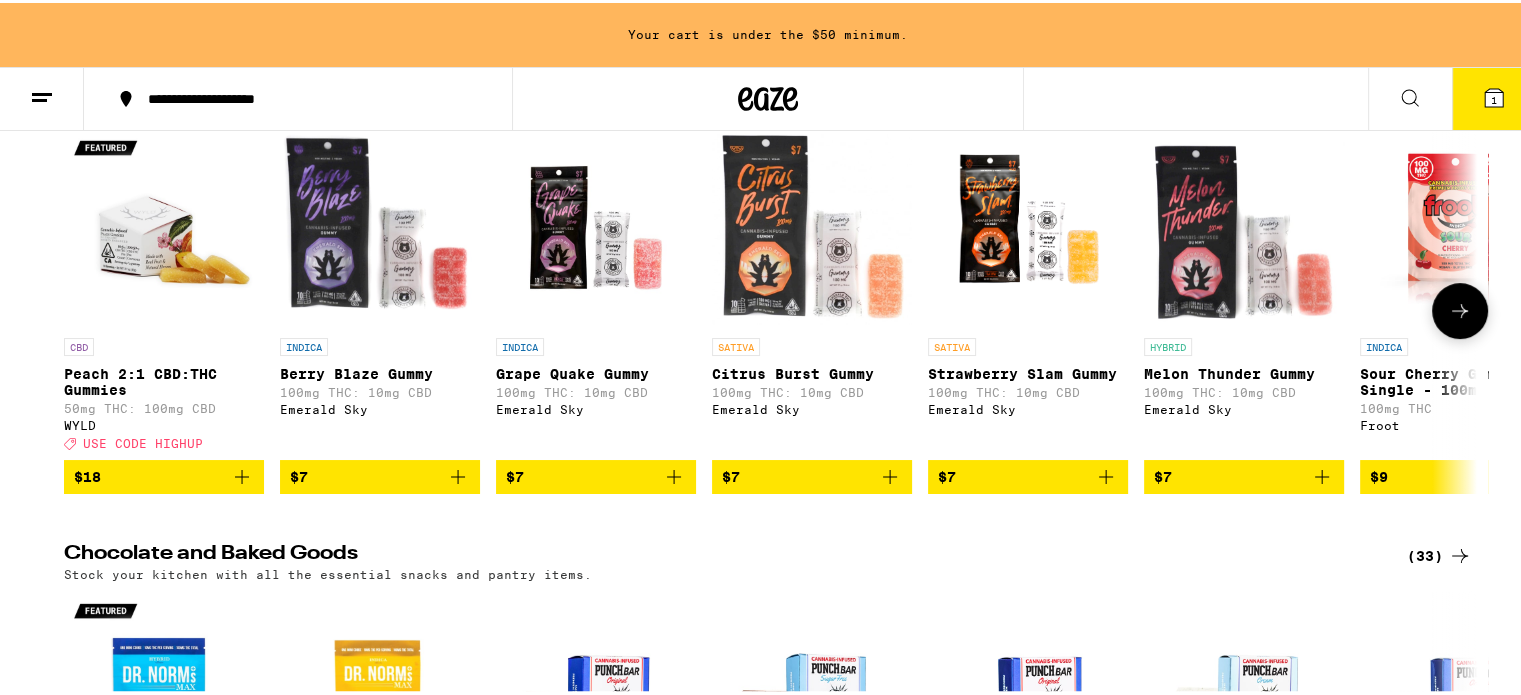 click 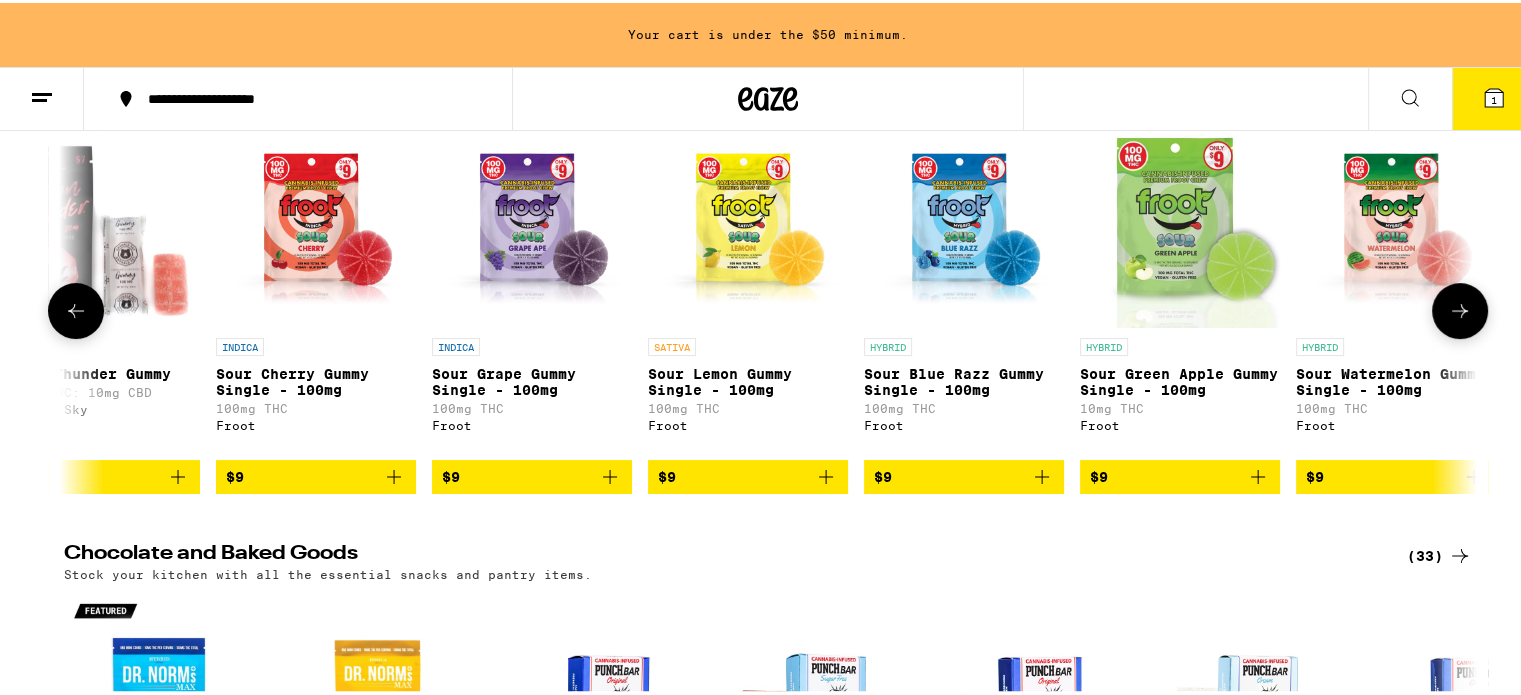 scroll, scrollTop: 0, scrollLeft: 1190, axis: horizontal 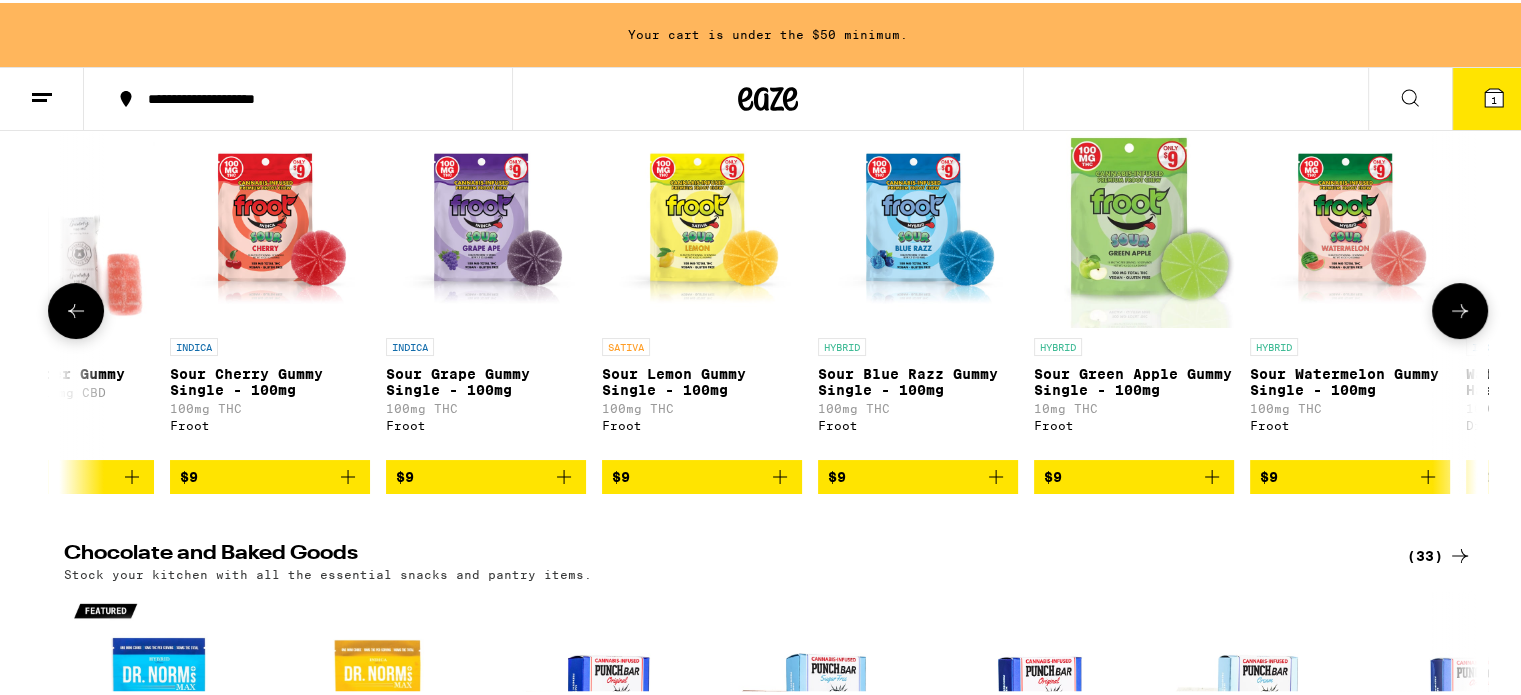 click at bounding box center (1460, 308) 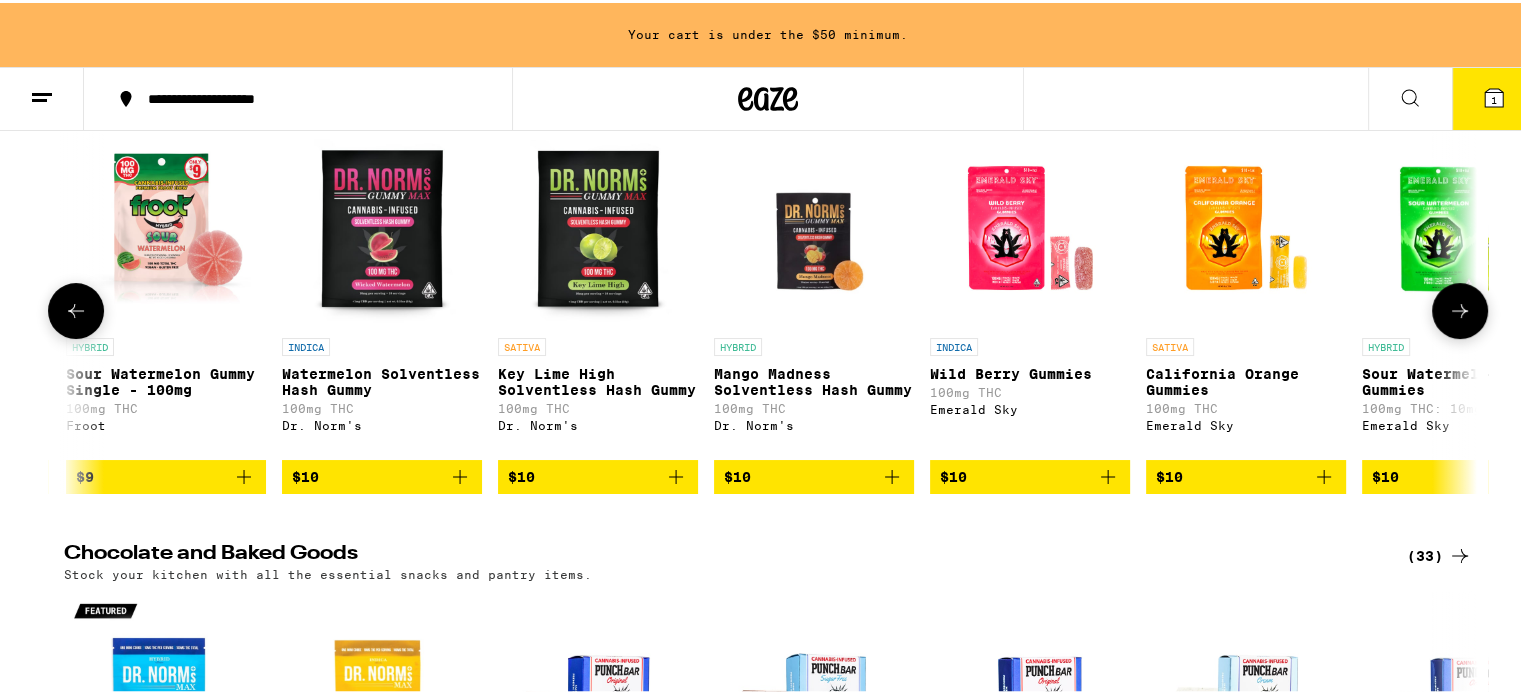click at bounding box center (1460, 308) 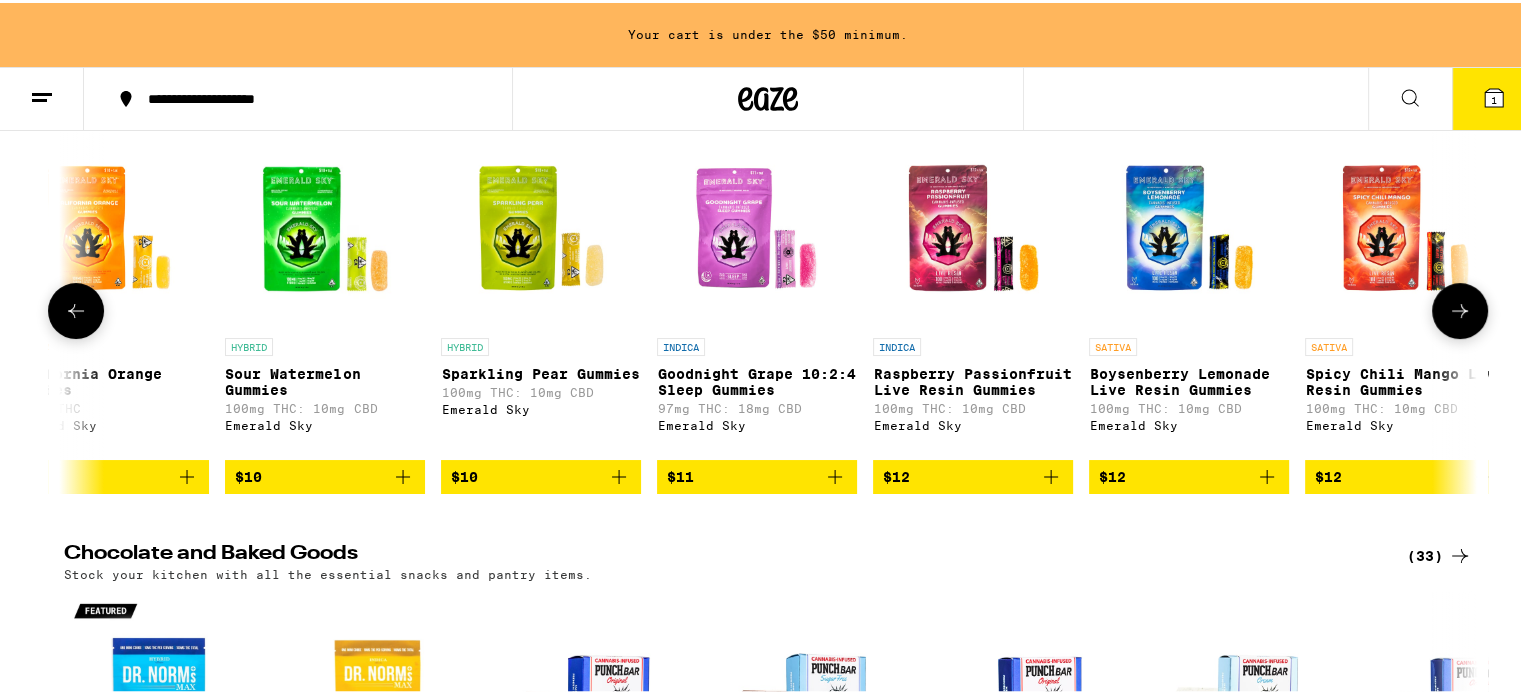 click at bounding box center [1460, 308] 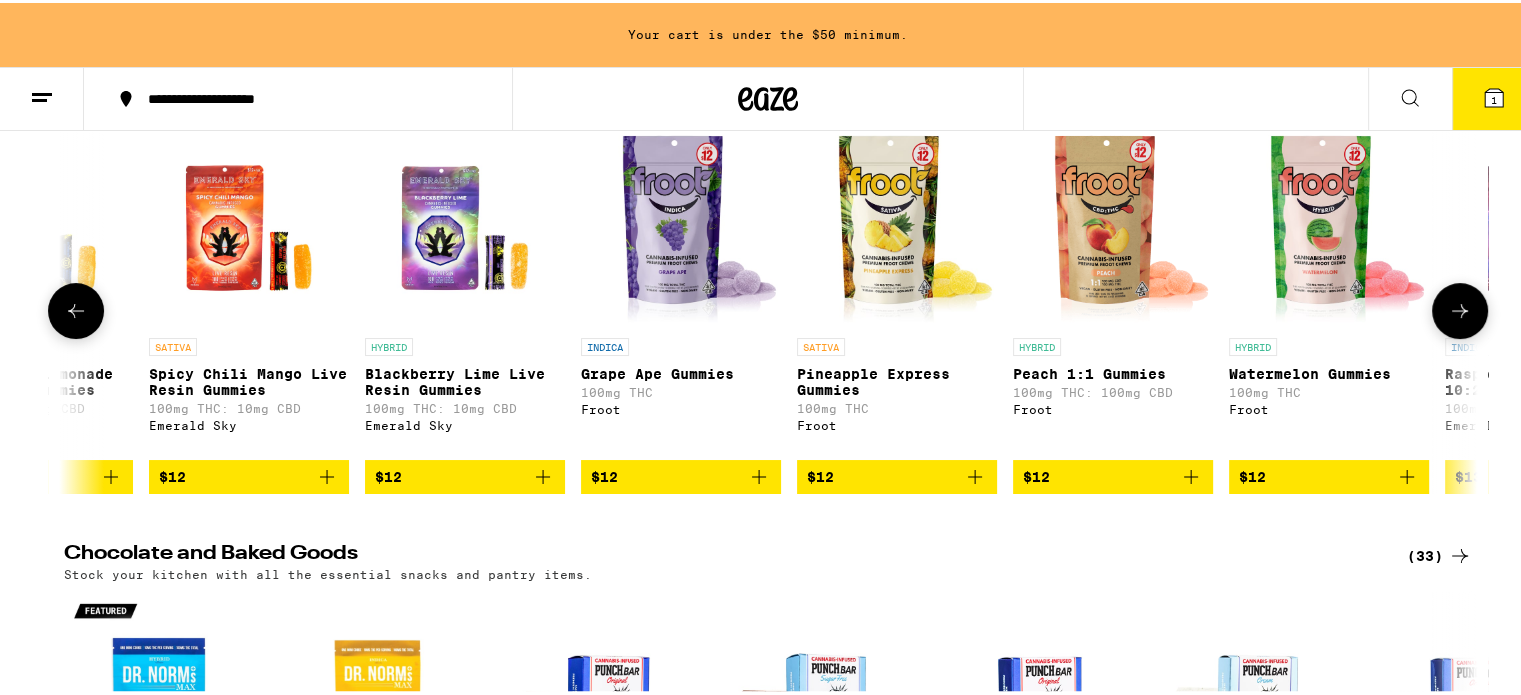 click at bounding box center (1460, 308) 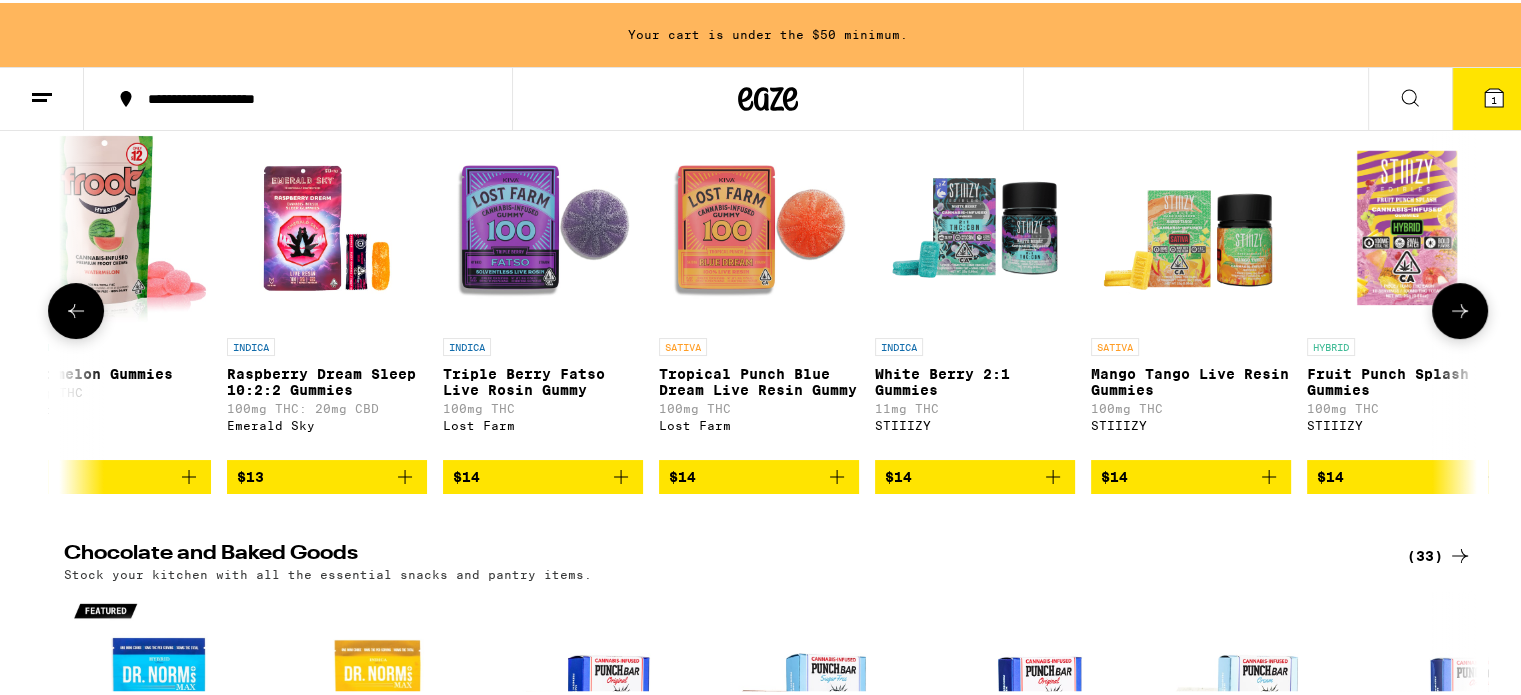 scroll, scrollTop: 0, scrollLeft: 5889, axis: horizontal 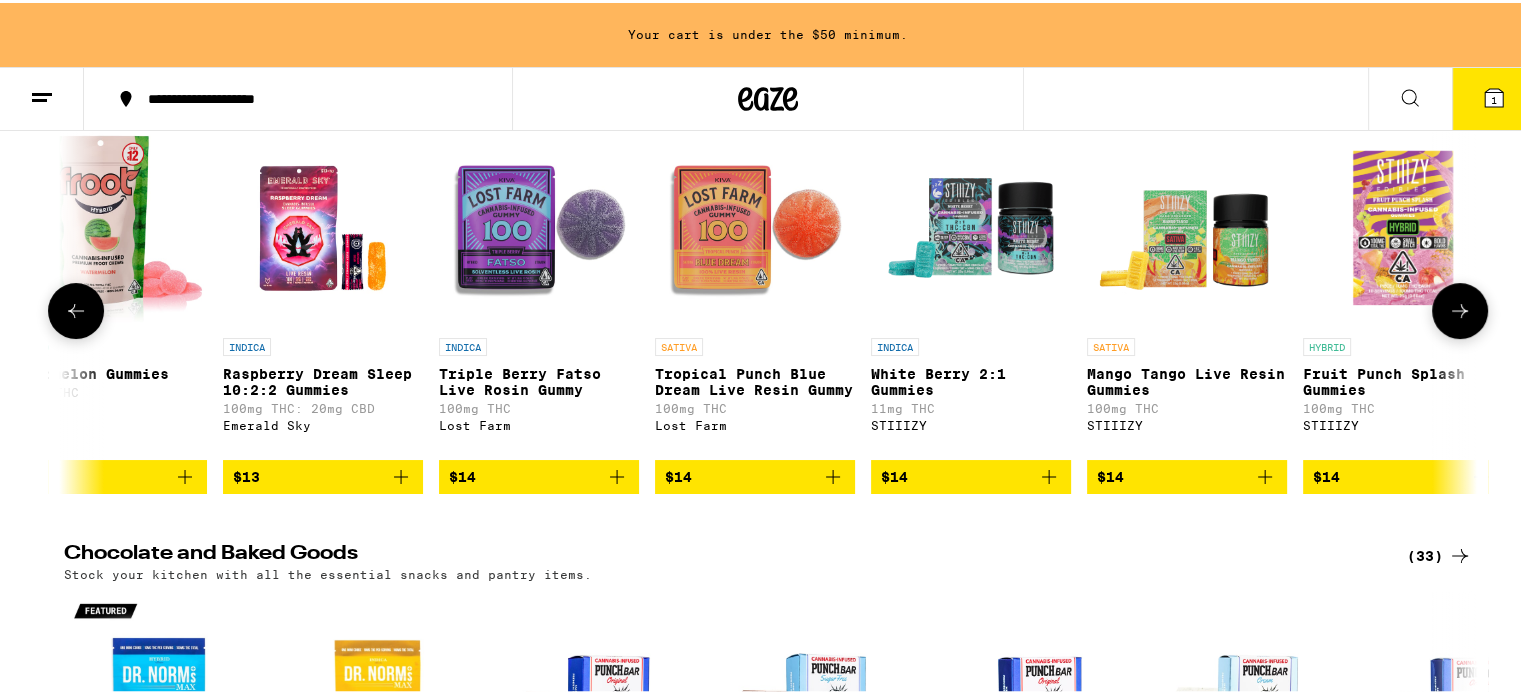 click at bounding box center (1460, 308) 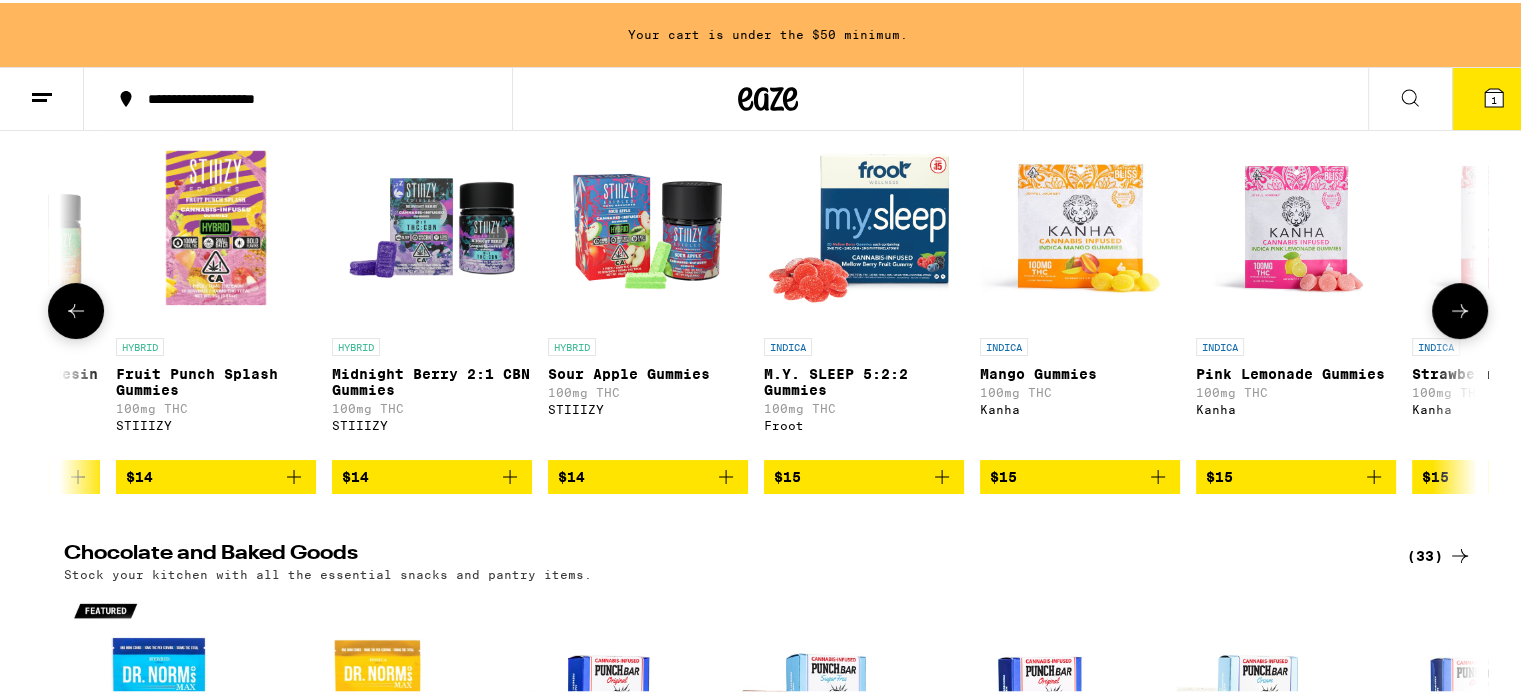 scroll, scrollTop: 0, scrollLeft: 7080, axis: horizontal 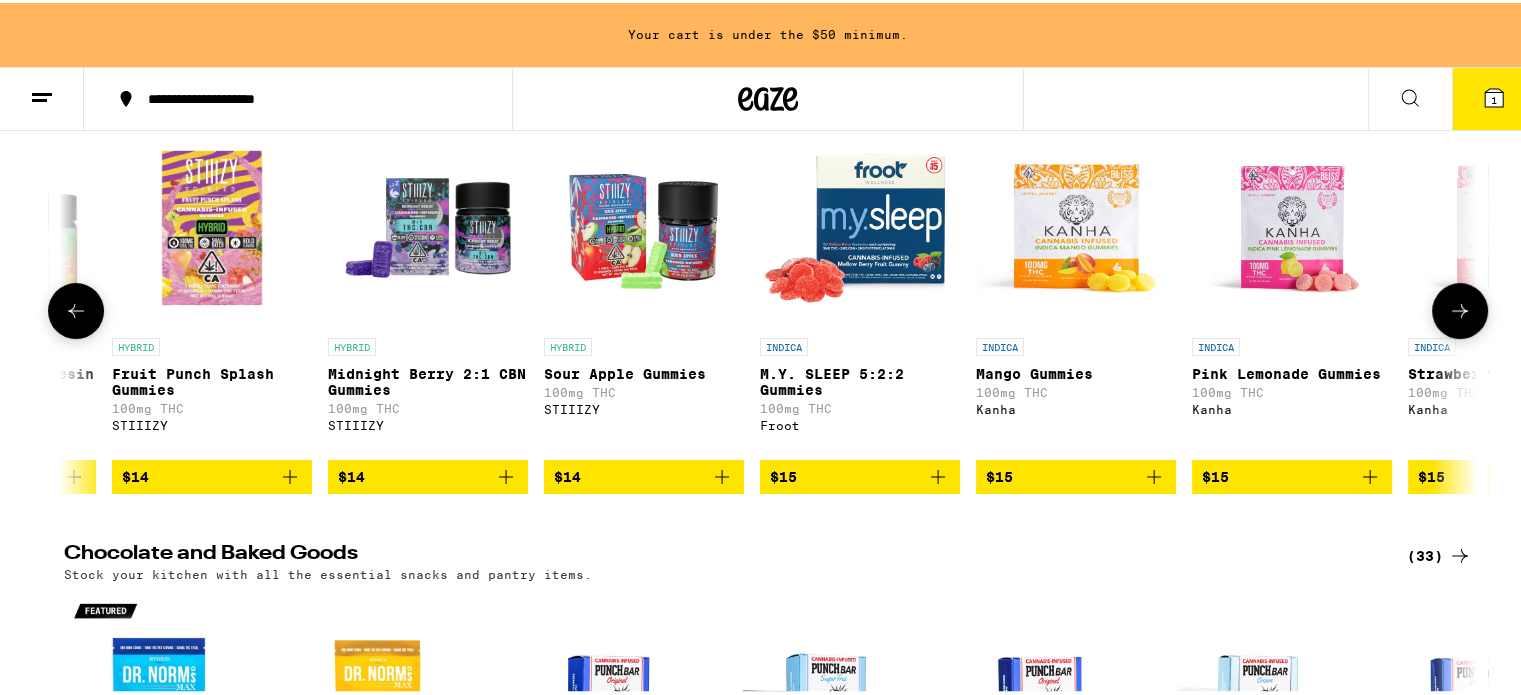 click 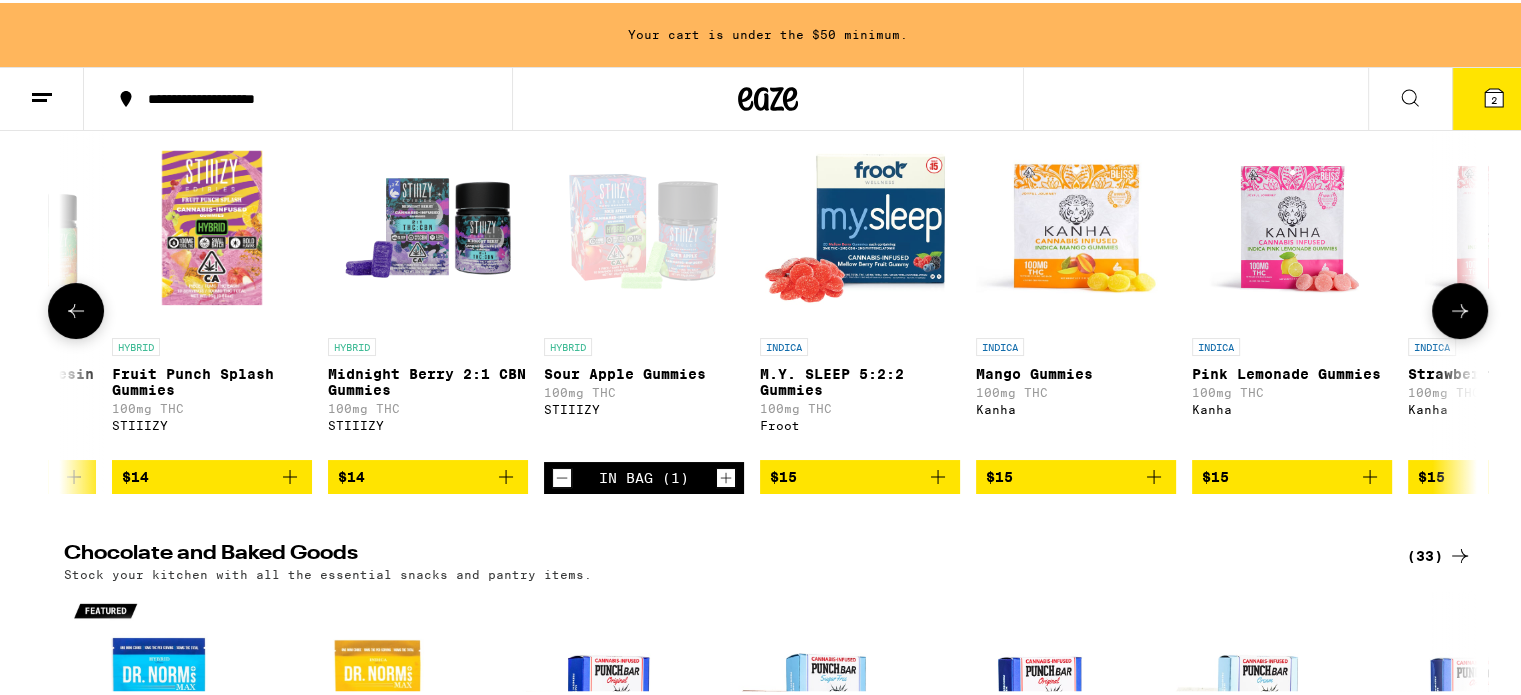 click at bounding box center [1460, 308] 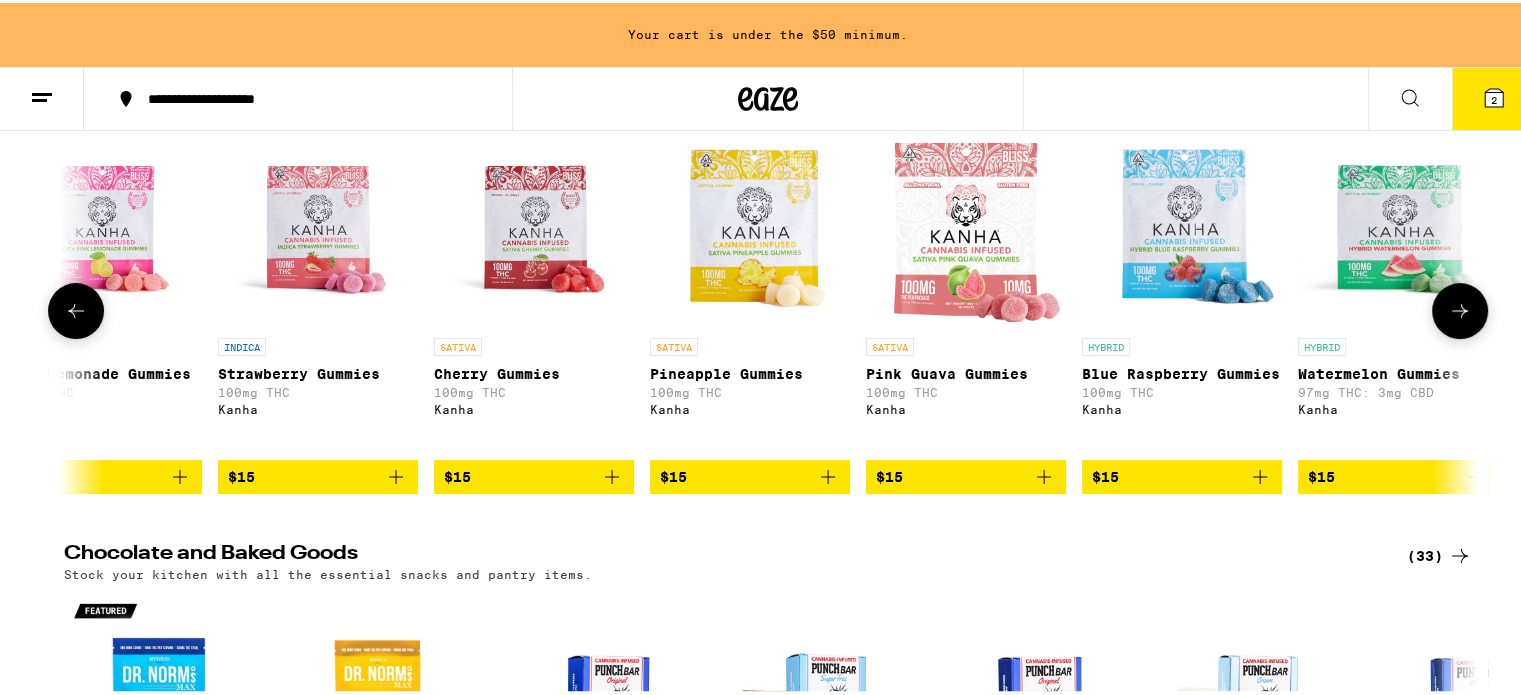 click at bounding box center [1460, 308] 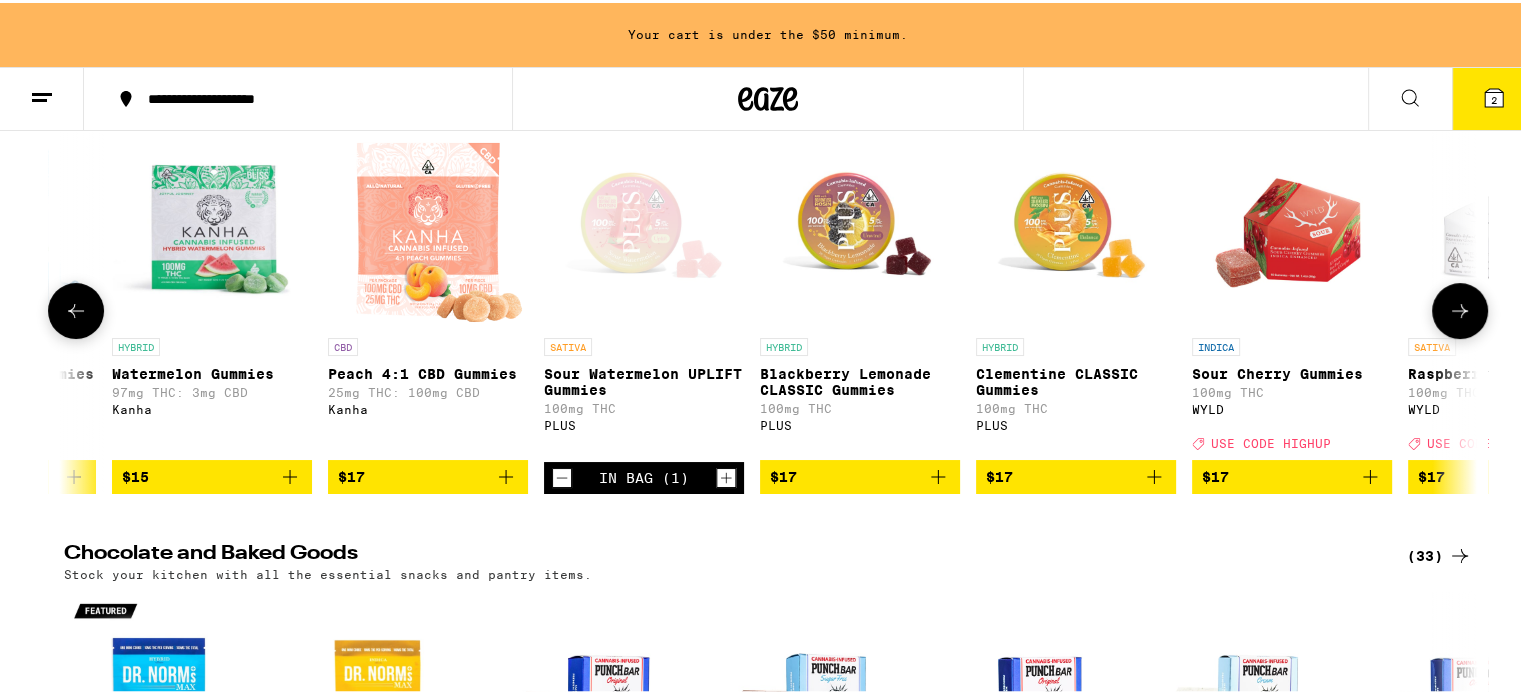 scroll, scrollTop: 0, scrollLeft: 9460, axis: horizontal 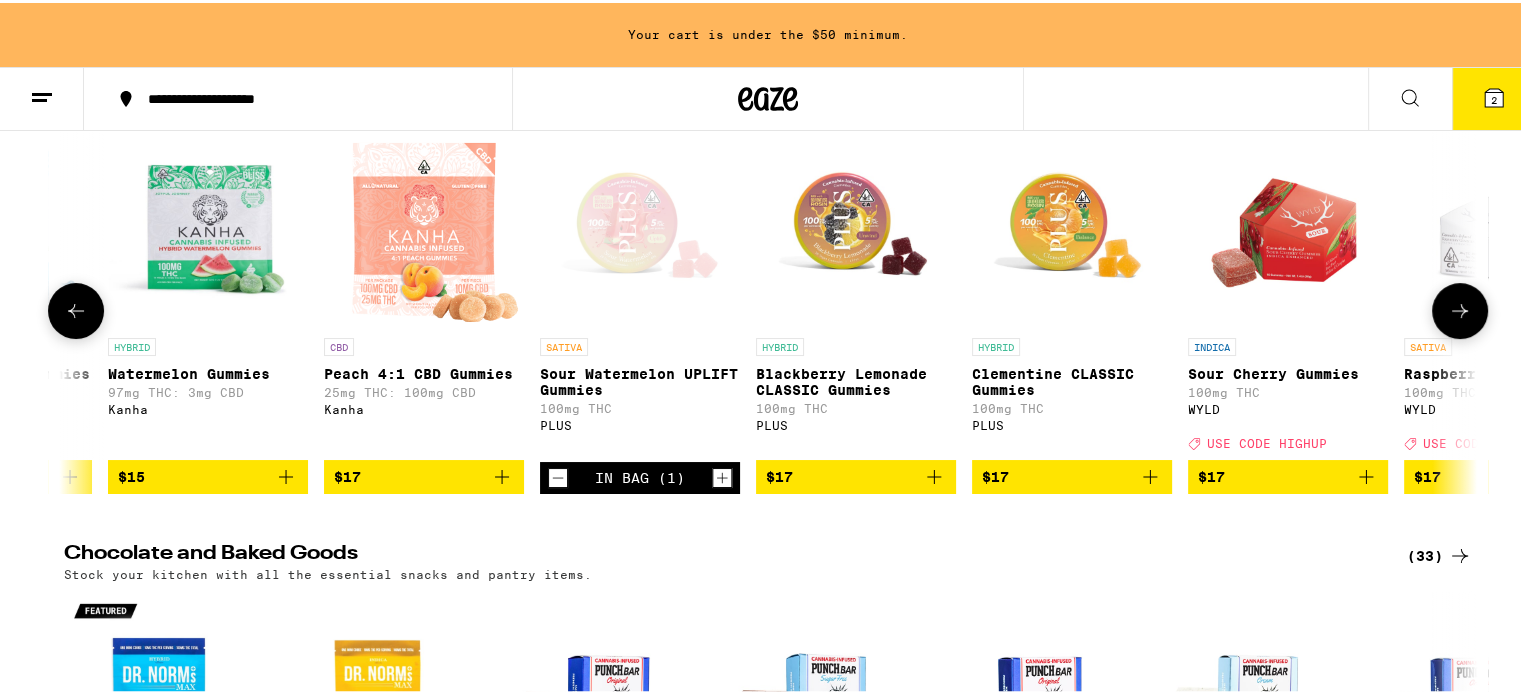 click at bounding box center [1460, 308] 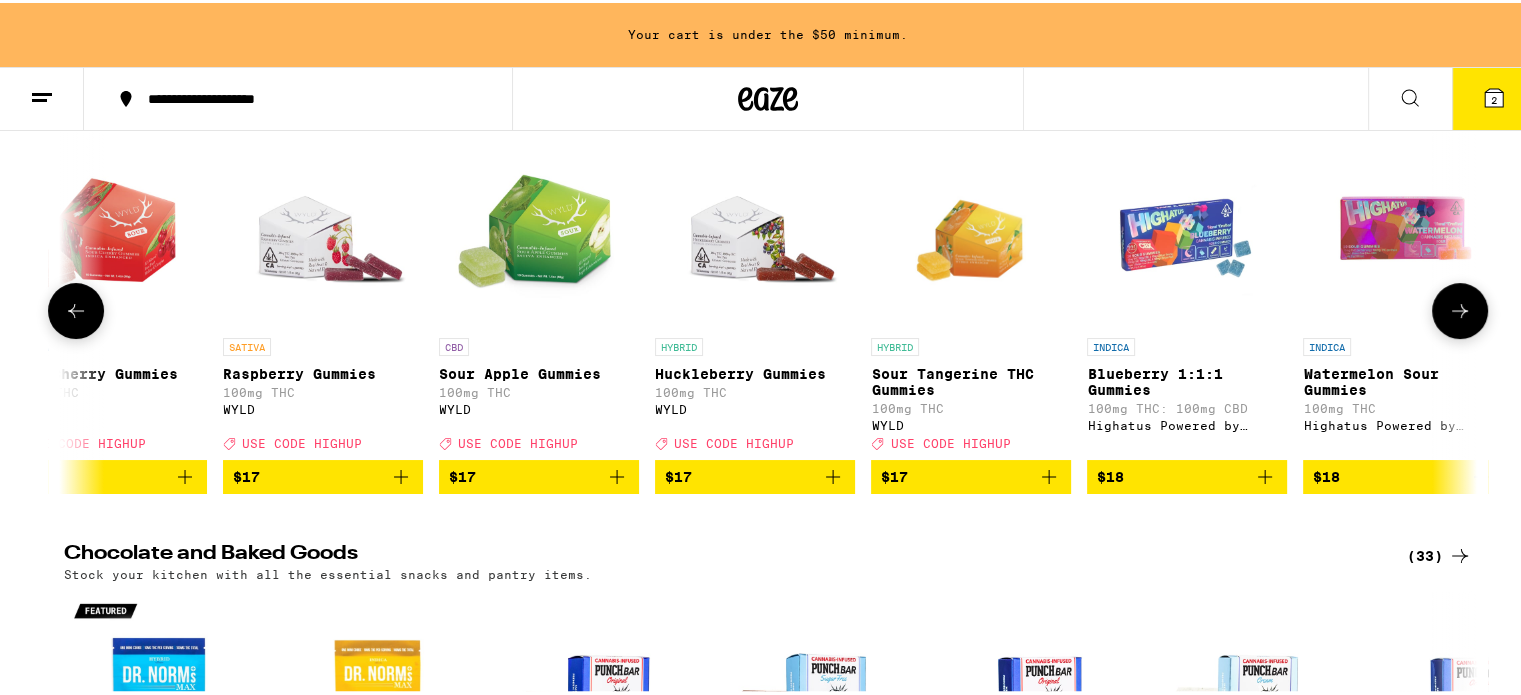 scroll, scrollTop: 0, scrollLeft: 10651, axis: horizontal 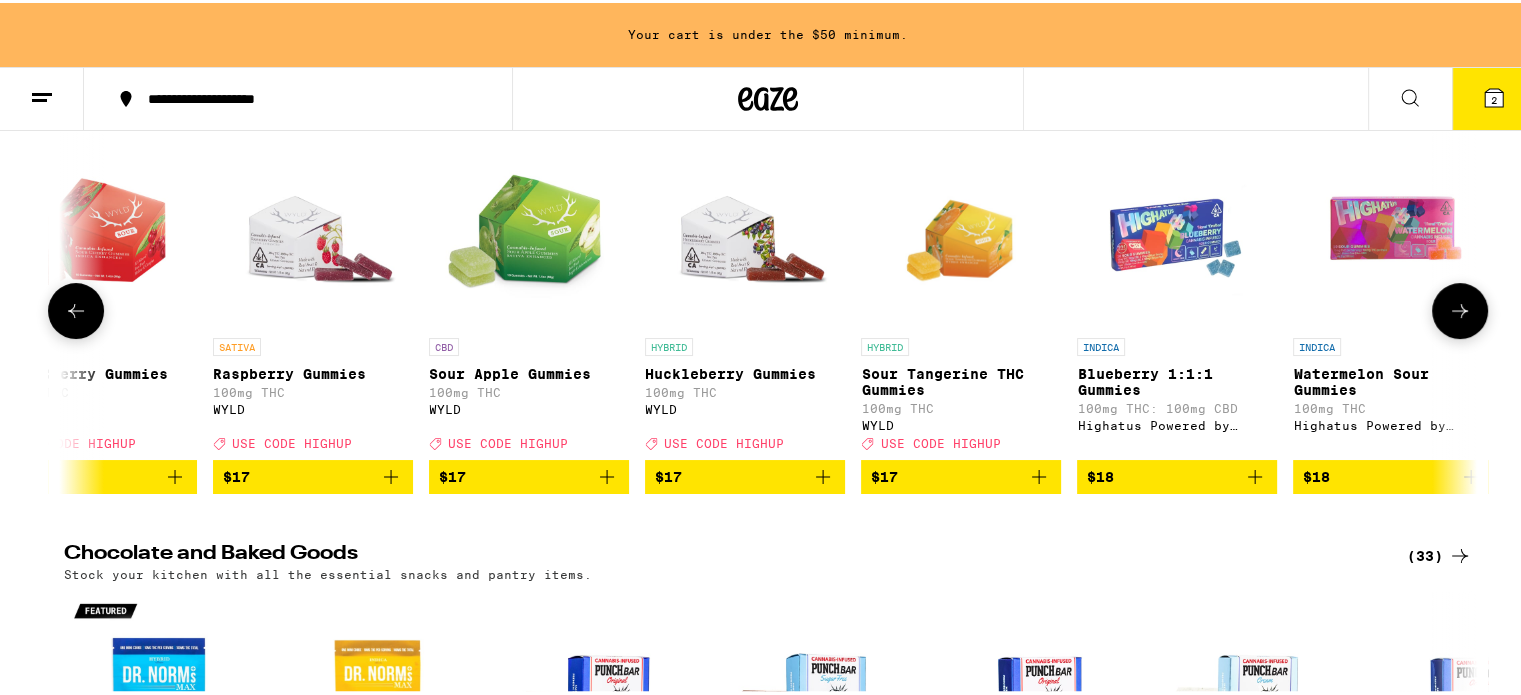 click at bounding box center [1460, 308] 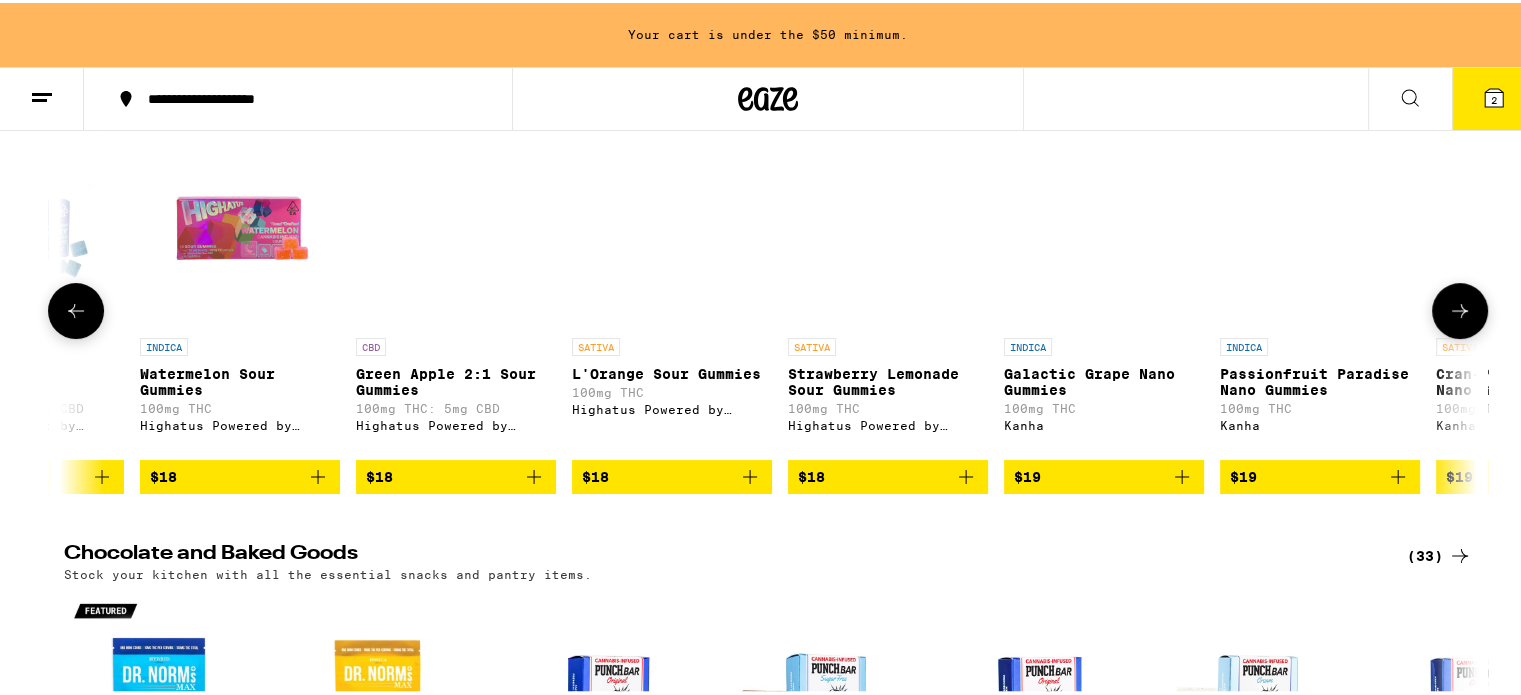 scroll, scrollTop: 0, scrollLeft: 11841, axis: horizontal 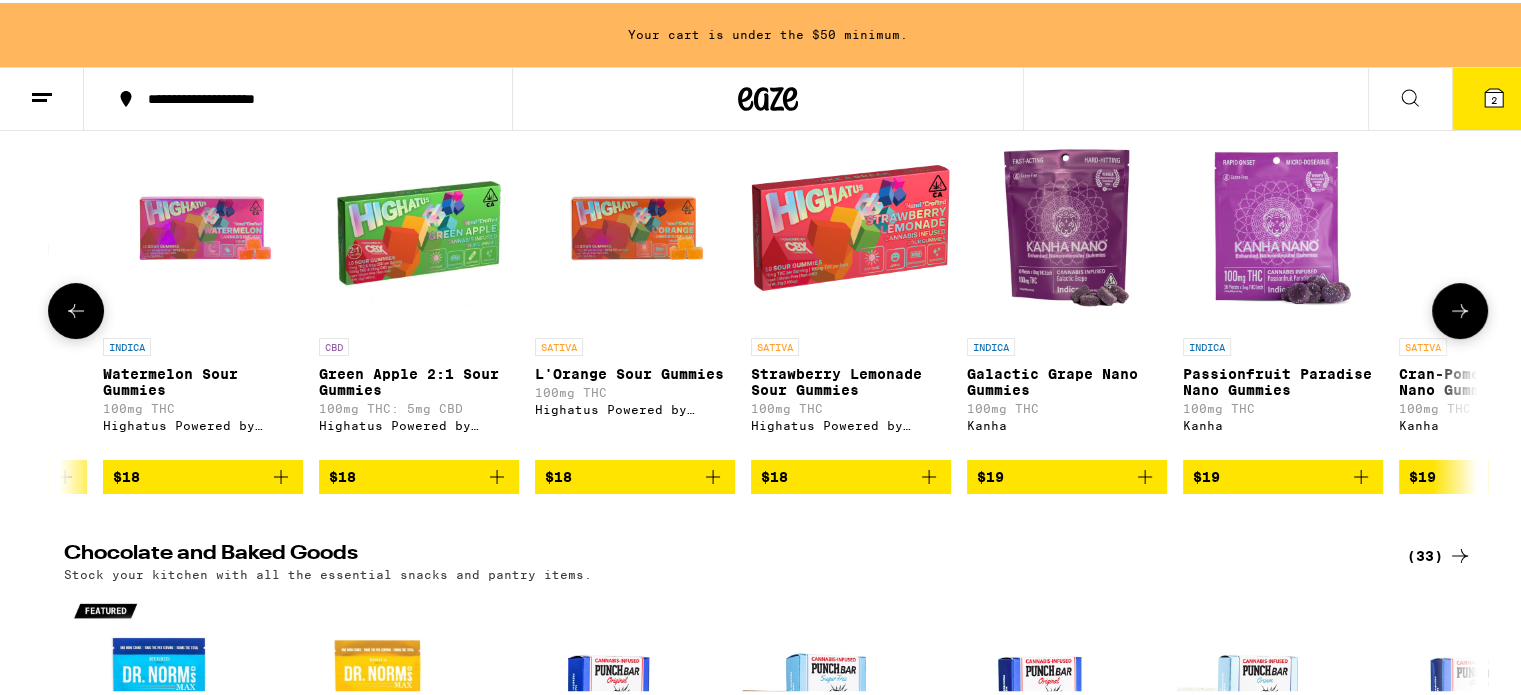 click at bounding box center (1460, 308) 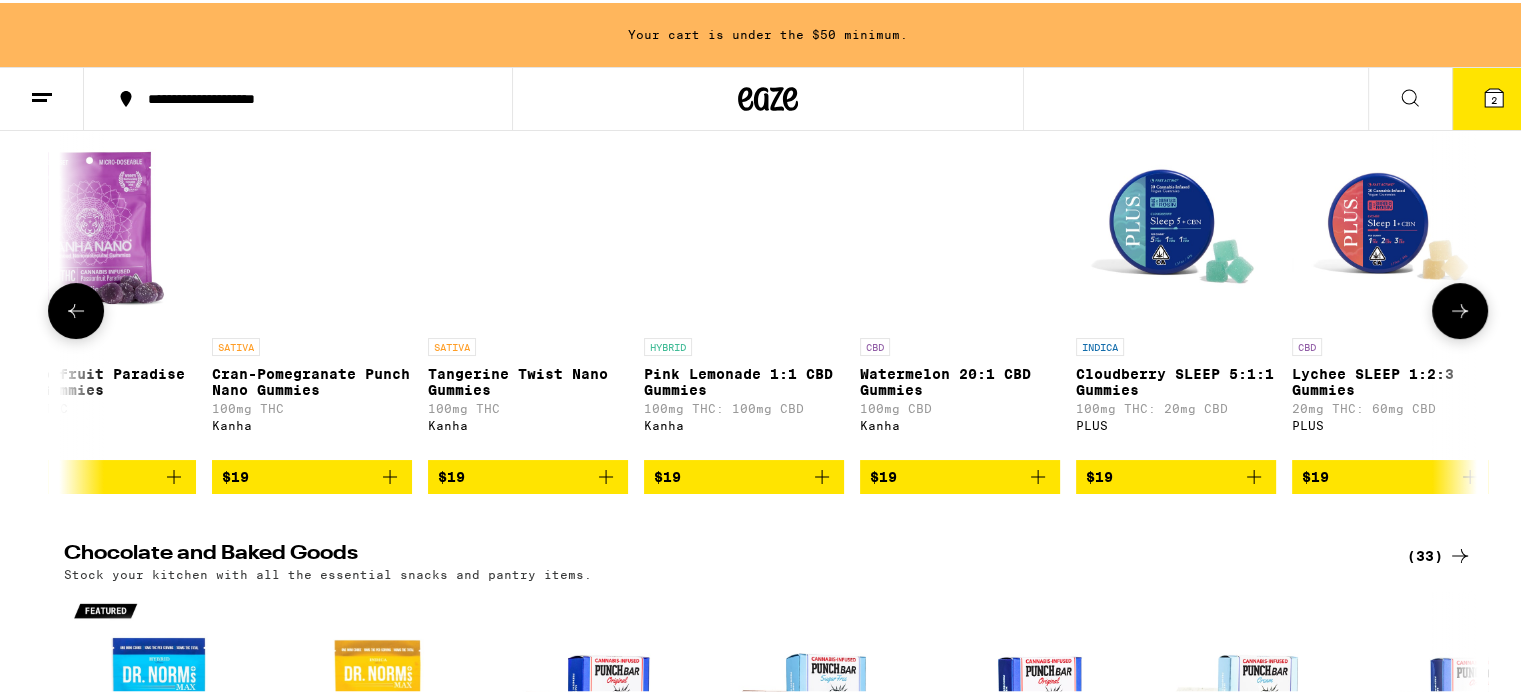 scroll, scrollTop: 0, scrollLeft: 13032, axis: horizontal 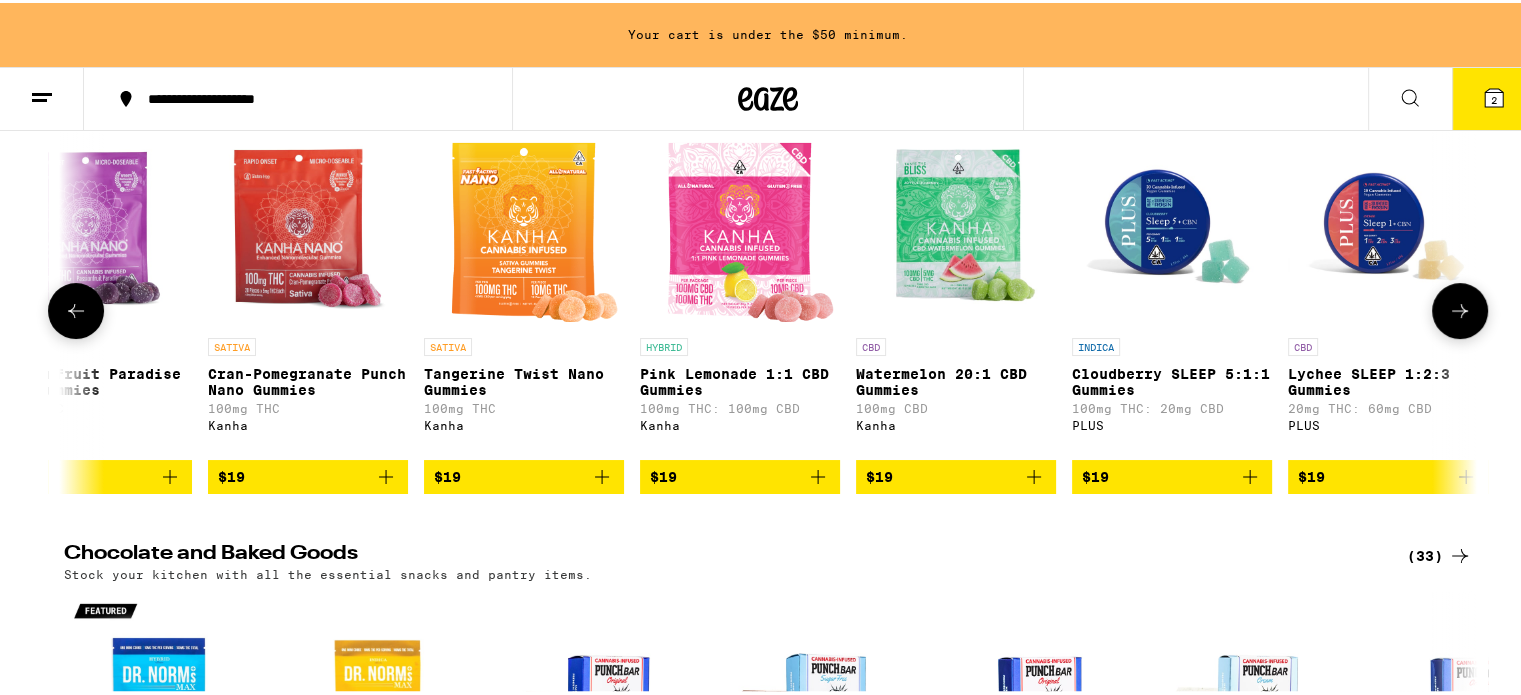 click 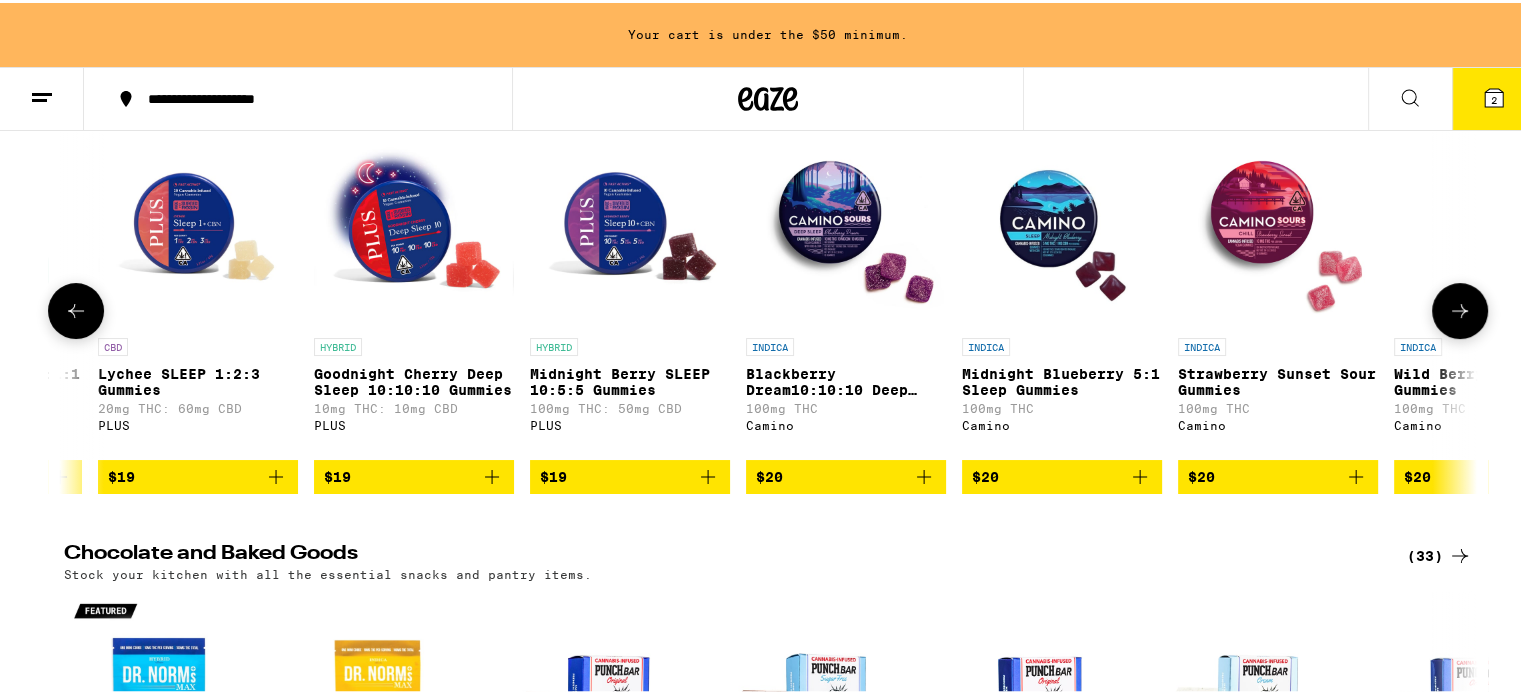 click 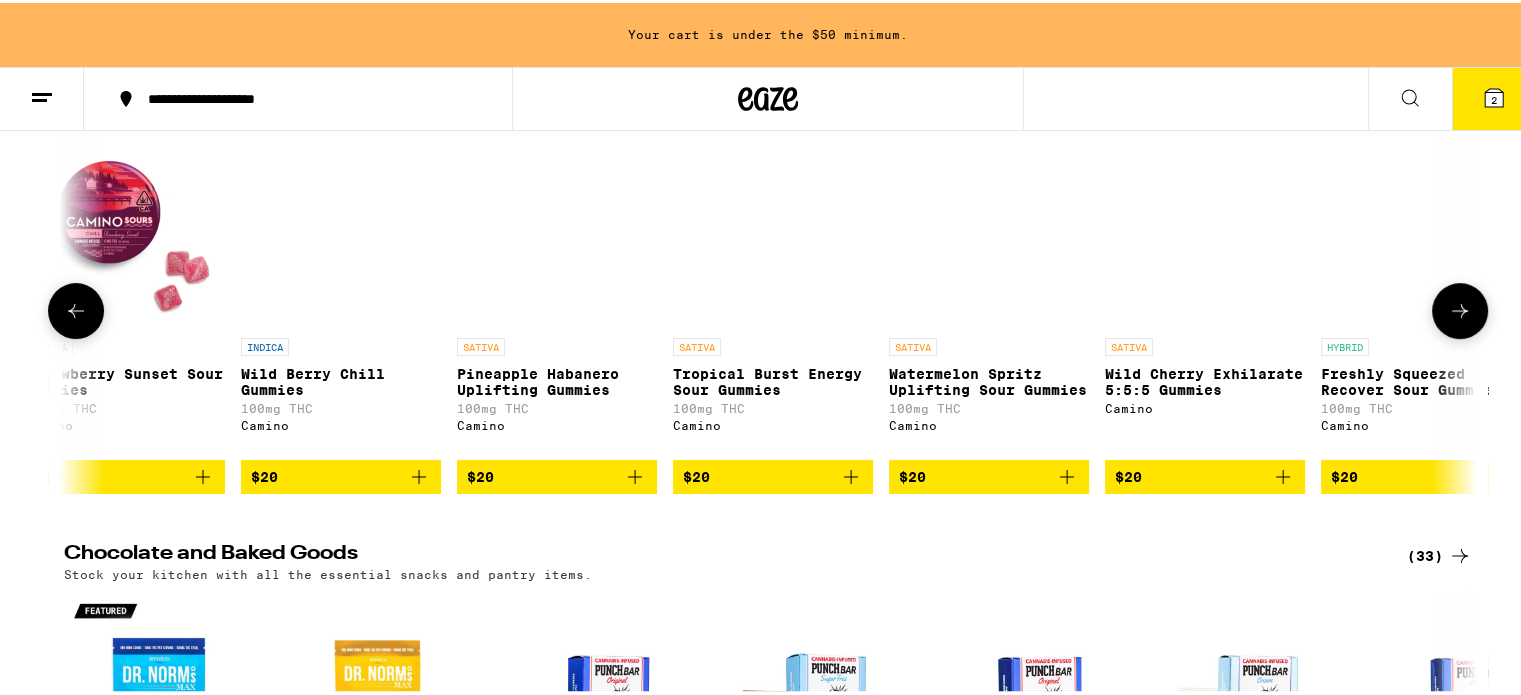scroll, scrollTop: 0, scrollLeft: 15412, axis: horizontal 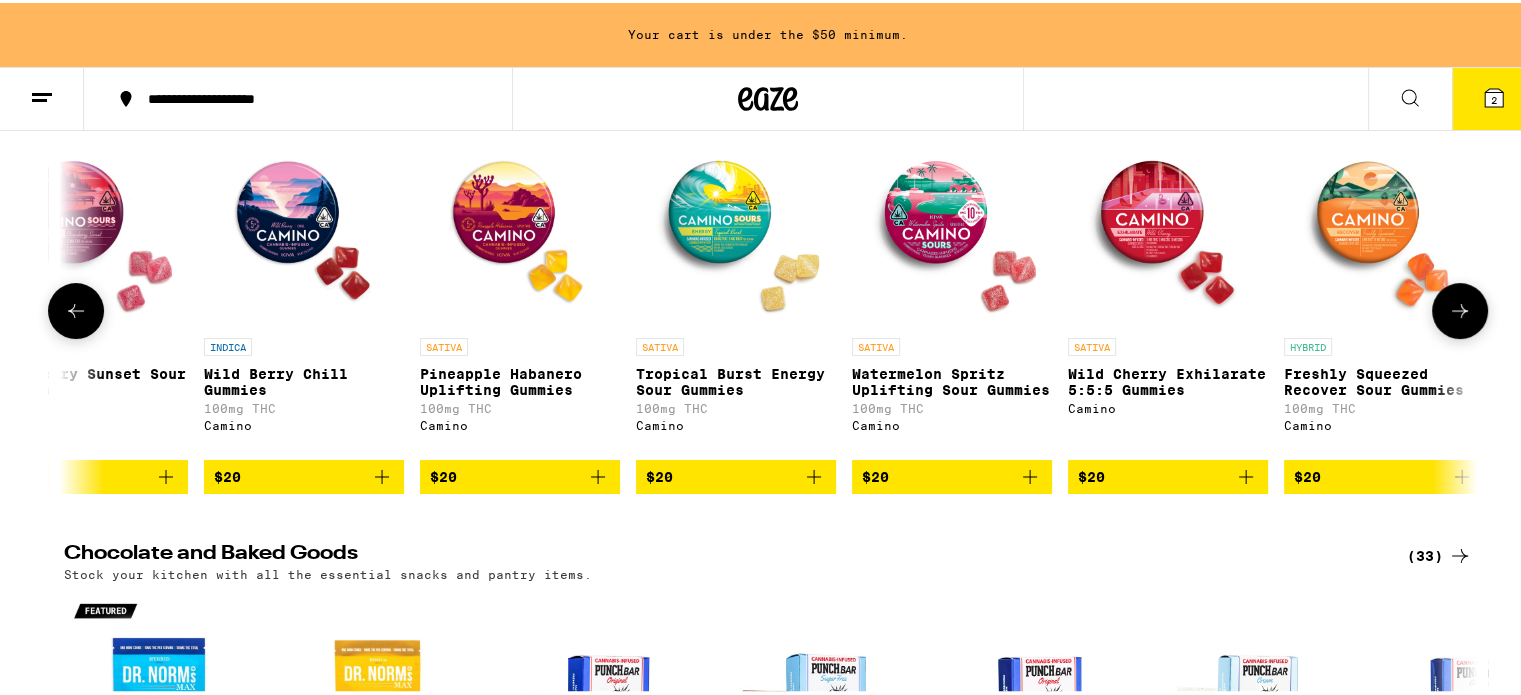 click 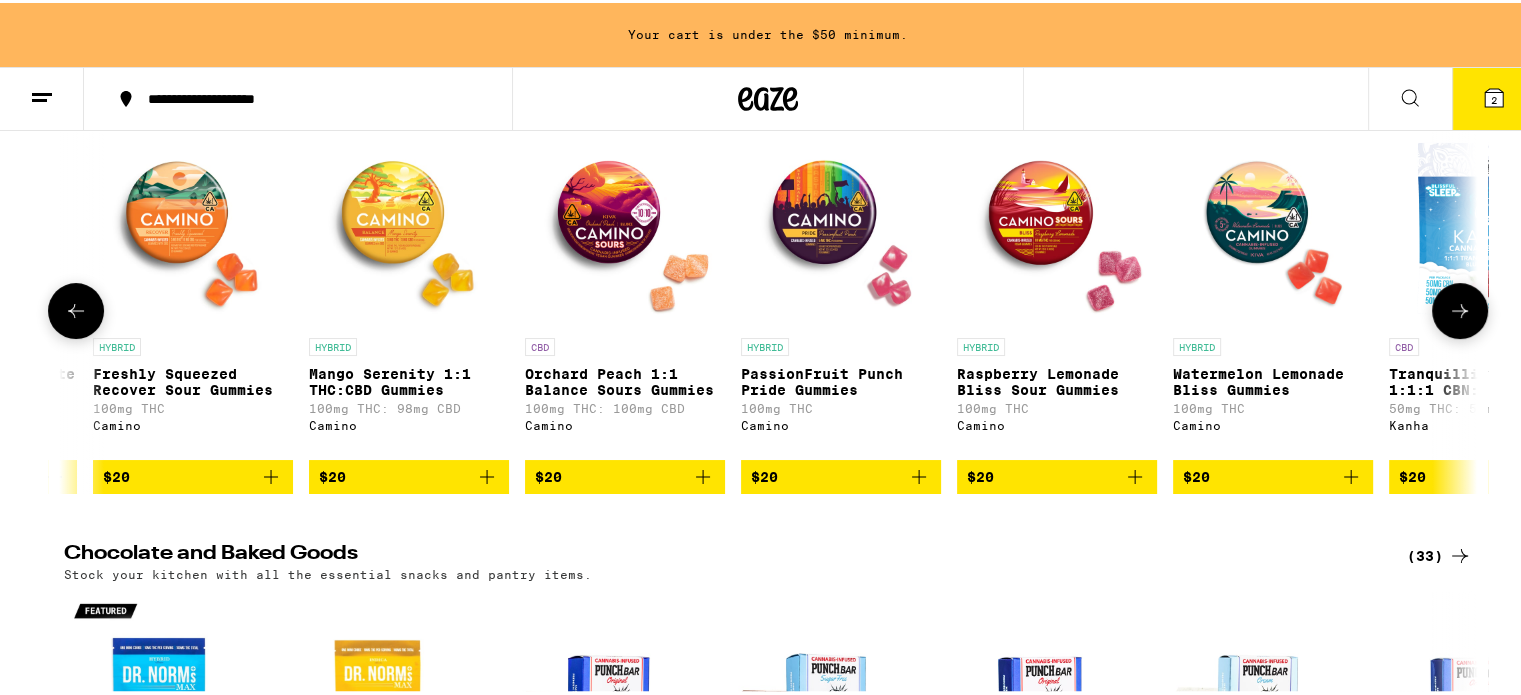 click 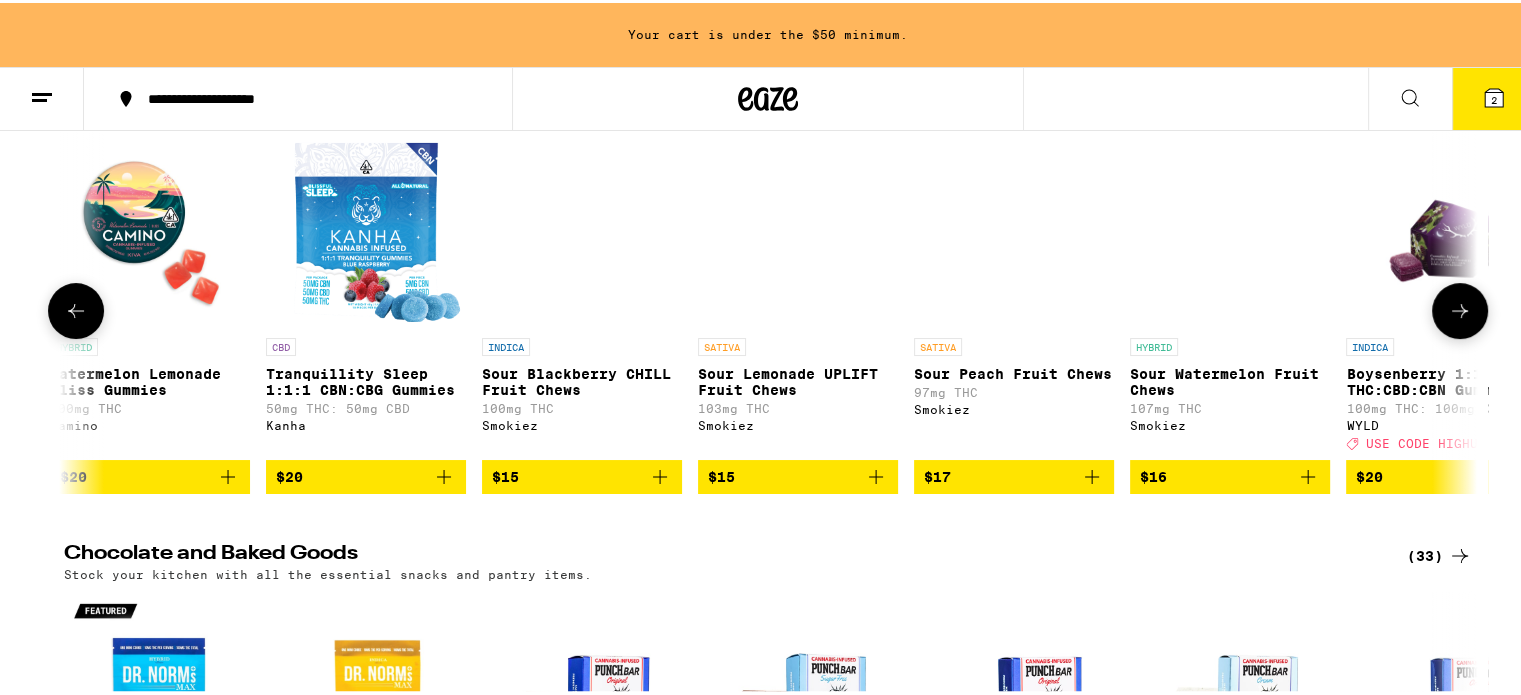 scroll, scrollTop: 0, scrollLeft: 17793, axis: horizontal 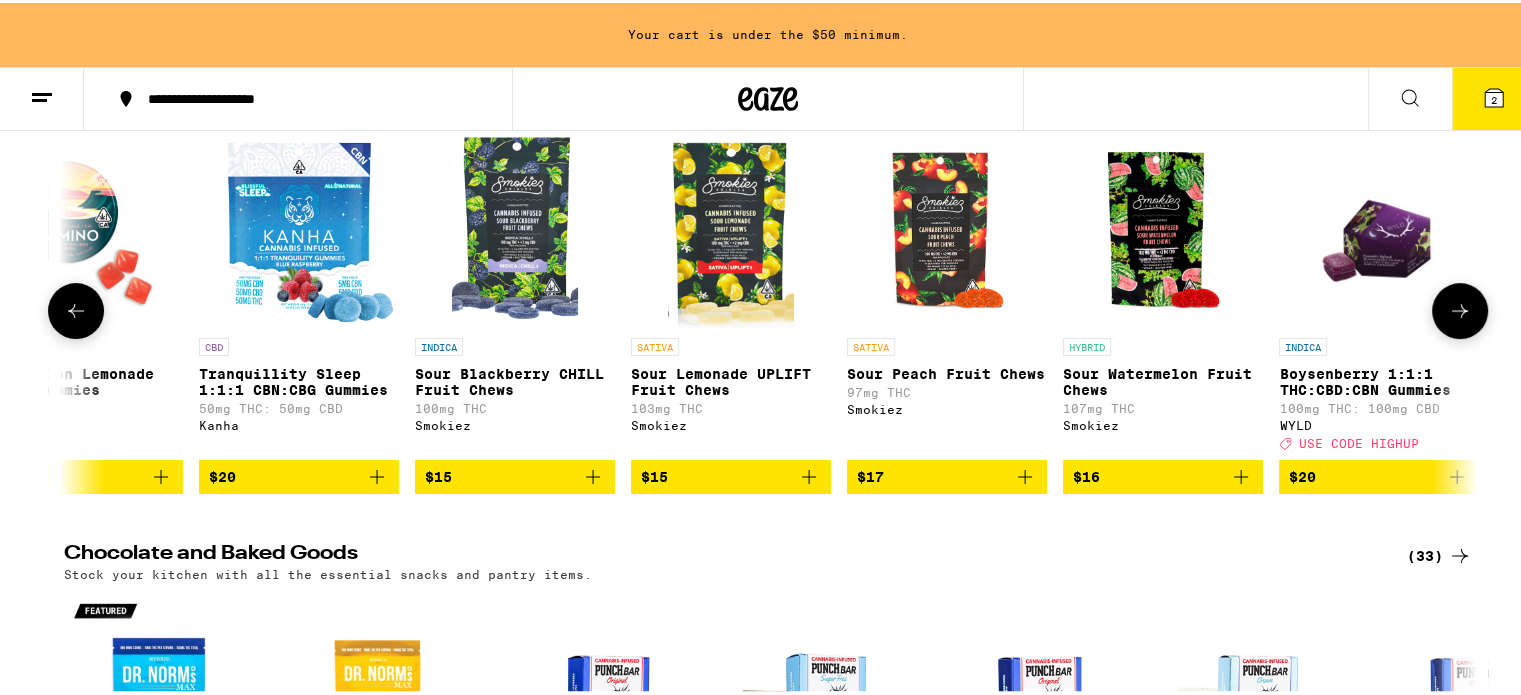 click 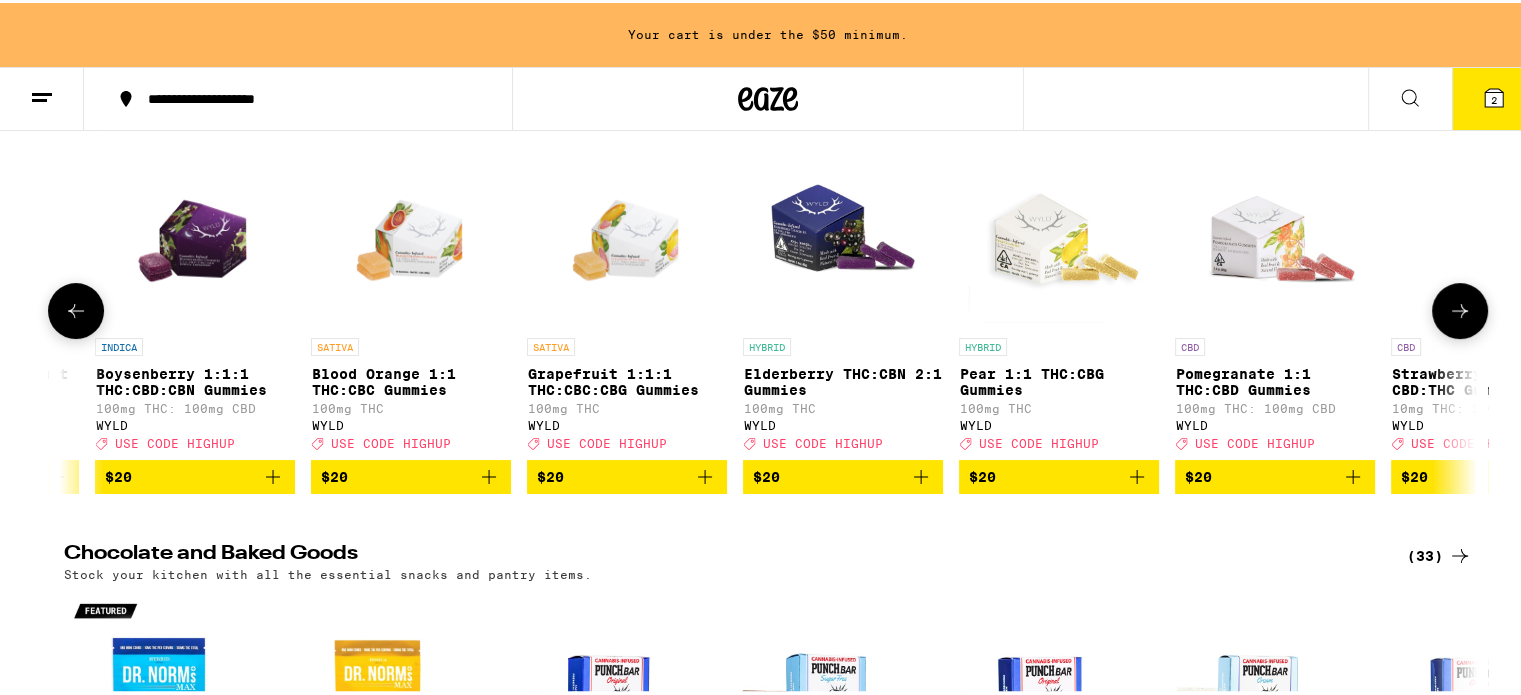 scroll, scrollTop: 0, scrollLeft: 18984, axis: horizontal 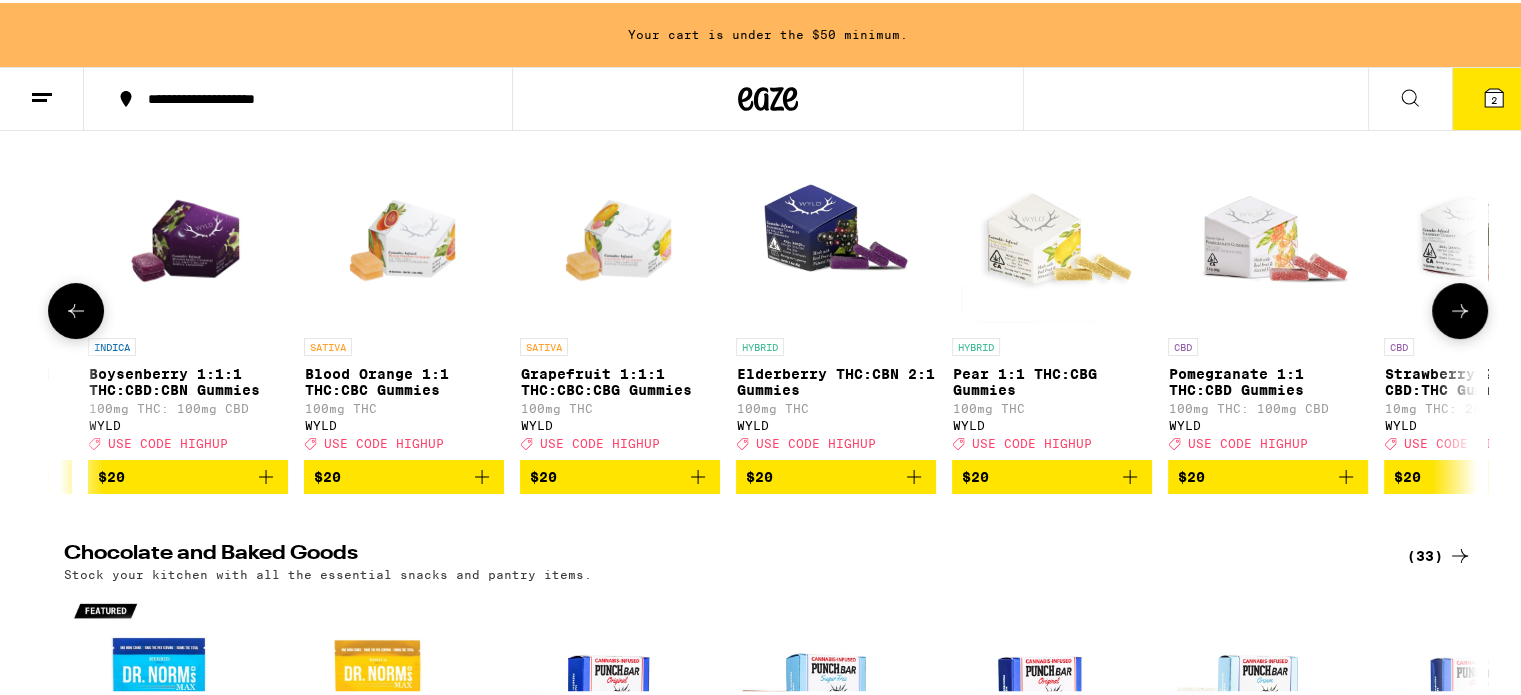 click 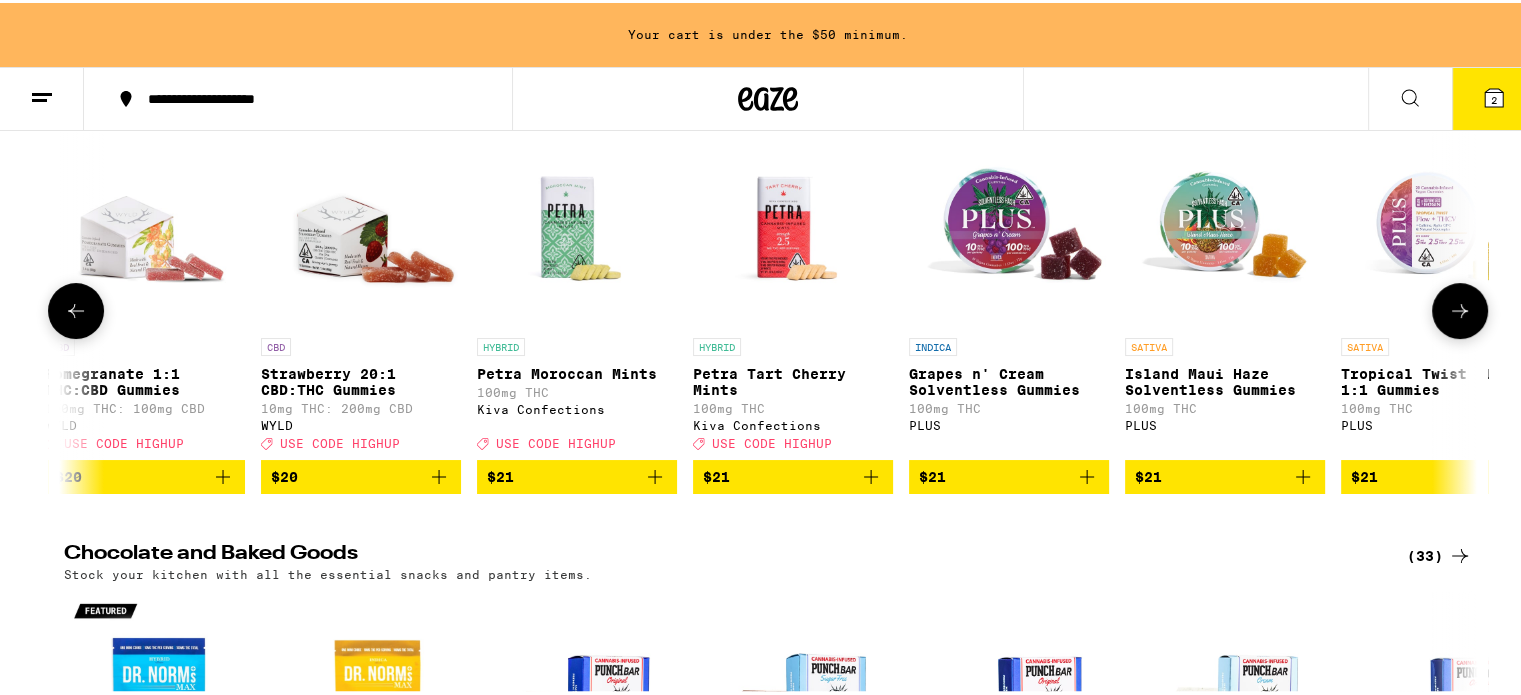 scroll, scrollTop: 0, scrollLeft: 20174, axis: horizontal 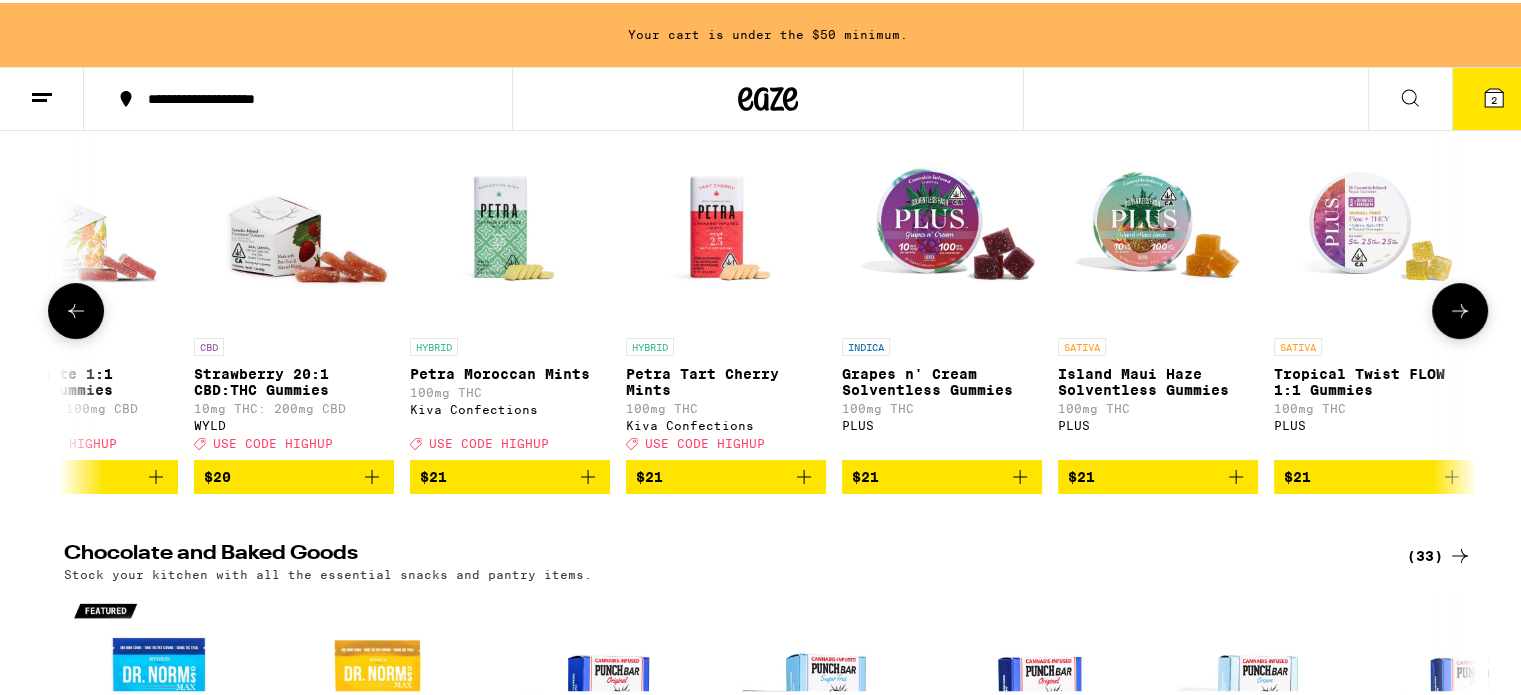 click 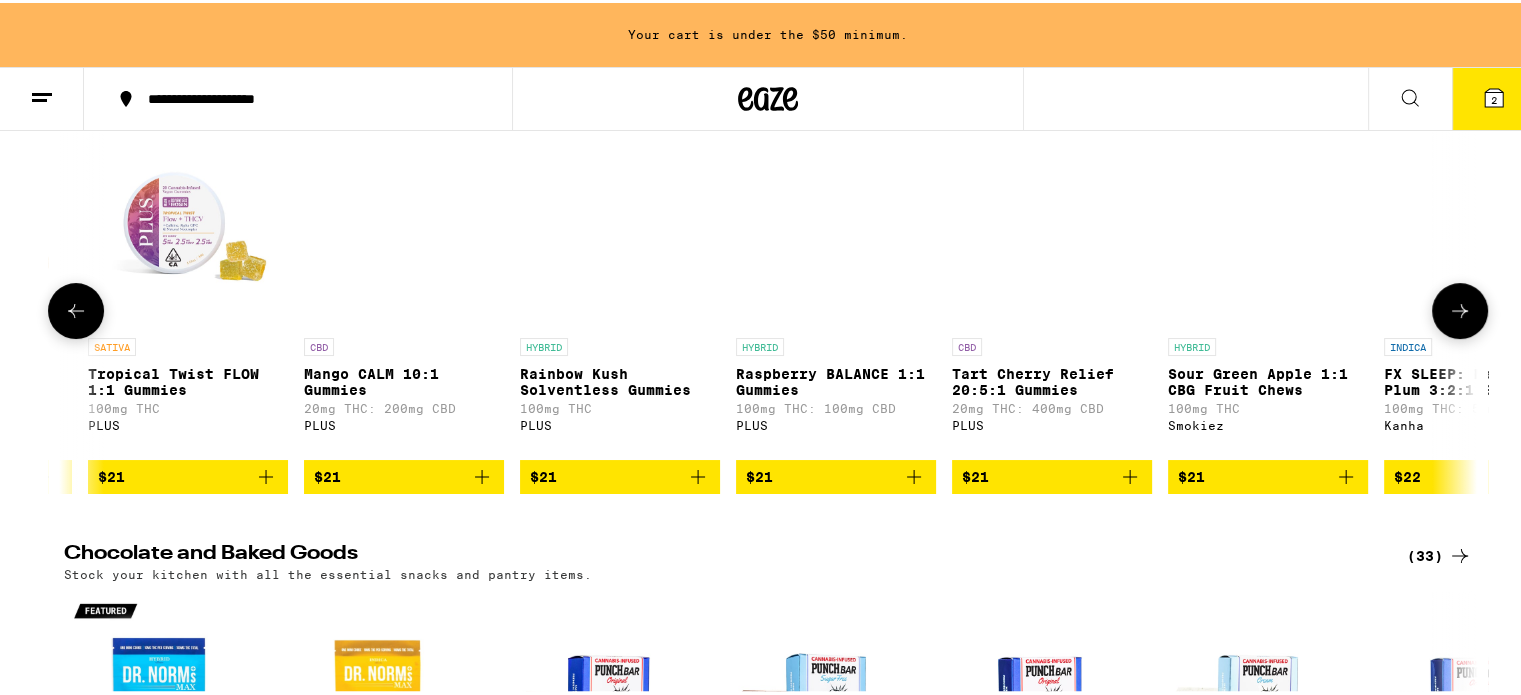 scroll, scrollTop: 0, scrollLeft: 21364, axis: horizontal 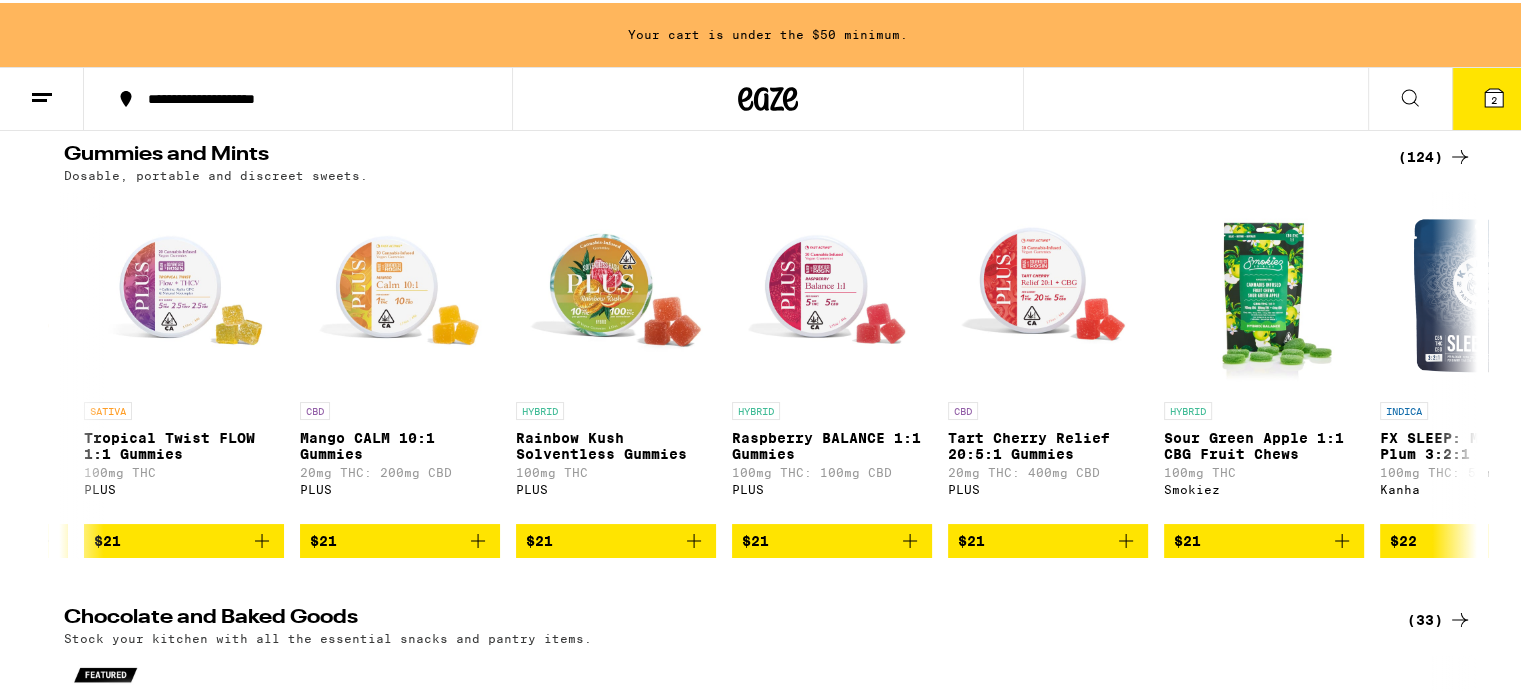 click at bounding box center (42, 96) 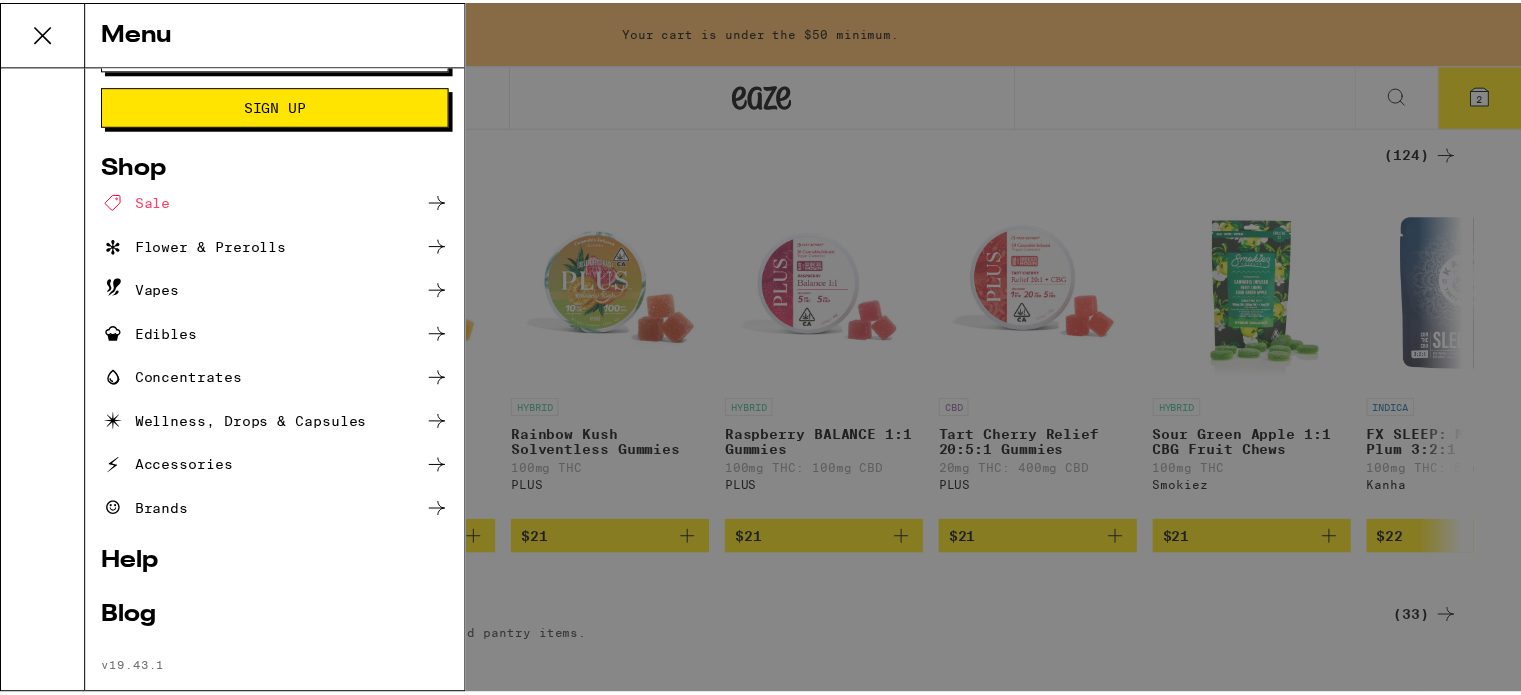 scroll, scrollTop: 88, scrollLeft: 0, axis: vertical 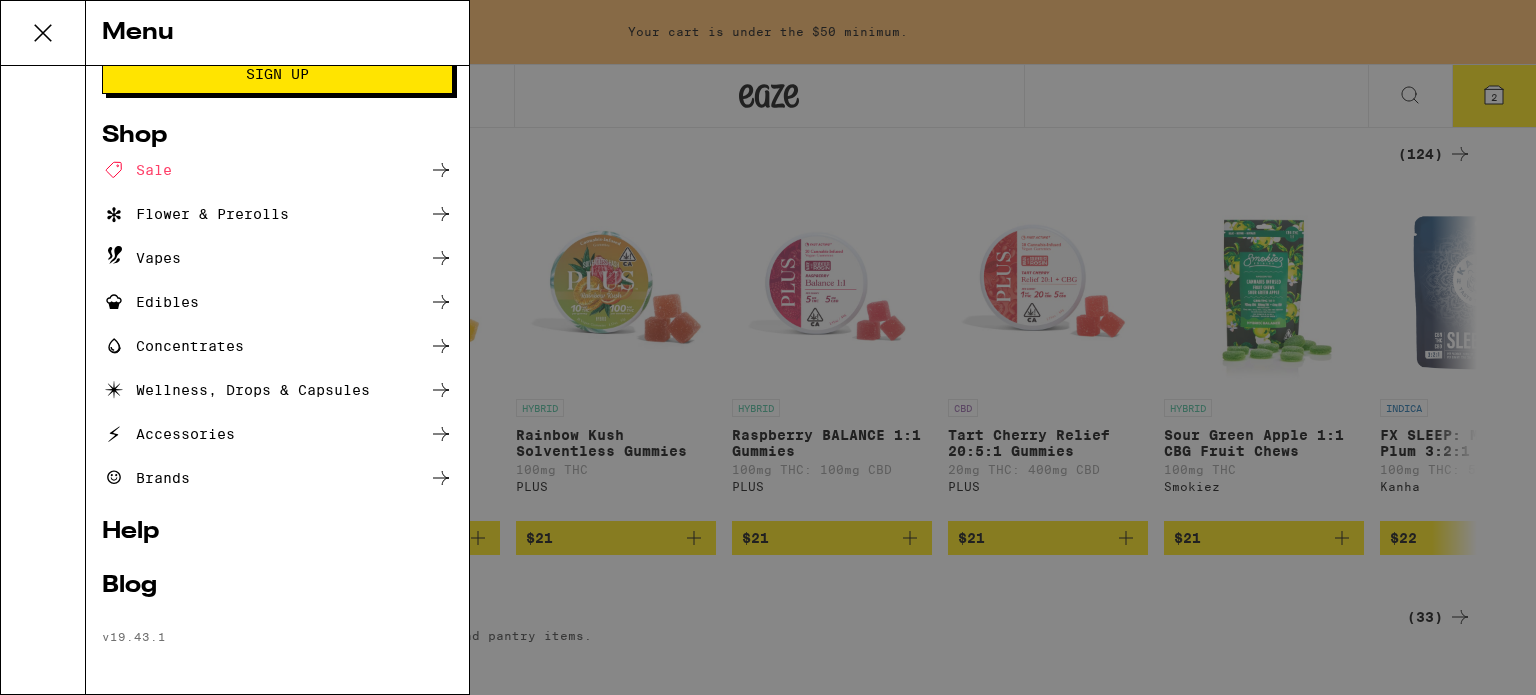 click on "Accessories" at bounding box center [168, 434] 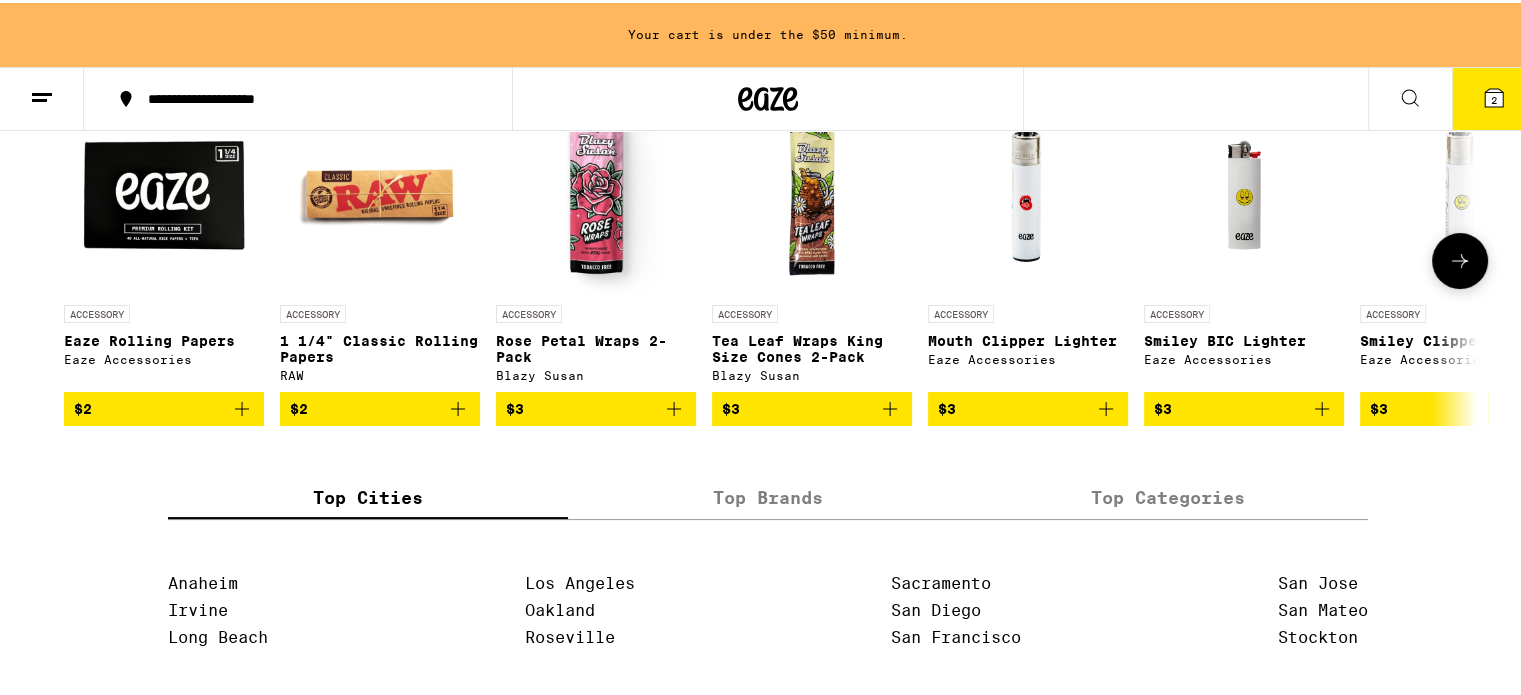 scroll, scrollTop: 300, scrollLeft: 0, axis: vertical 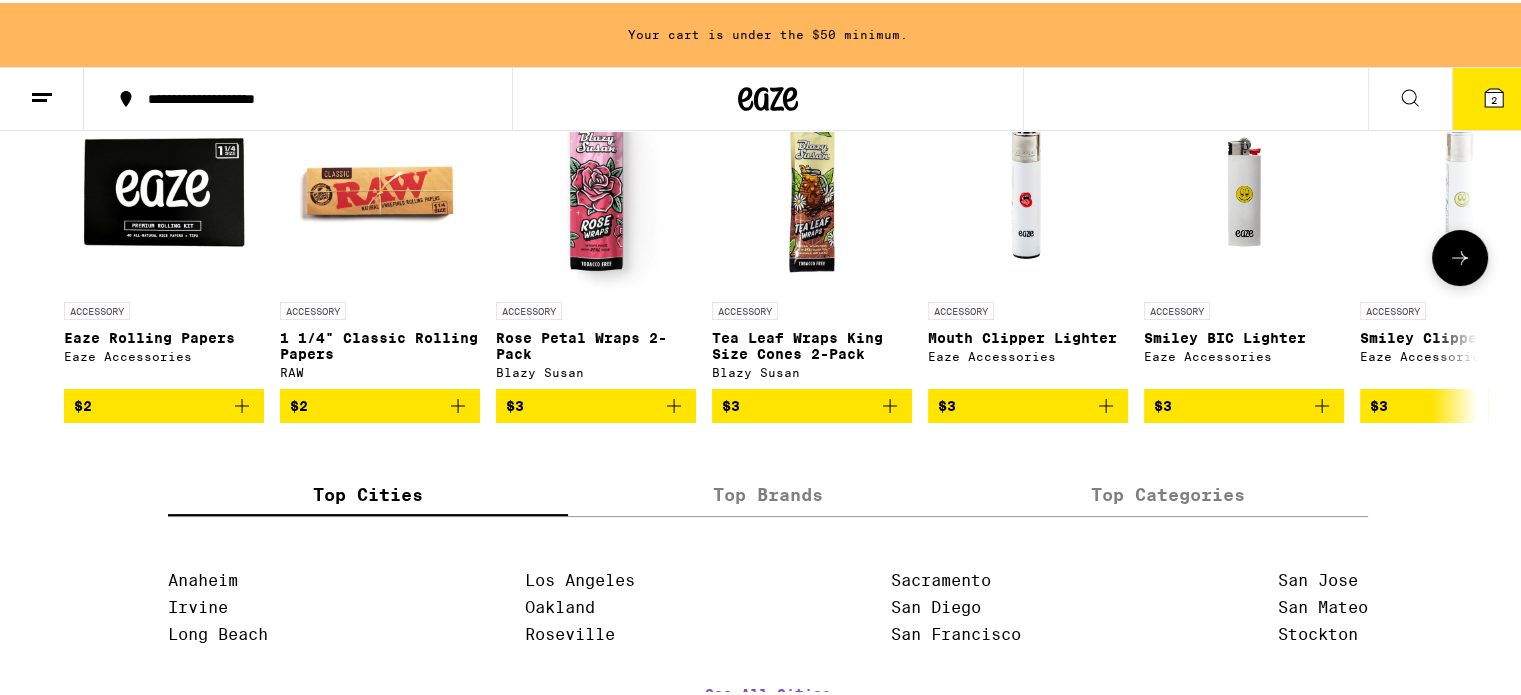 click at bounding box center [1460, 255] 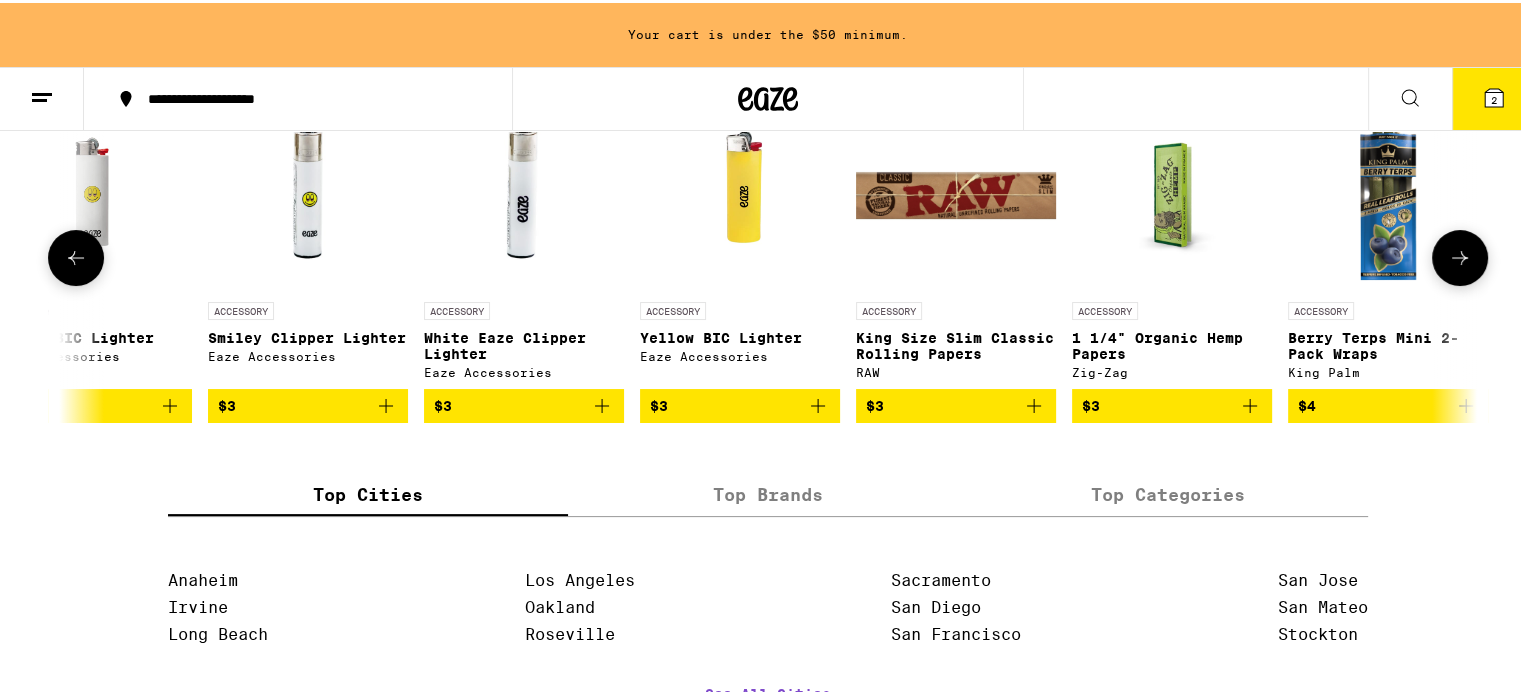 scroll, scrollTop: 0, scrollLeft: 1190, axis: horizontal 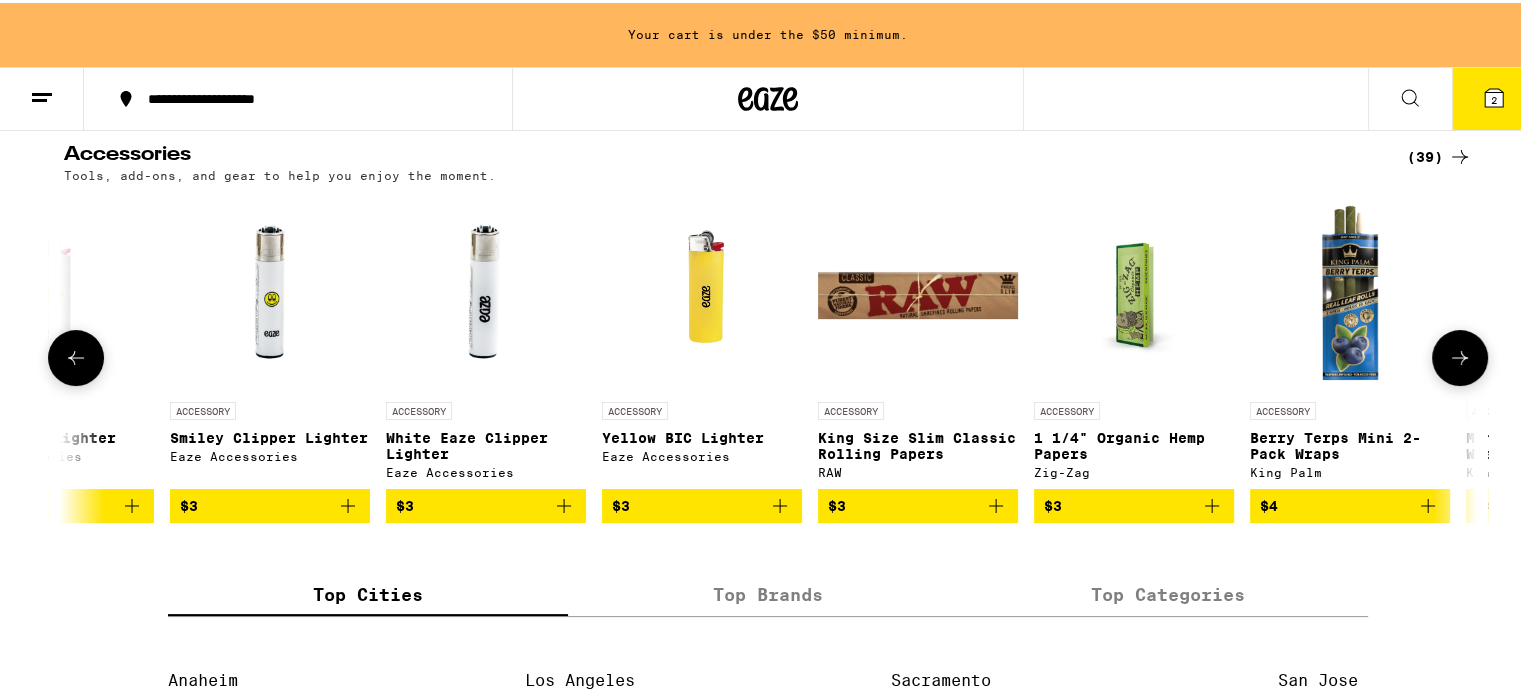 click 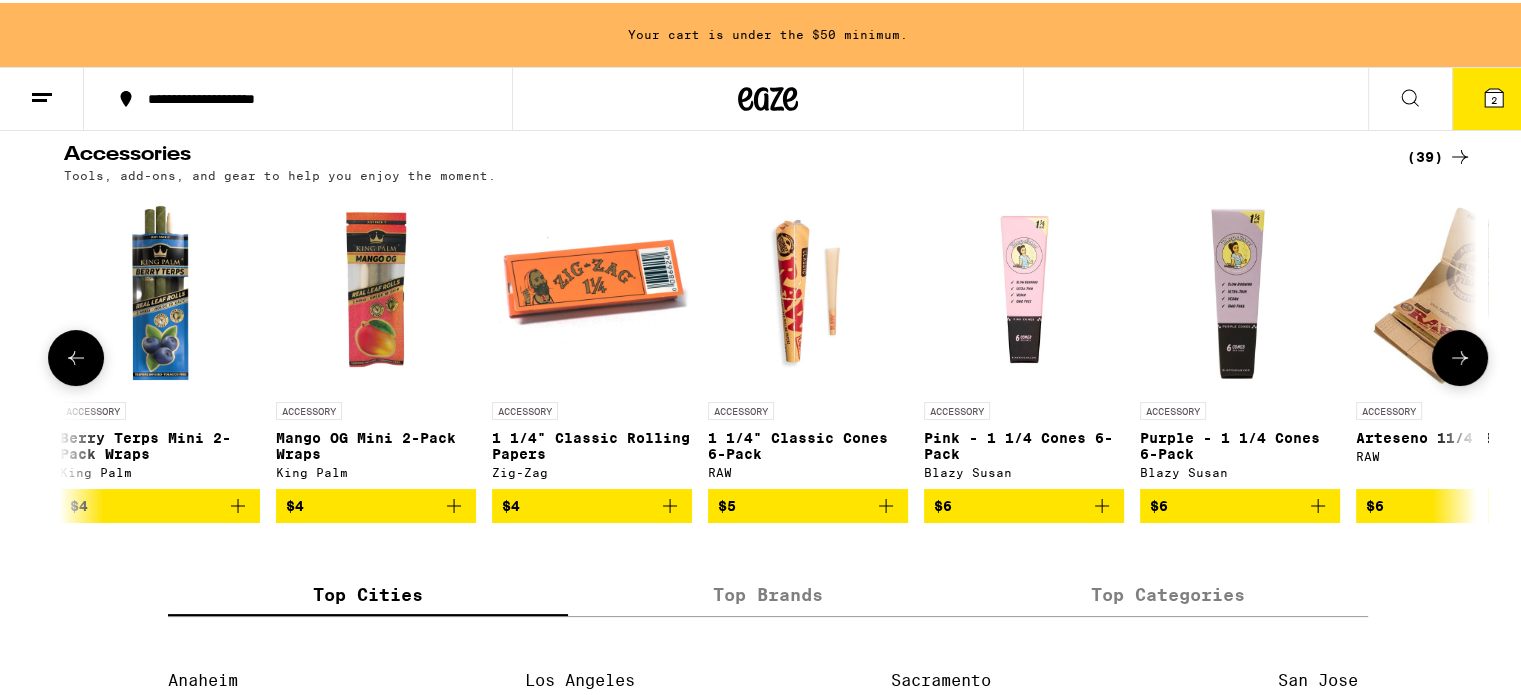 click 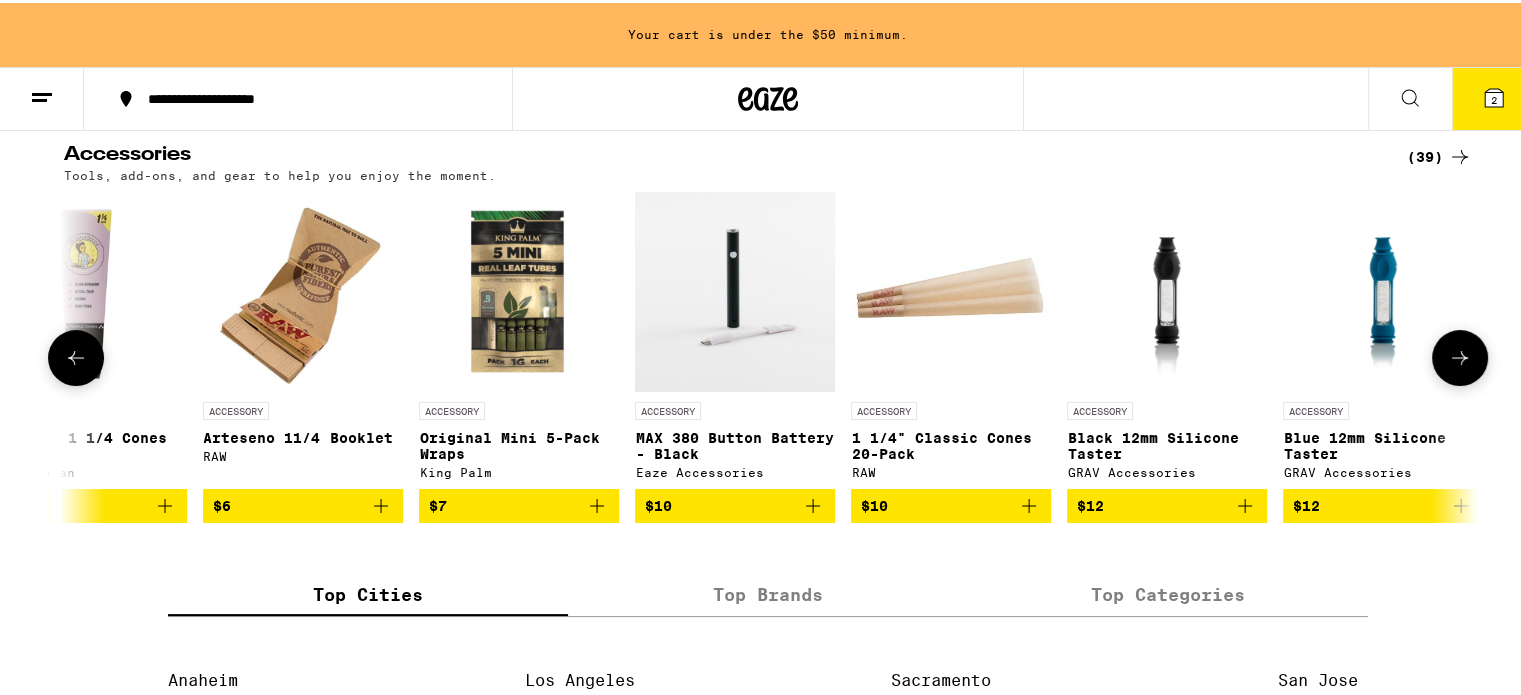 scroll, scrollTop: 0, scrollLeft: 3571, axis: horizontal 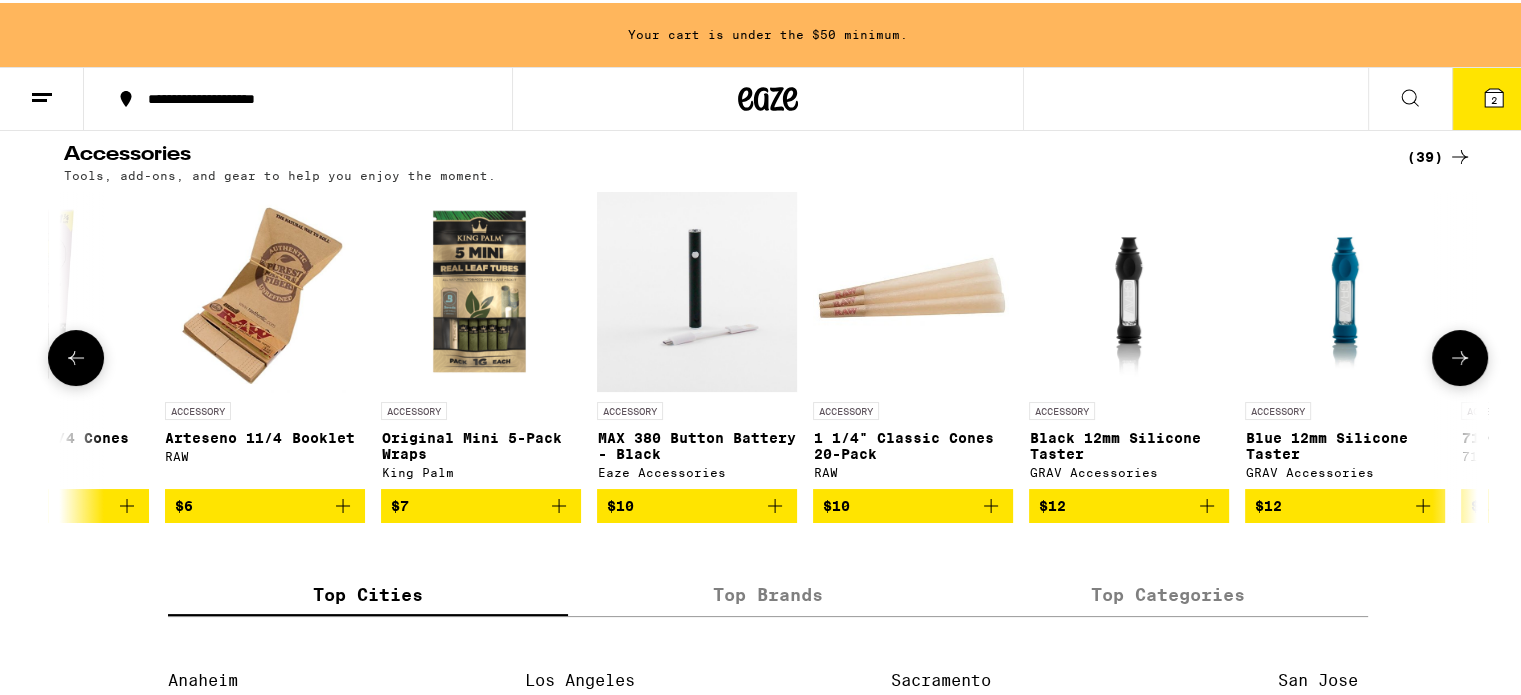click 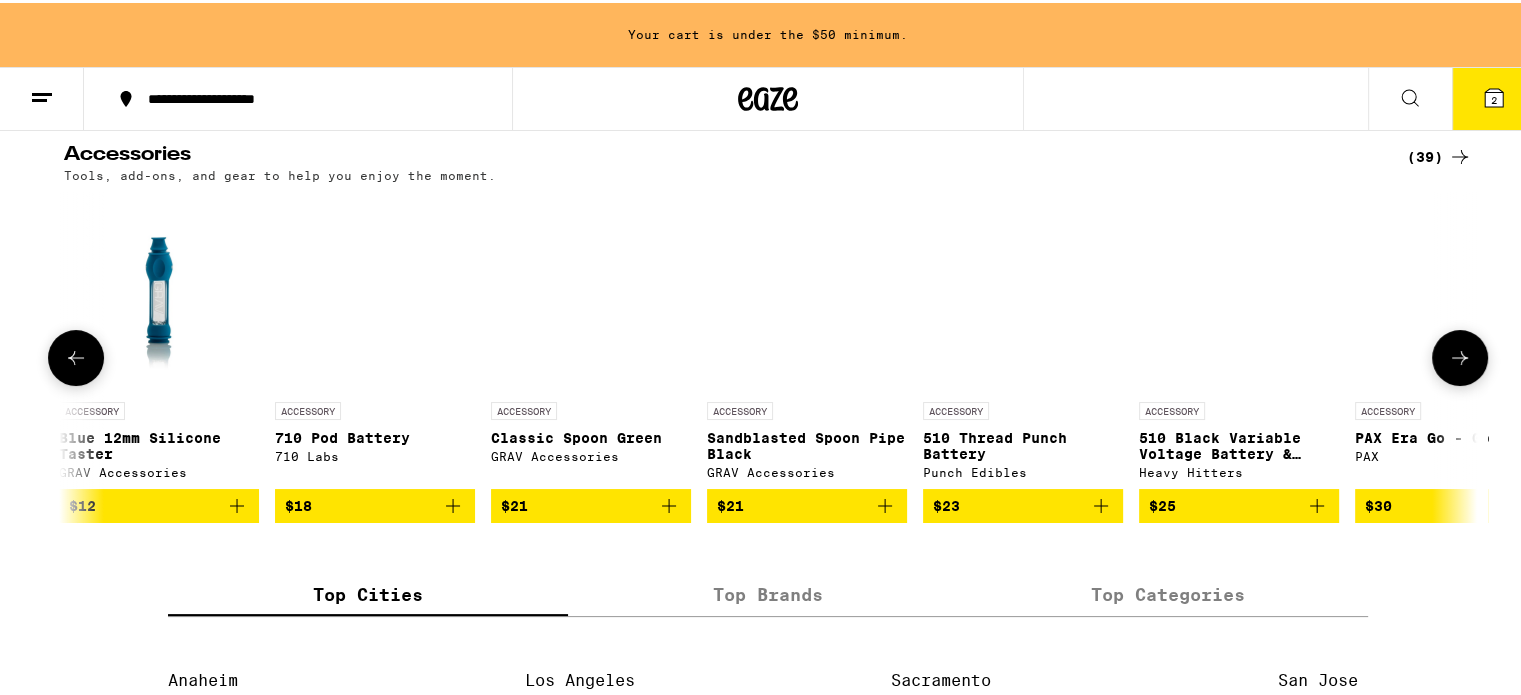 scroll, scrollTop: 0, scrollLeft: 4761, axis: horizontal 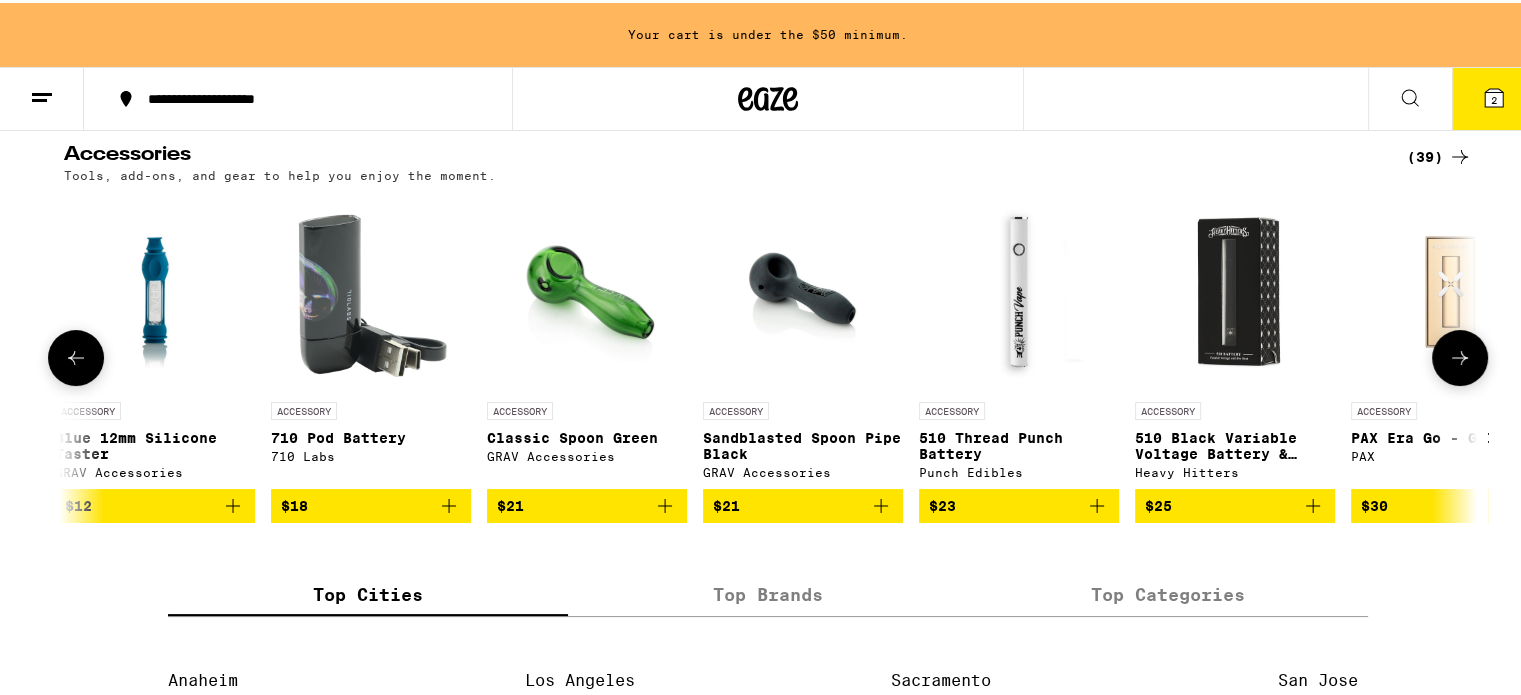 click 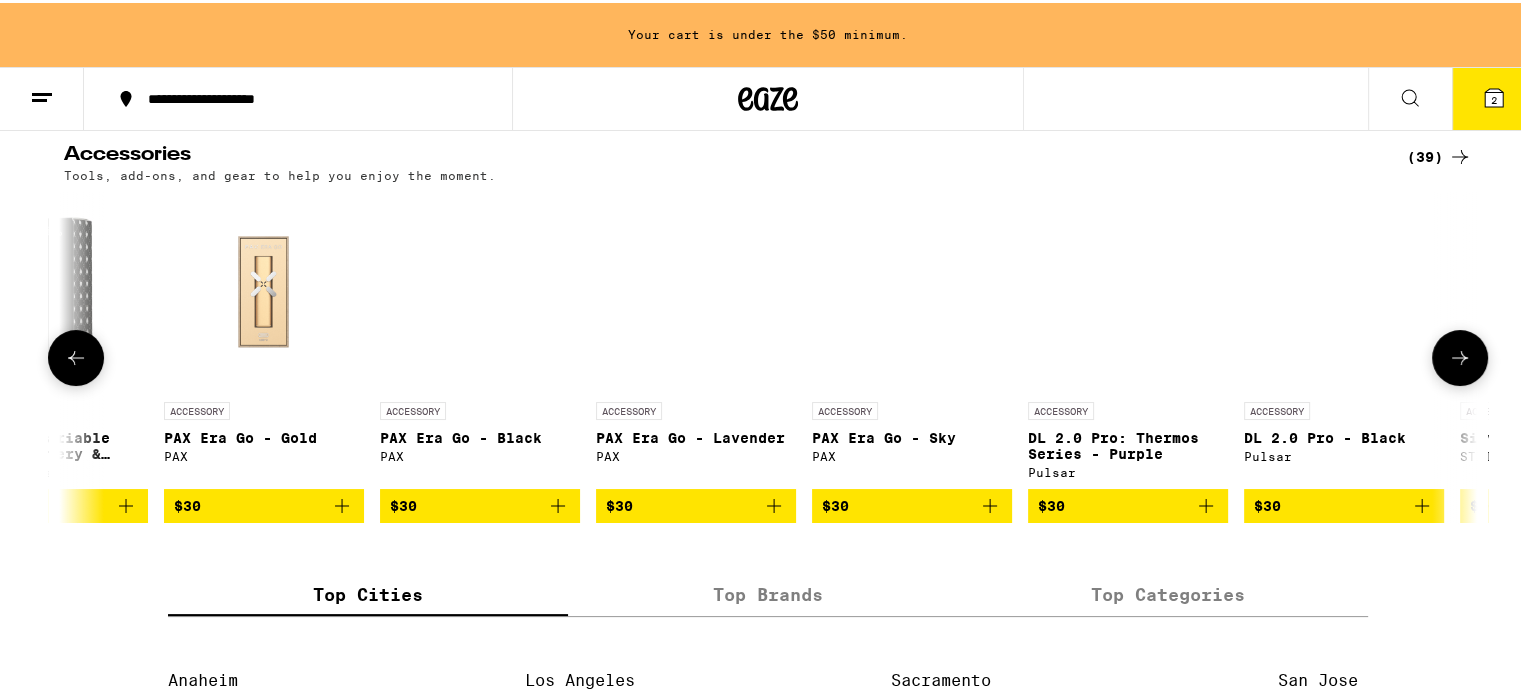 scroll, scrollTop: 0, scrollLeft: 5952, axis: horizontal 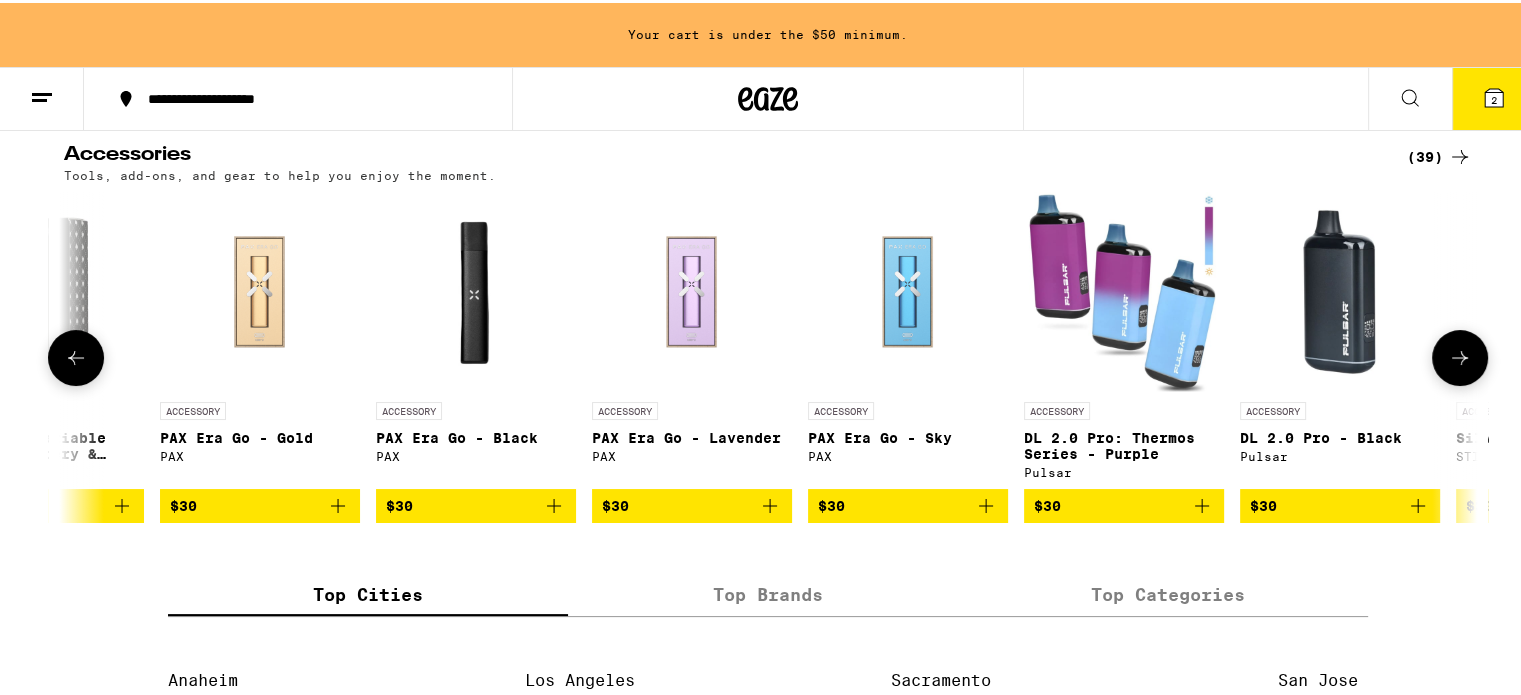 click 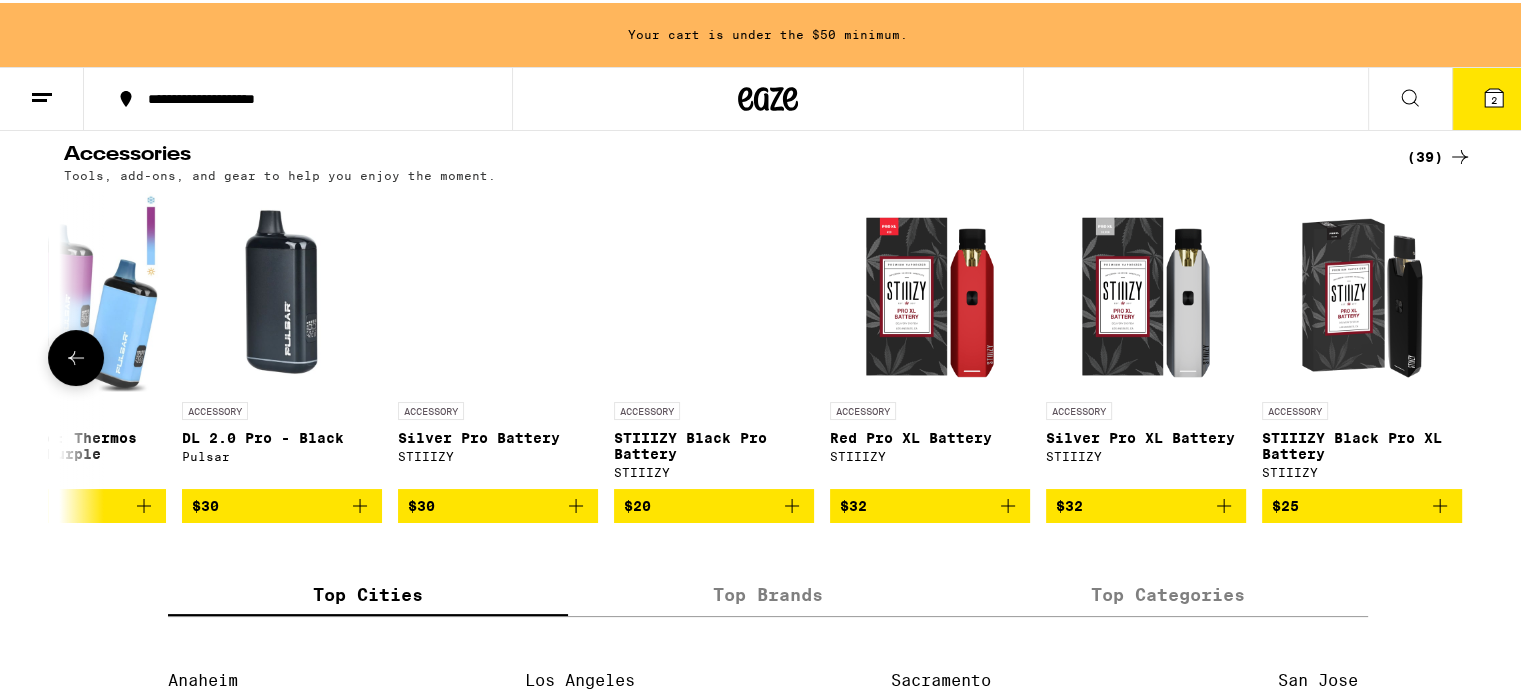 scroll, scrollTop: 0, scrollLeft: 7016, axis: horizontal 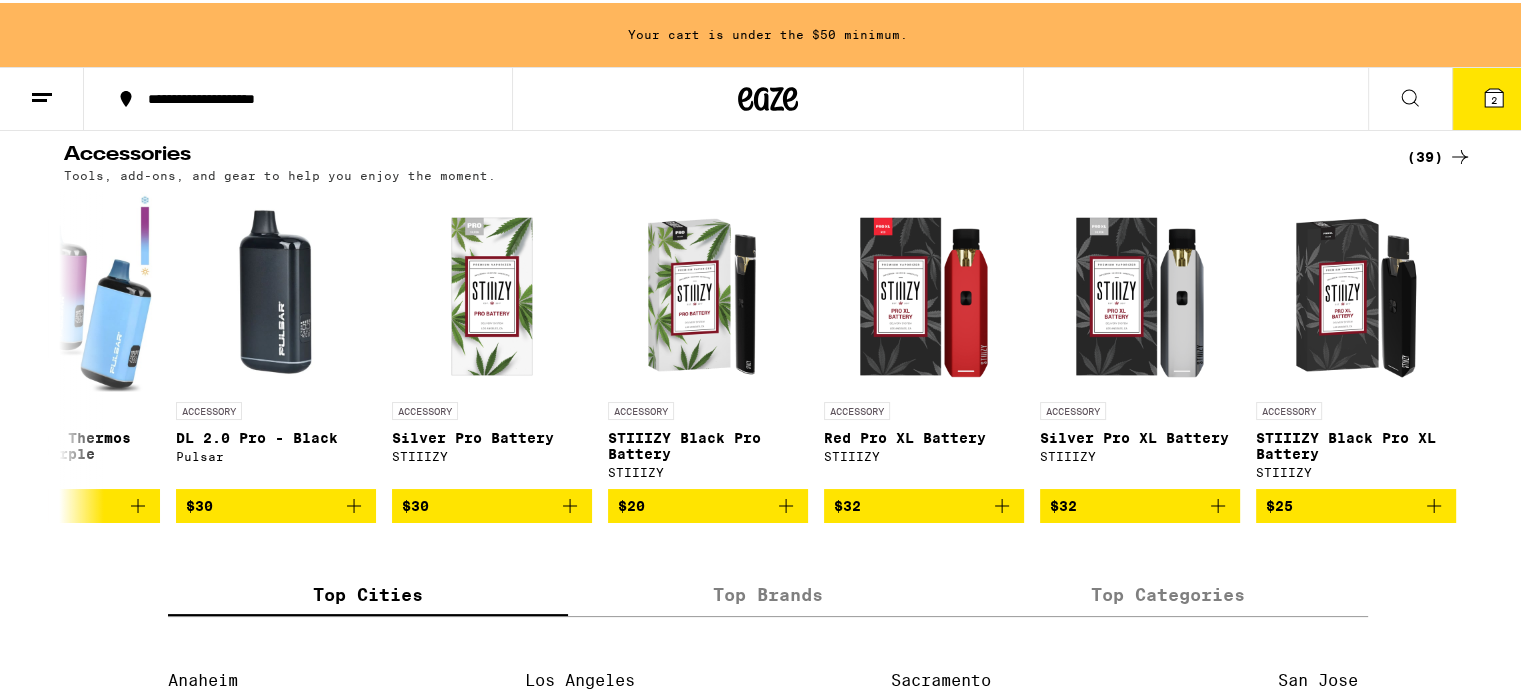 click 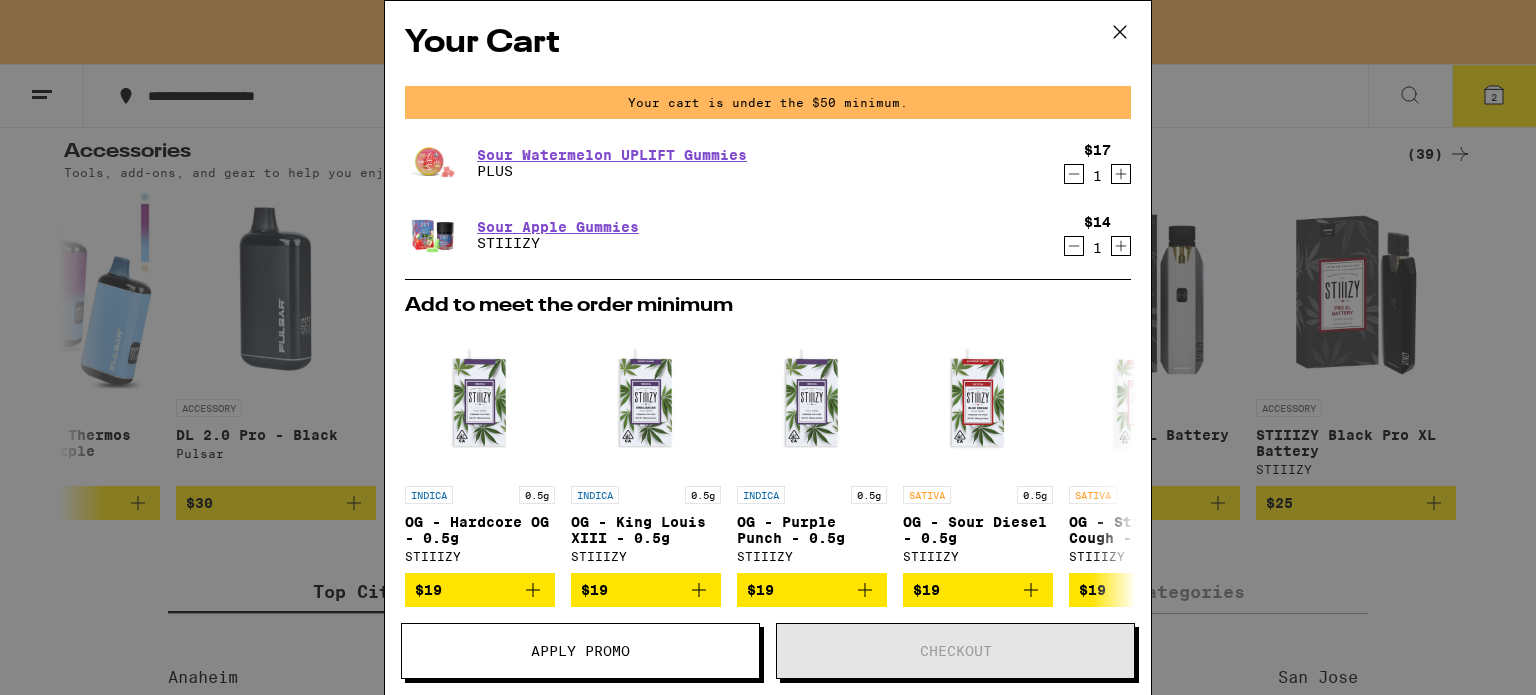 click 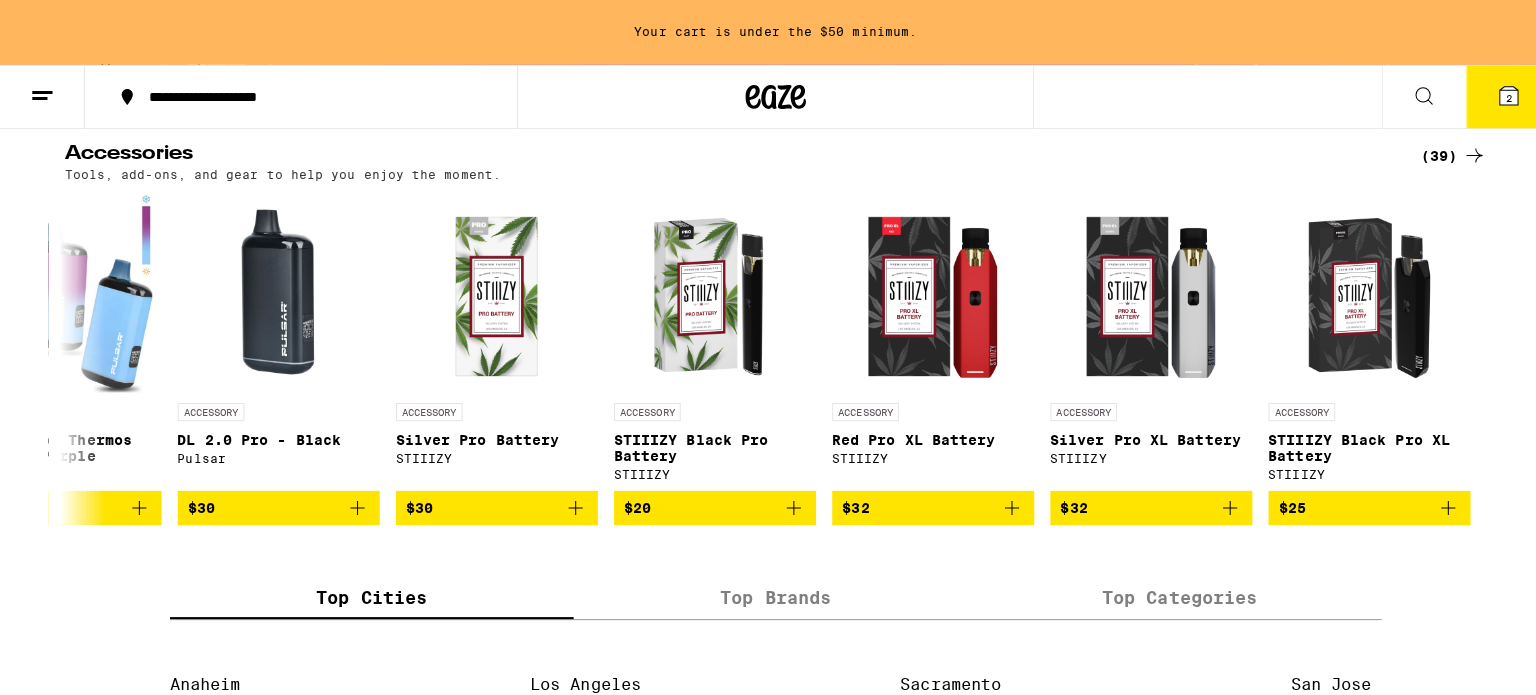 scroll, scrollTop: 0, scrollLeft: 0, axis: both 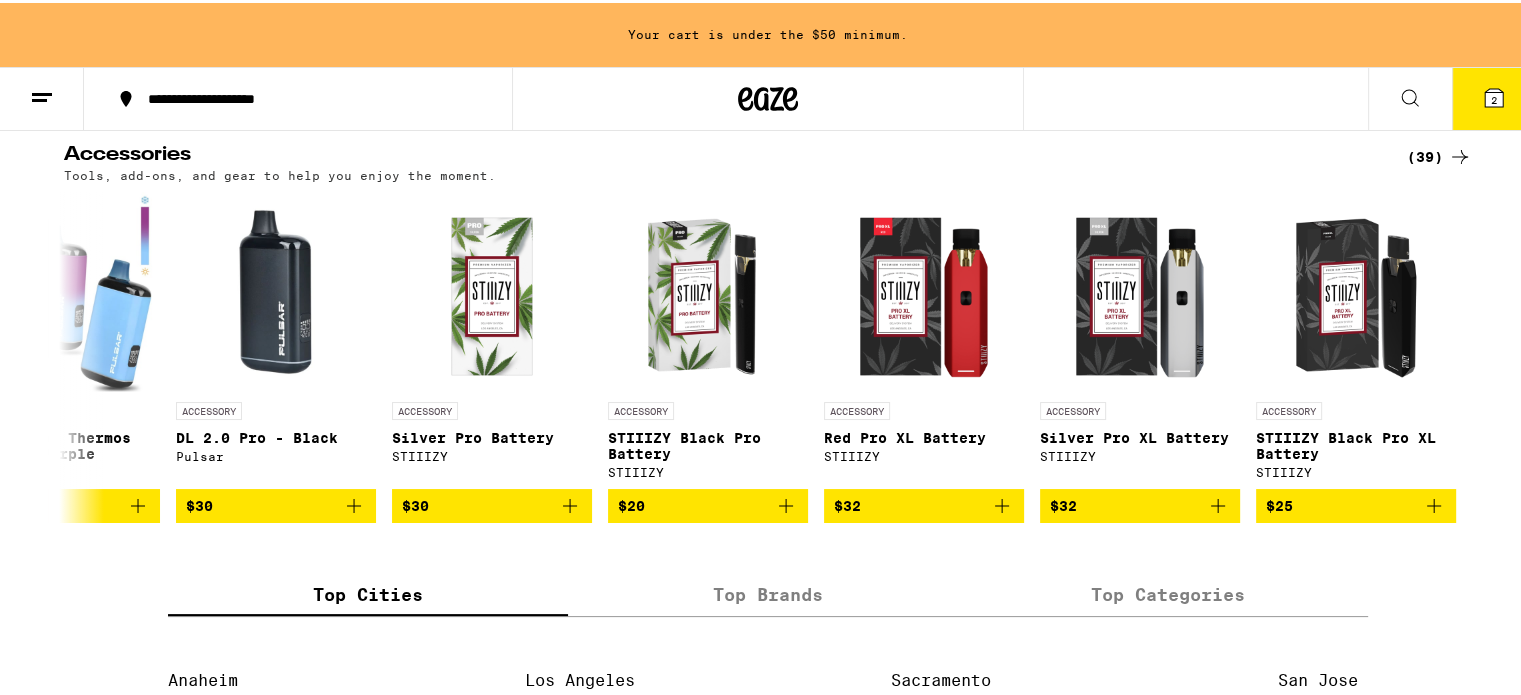 click 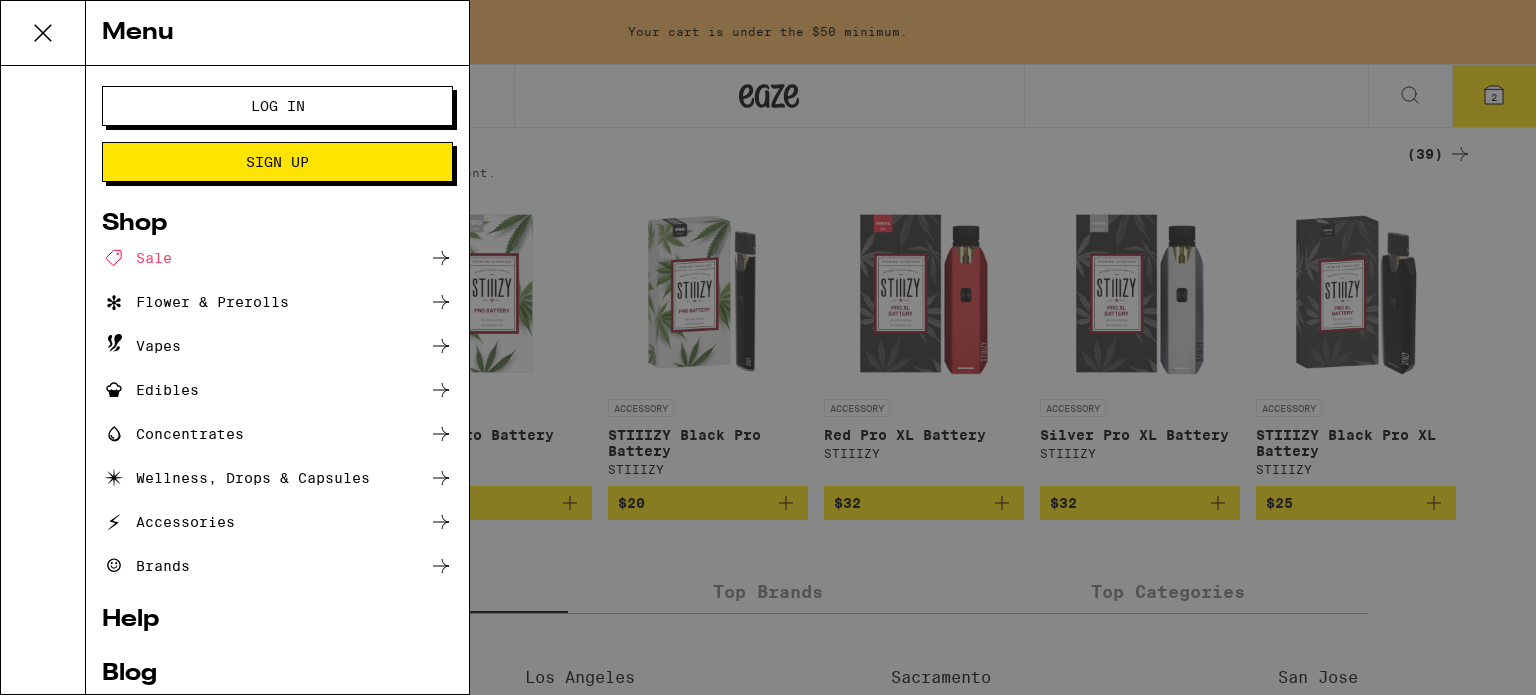 click on "Vapes" at bounding box center (141, 346) 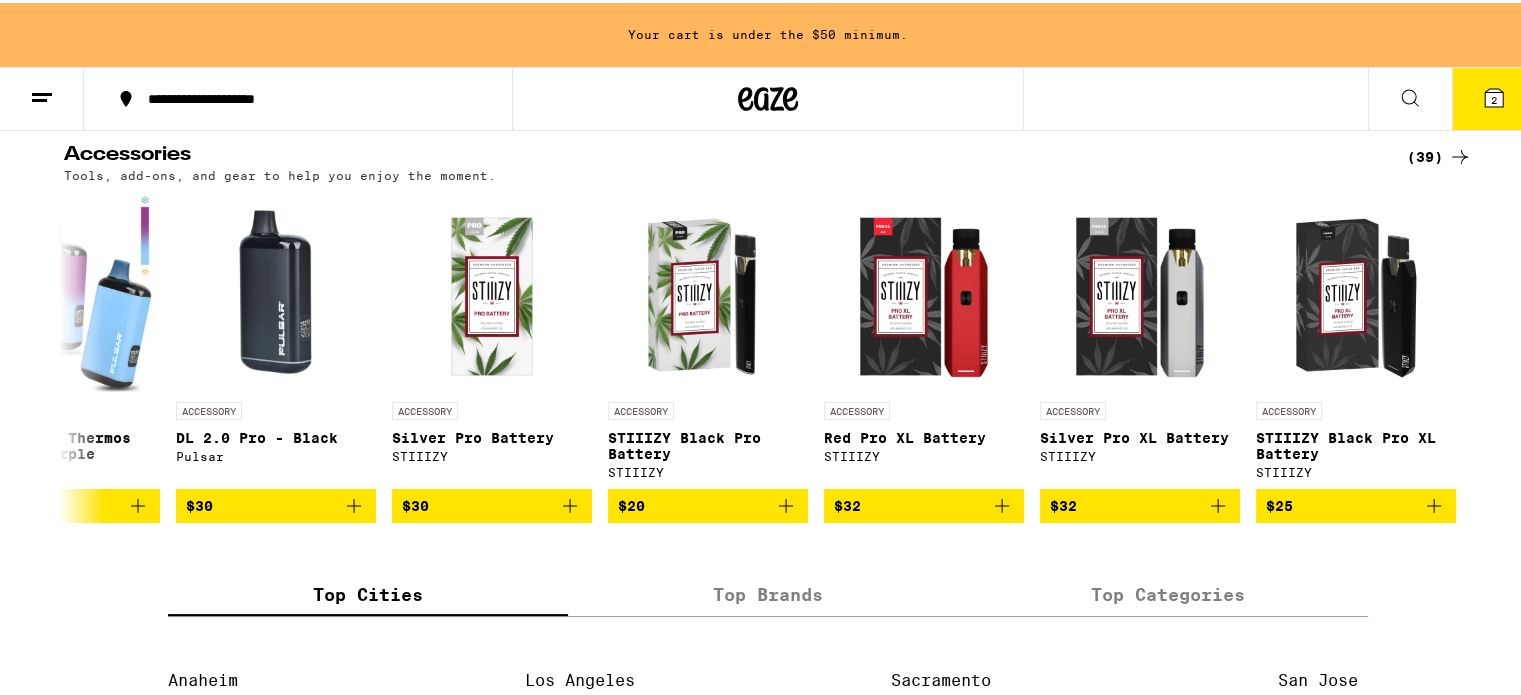 click 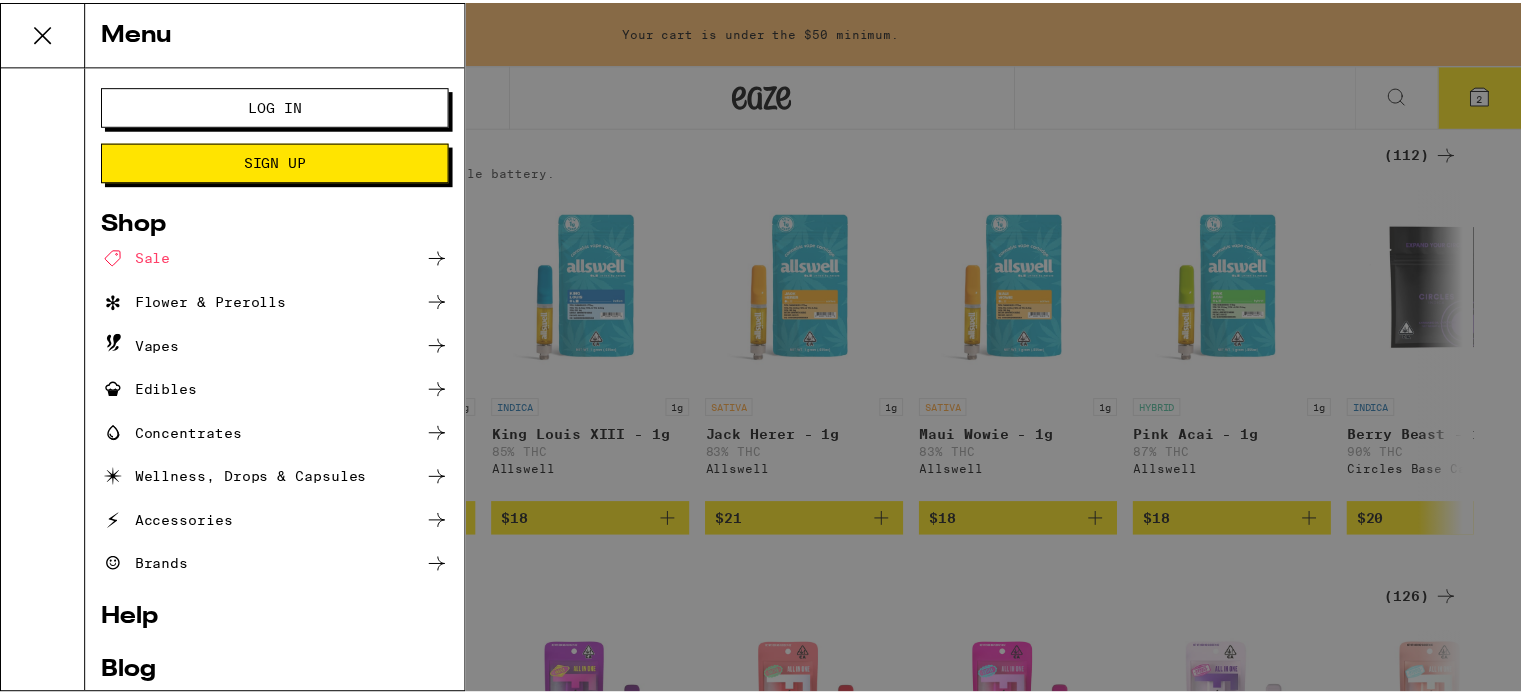 scroll, scrollTop: 0, scrollLeft: 0, axis: both 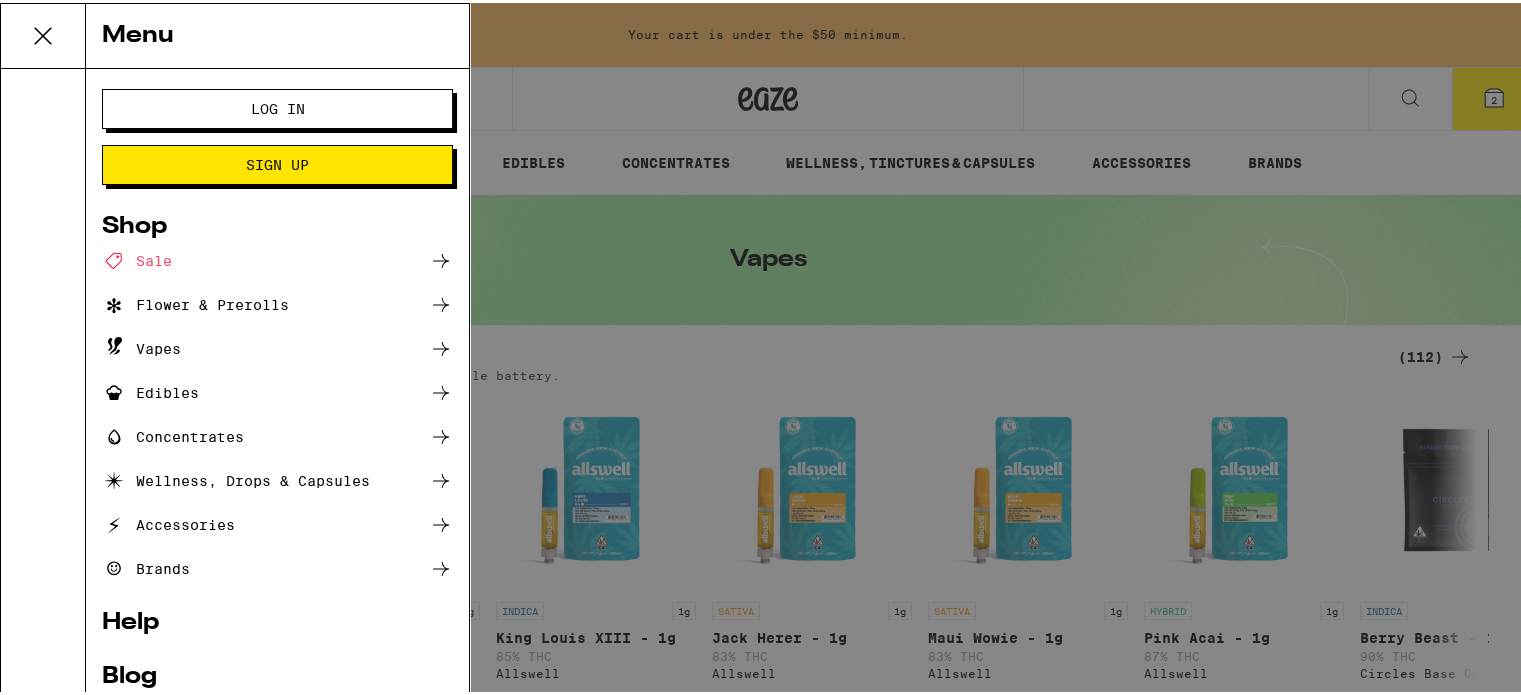 click on "Vapes" at bounding box center (141, 346) 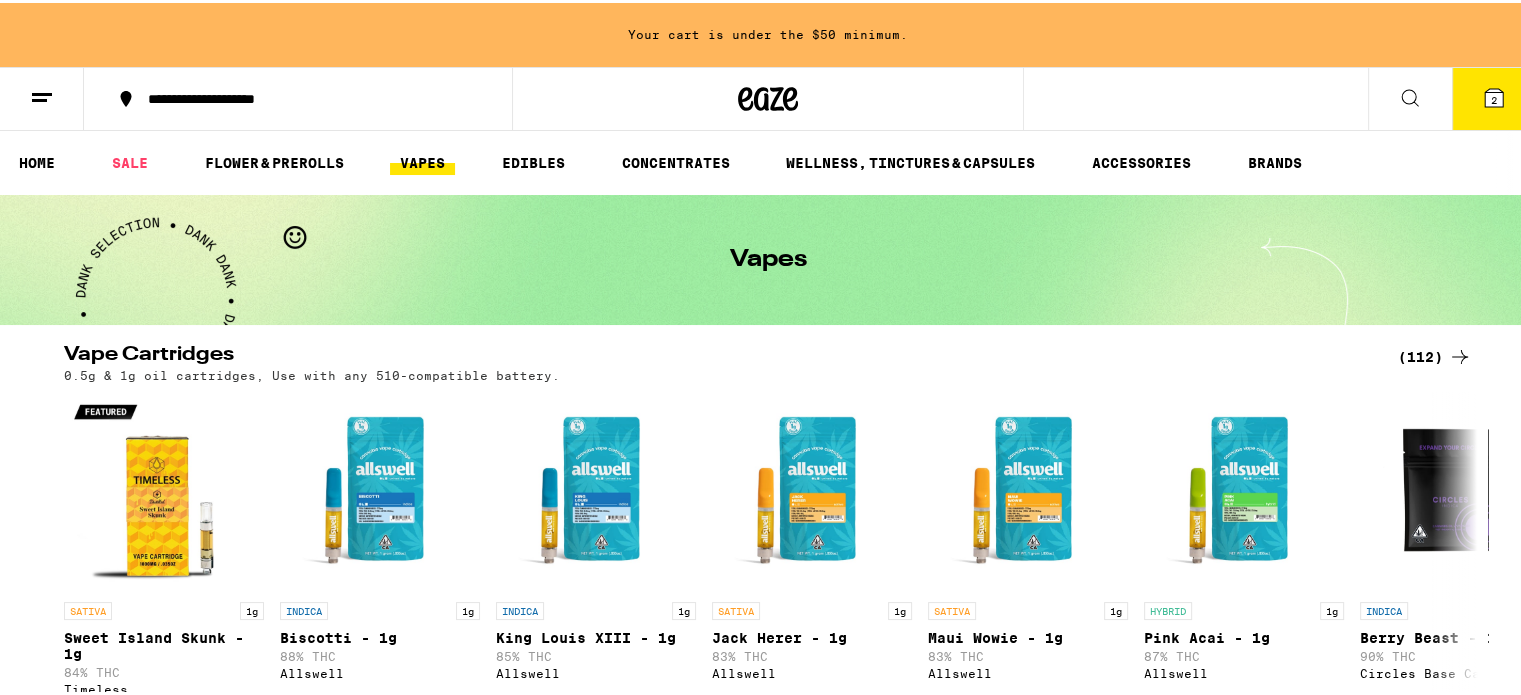 click at bounding box center (42, 96) 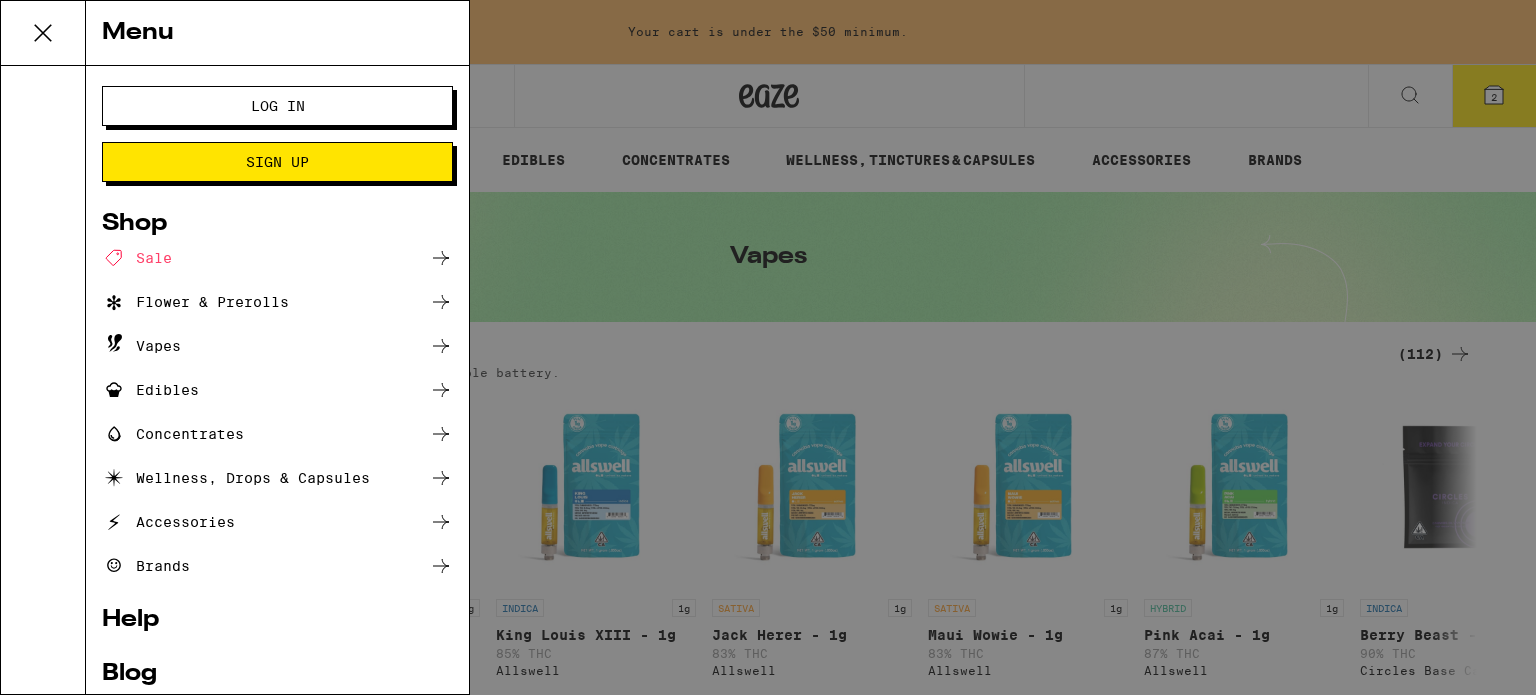click on "Sale Flower & Prerolls Vapes Edibles Concentrates Wellness, Drops & Capsules Accessories Brands" at bounding box center [277, 412] 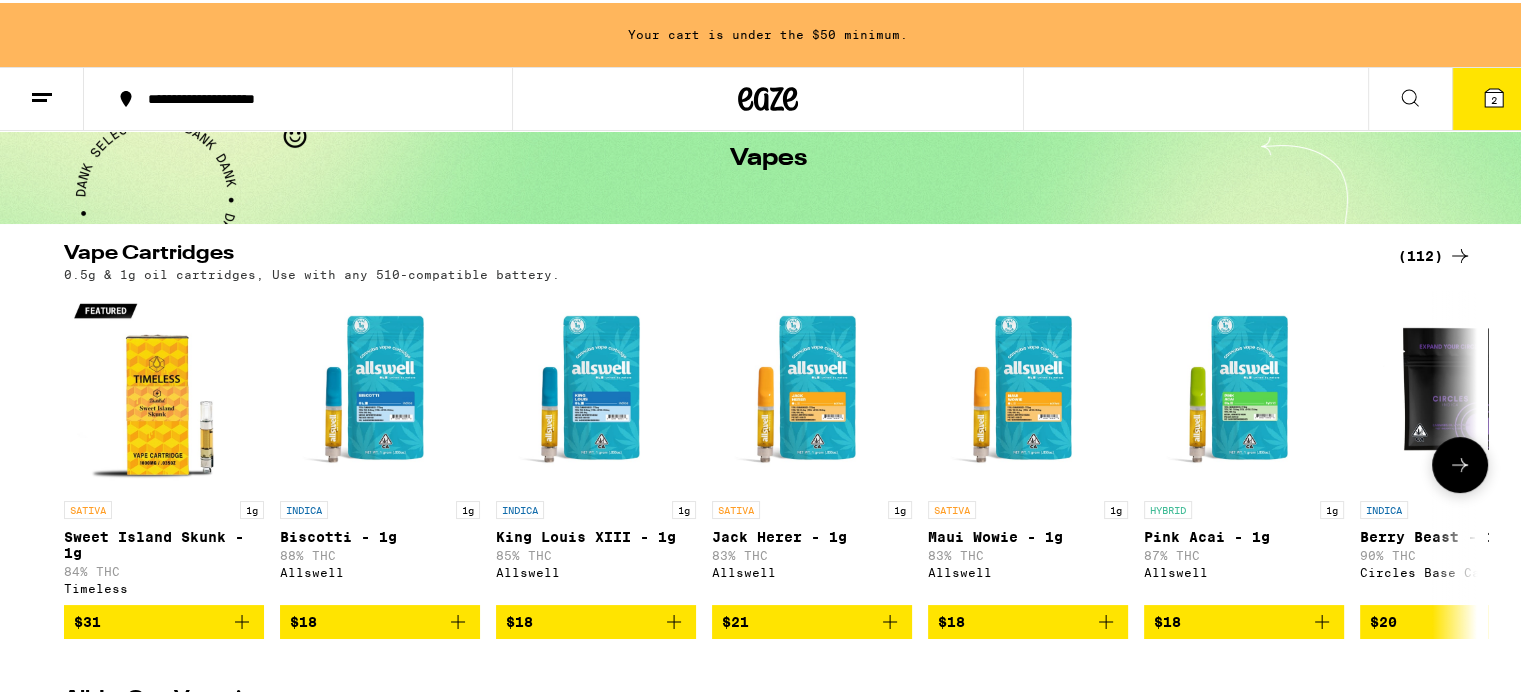 scroll, scrollTop: 300, scrollLeft: 0, axis: vertical 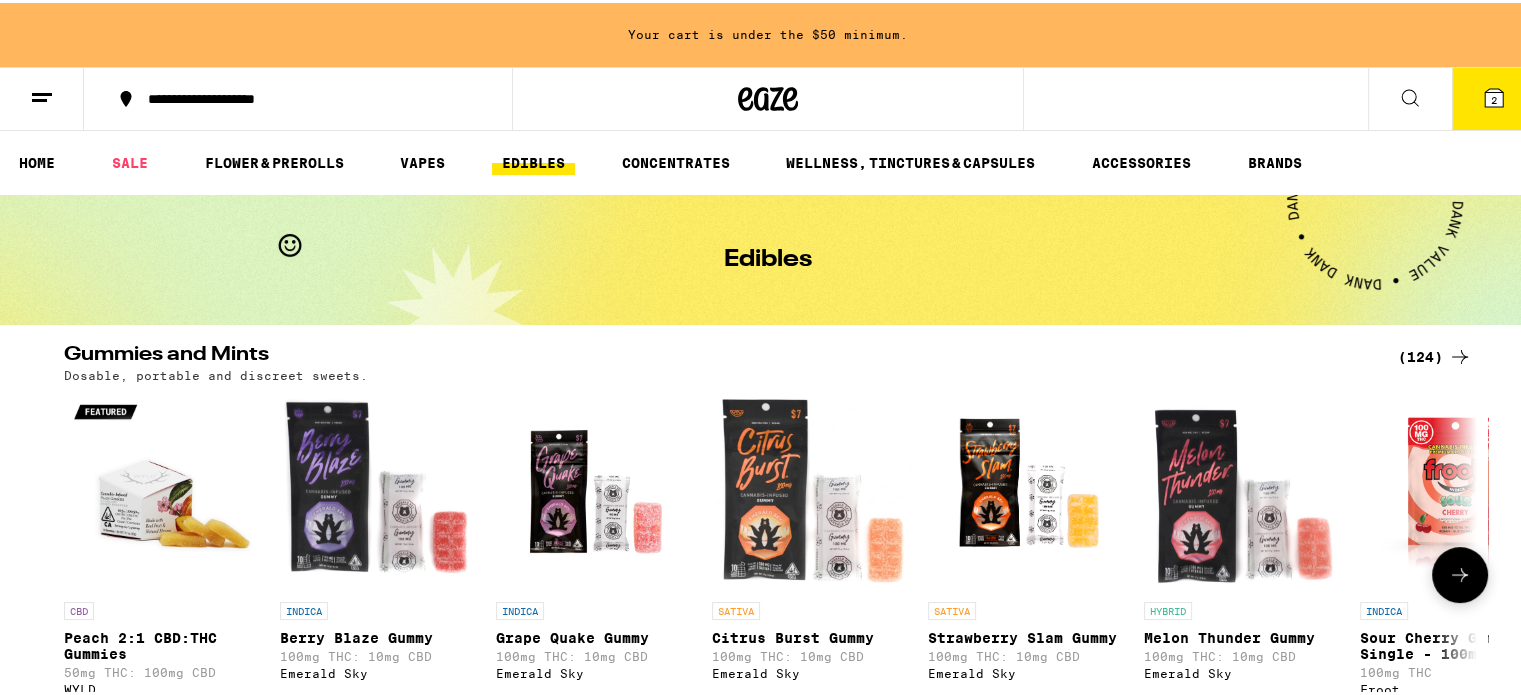 click 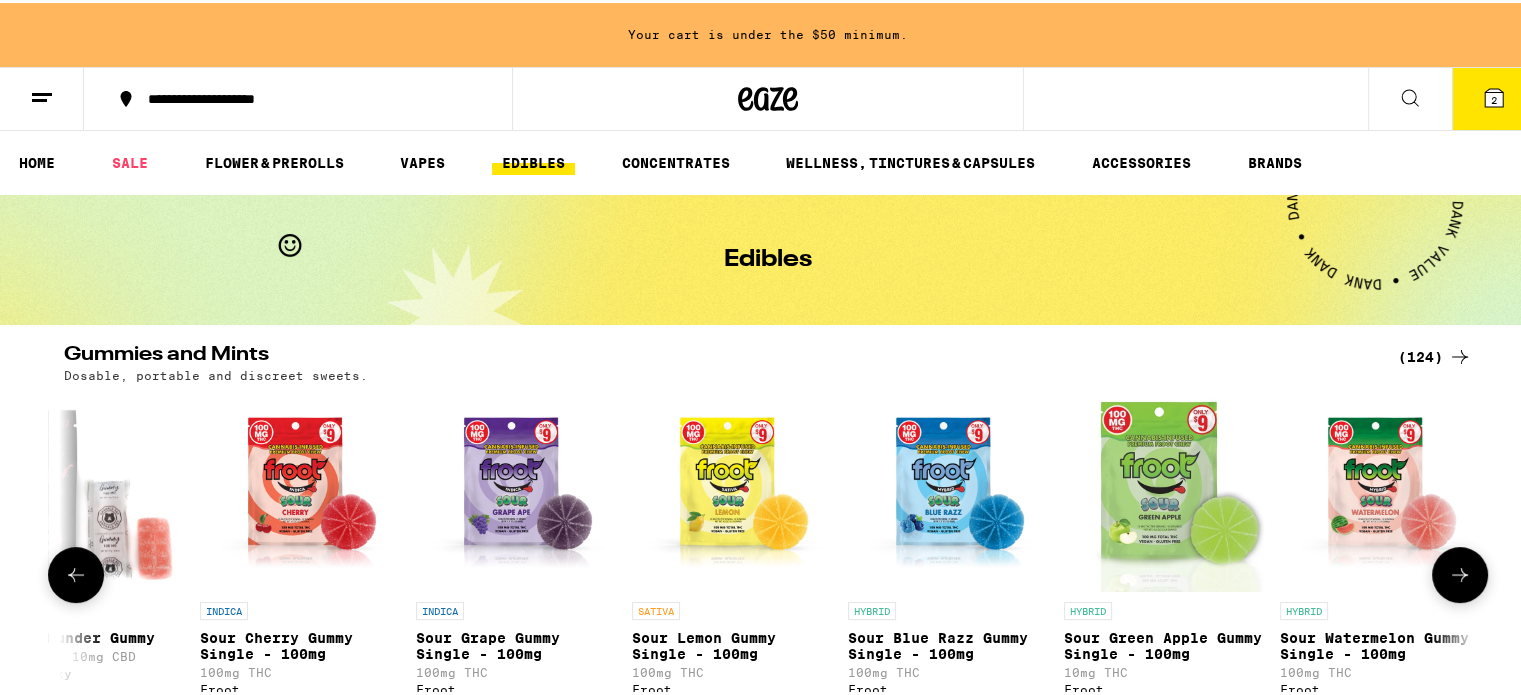 scroll, scrollTop: 0, scrollLeft: 1190, axis: horizontal 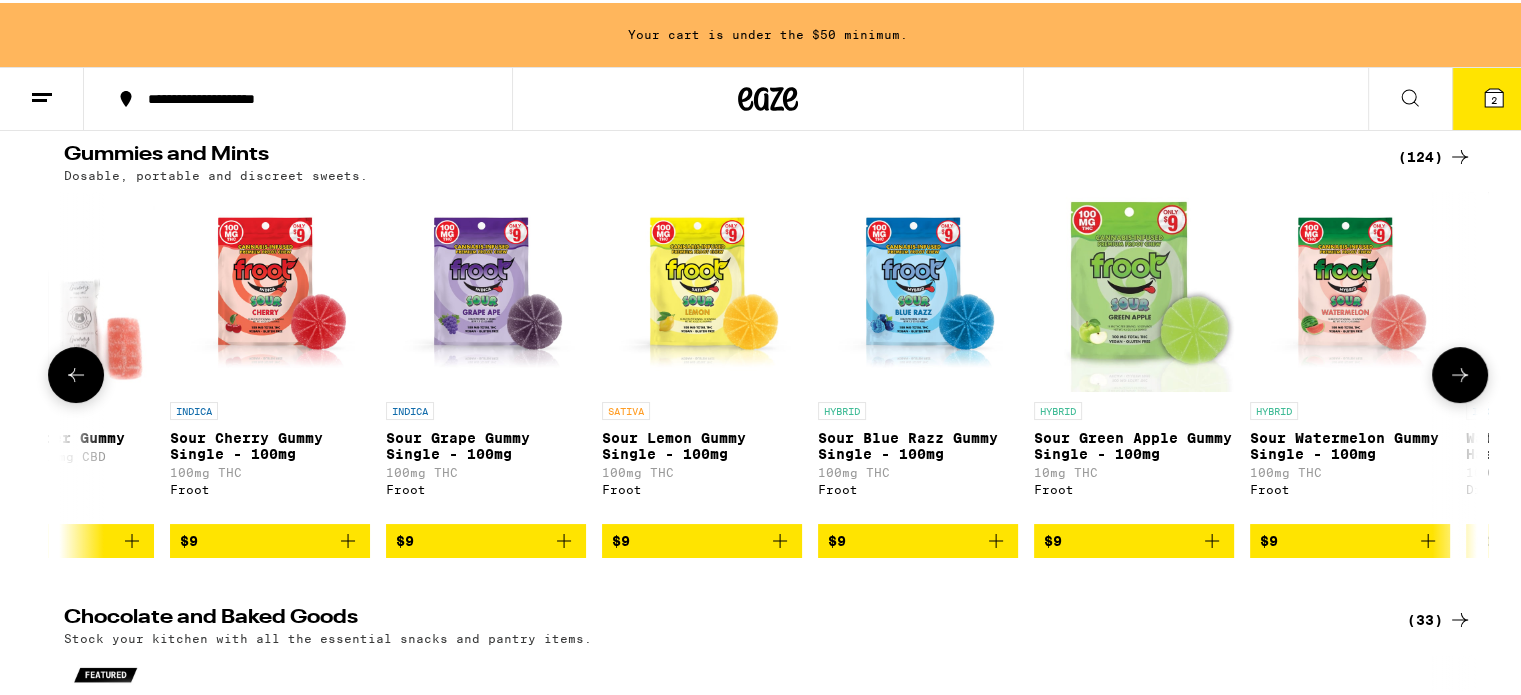 click at bounding box center (1460, 372) 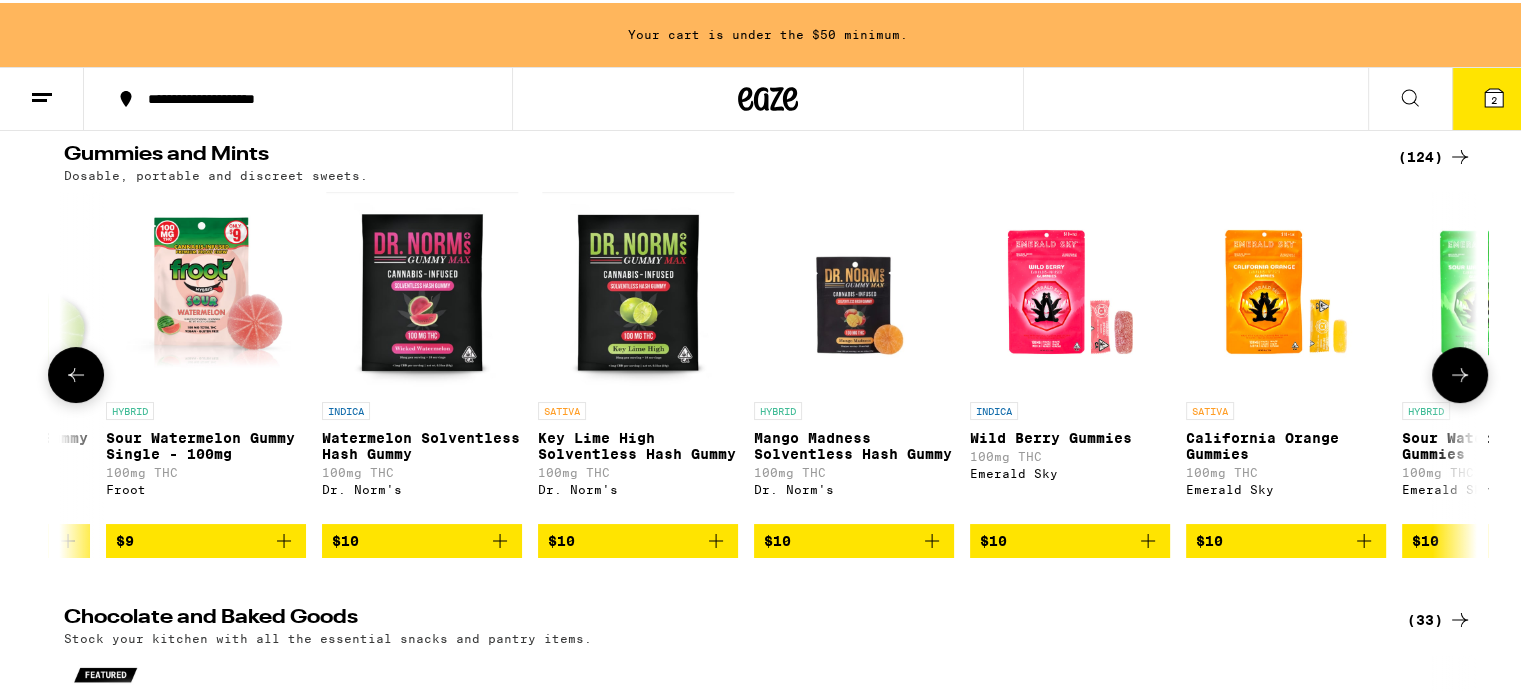 click at bounding box center [1460, 372] 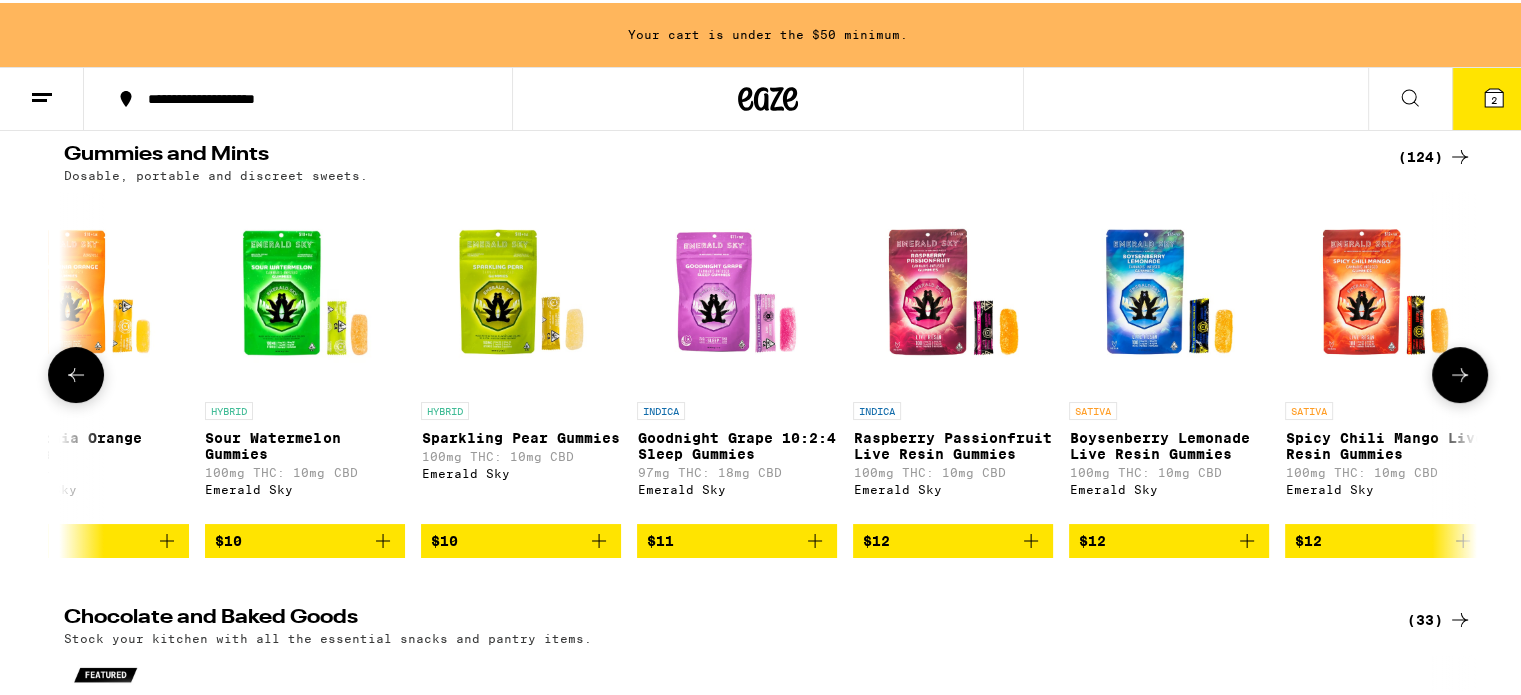click at bounding box center (1460, 372) 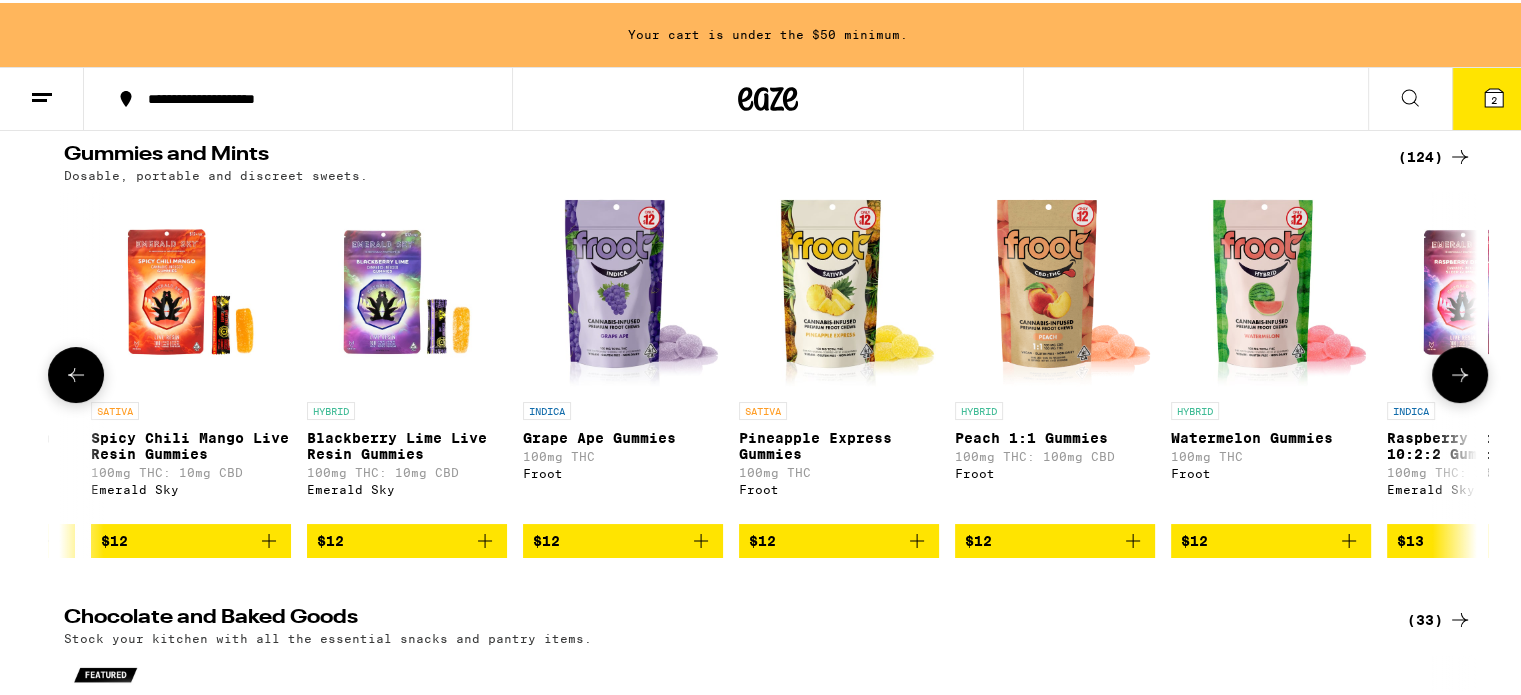 click at bounding box center [1460, 372] 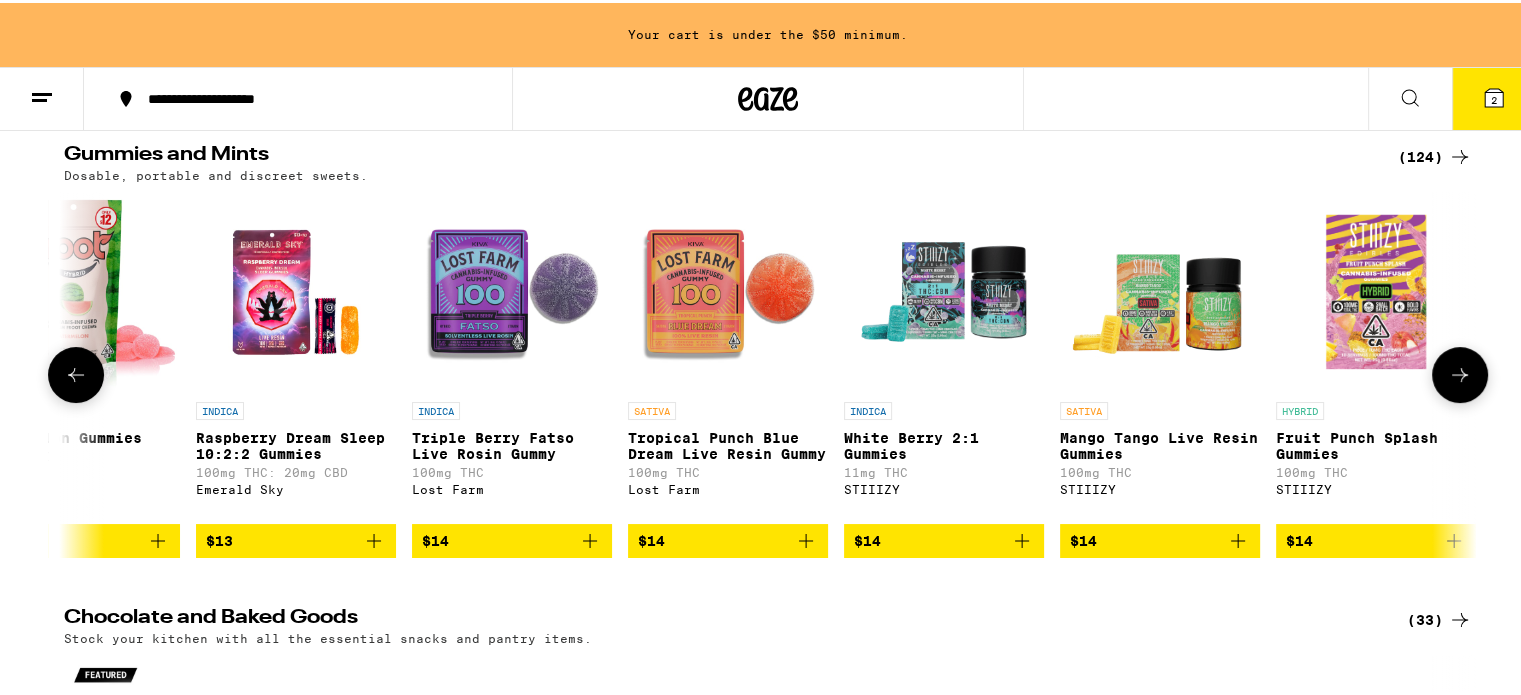 click at bounding box center (1460, 372) 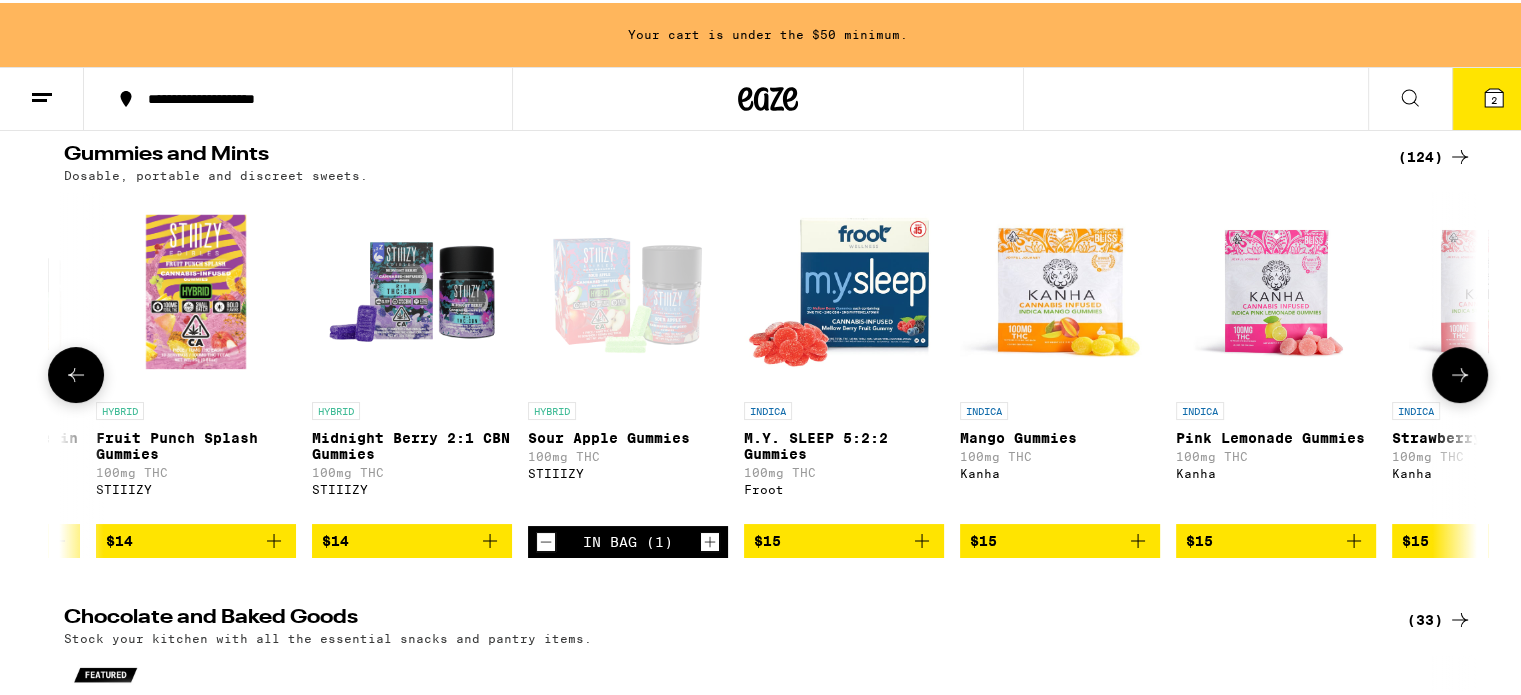 scroll, scrollTop: 0, scrollLeft: 7106, axis: horizontal 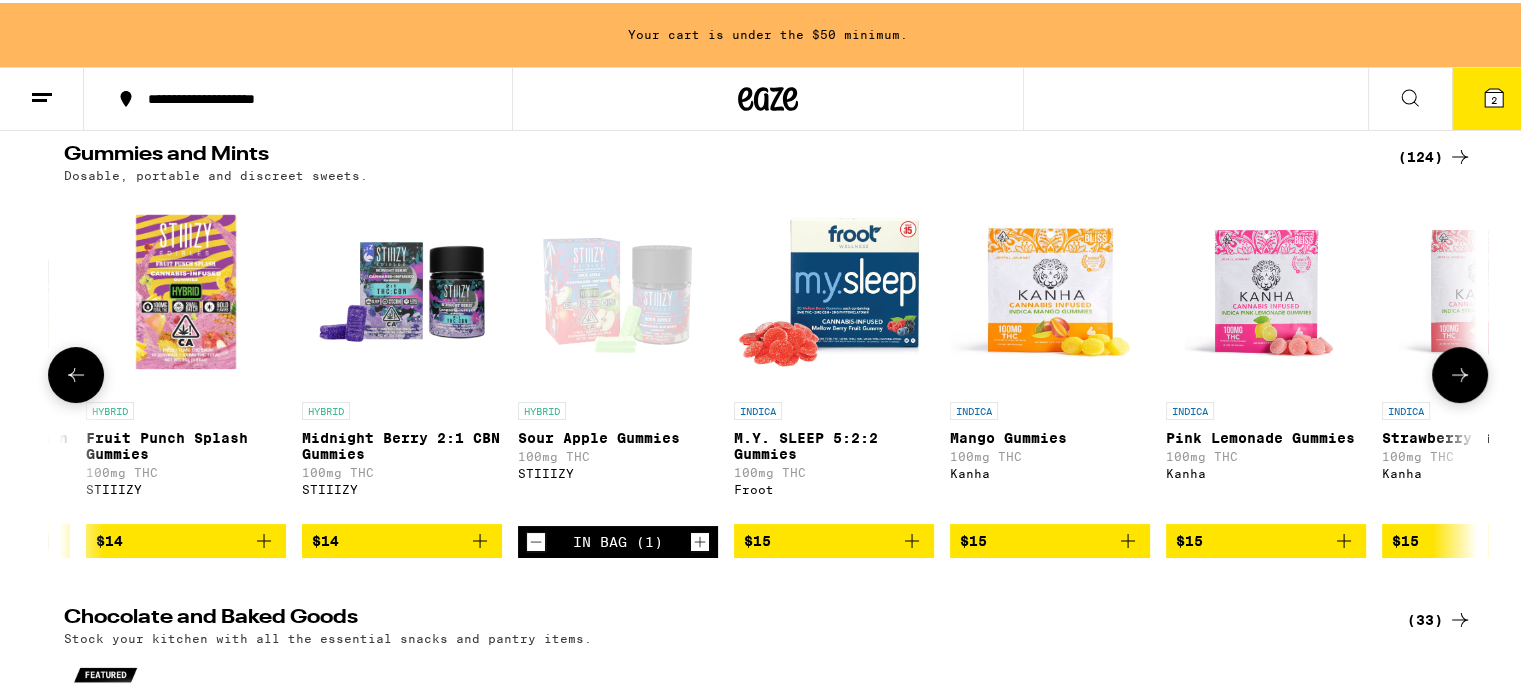 click at bounding box center (1460, 372) 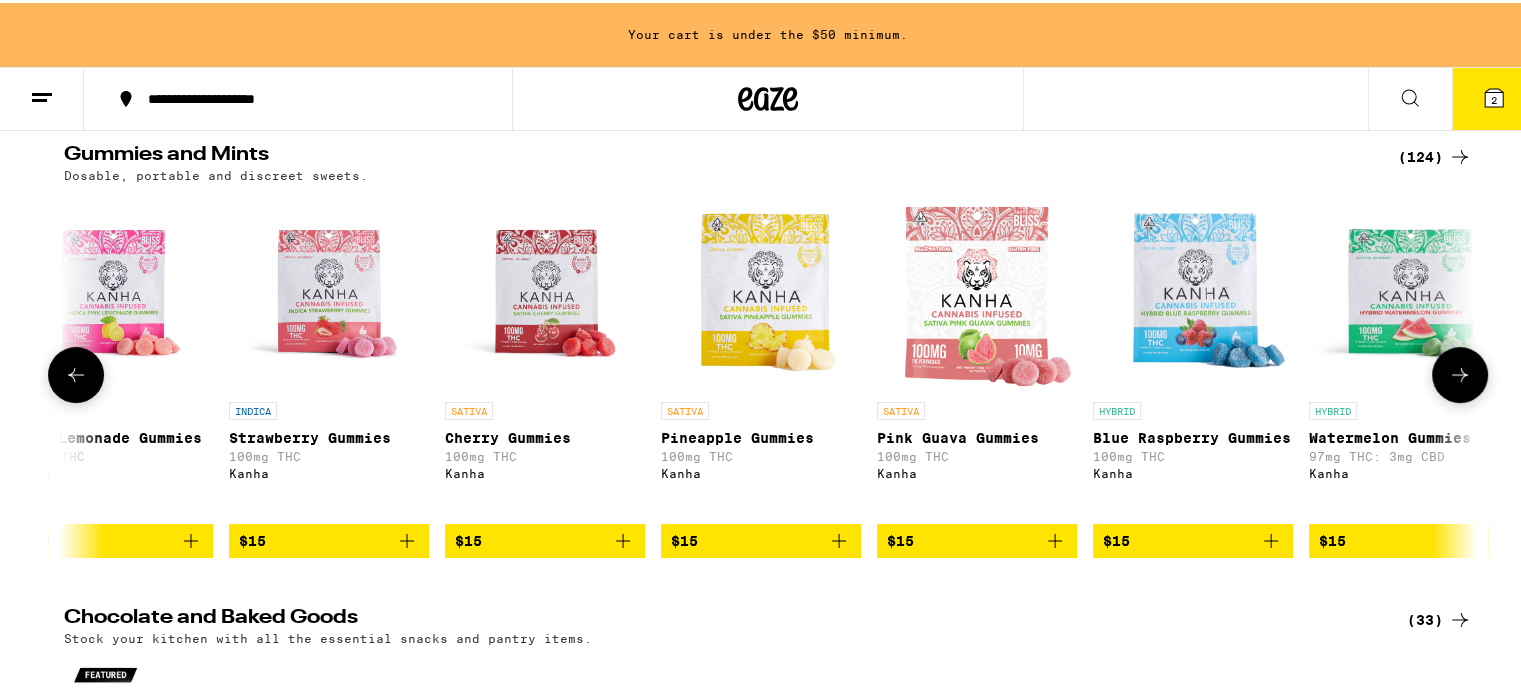 scroll, scrollTop: 0, scrollLeft: 8296, axis: horizontal 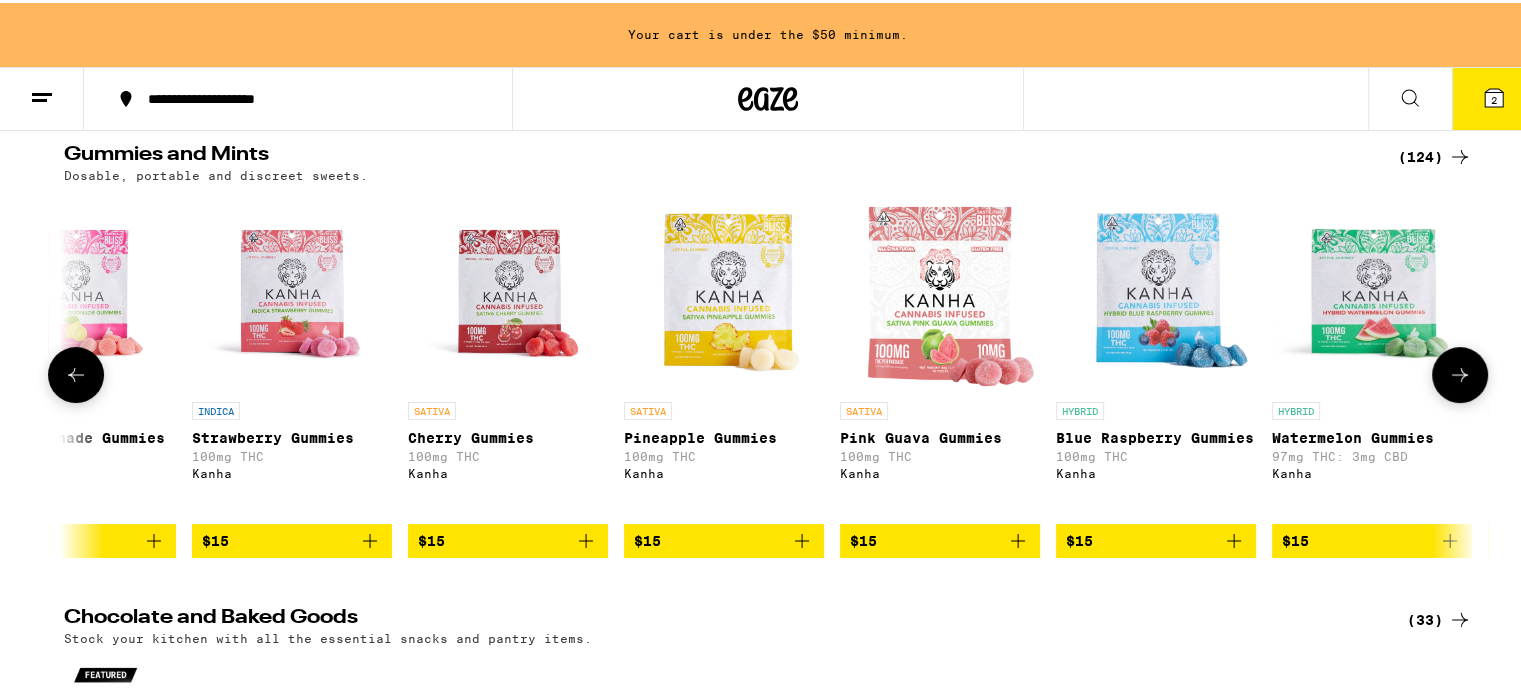 click at bounding box center (1460, 372) 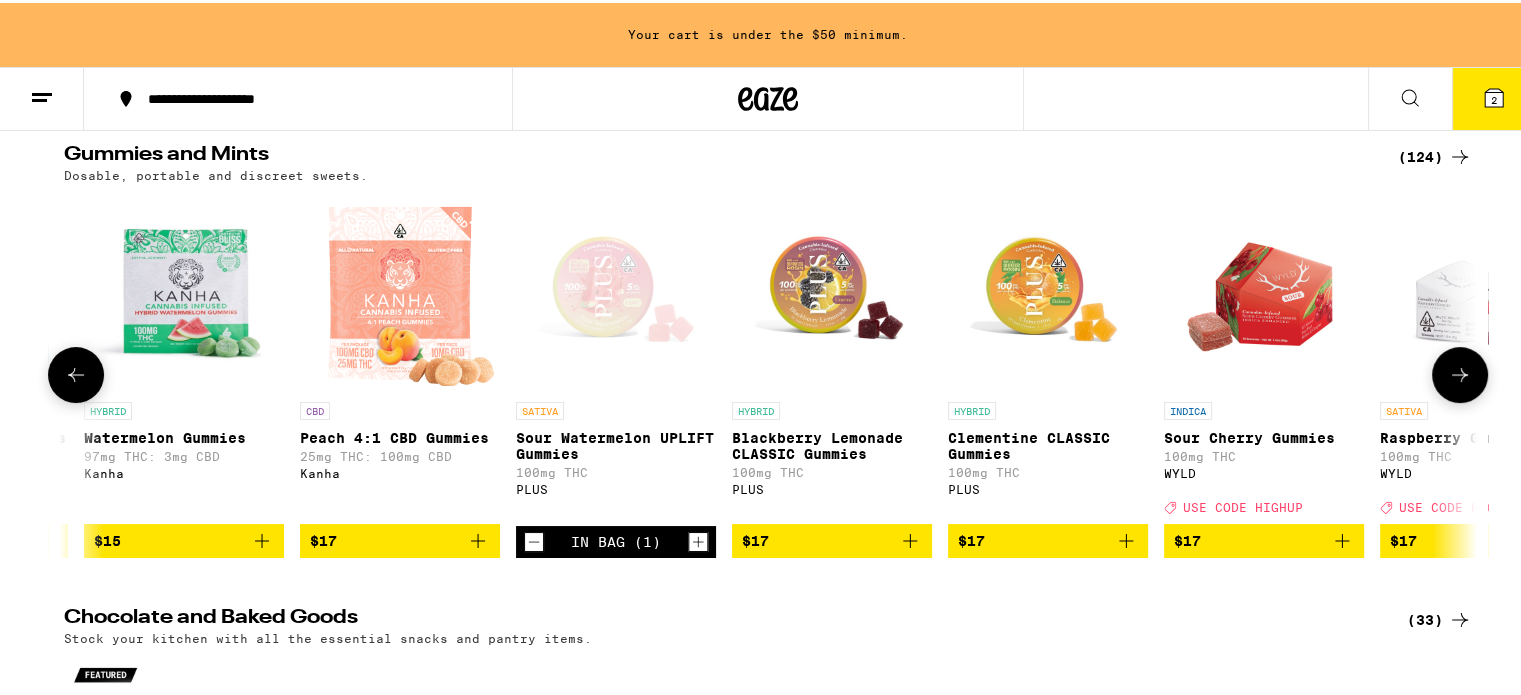scroll, scrollTop: 0, scrollLeft: 9487, axis: horizontal 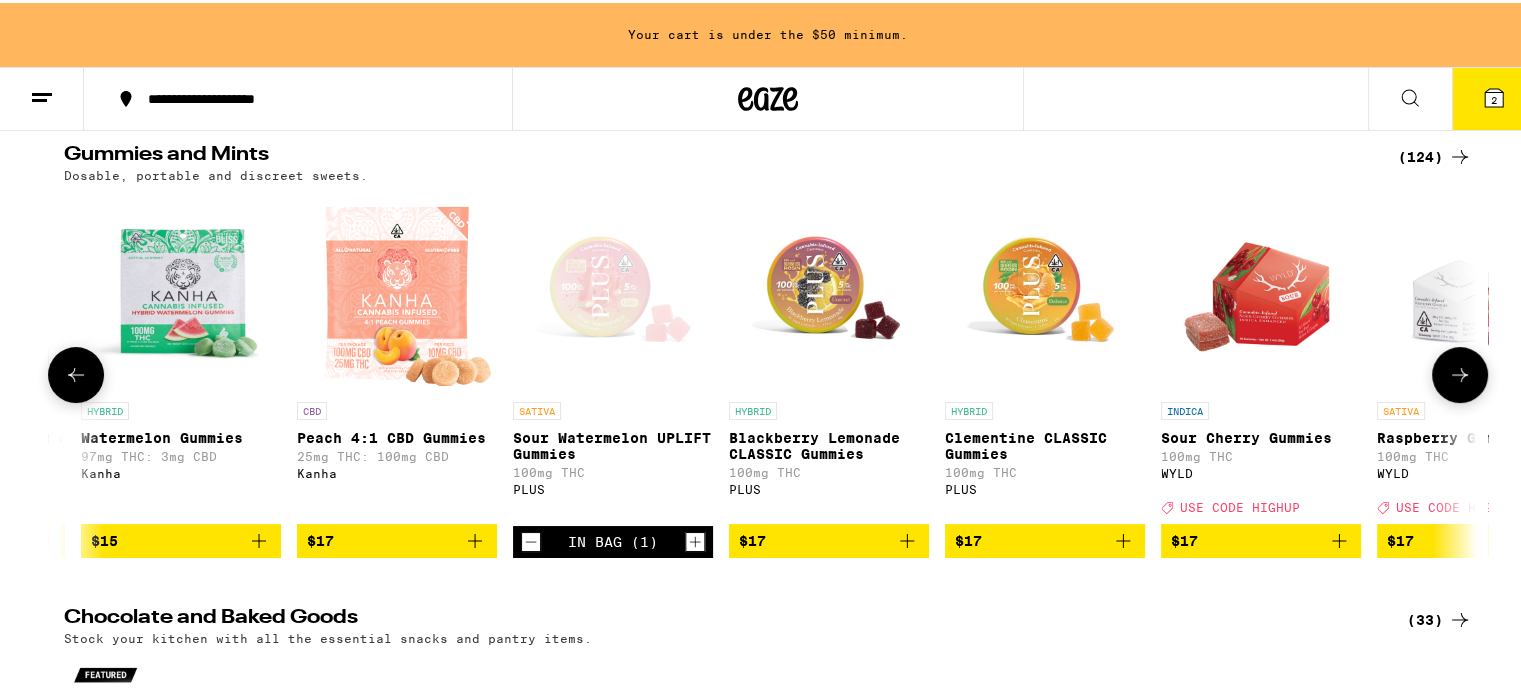 click 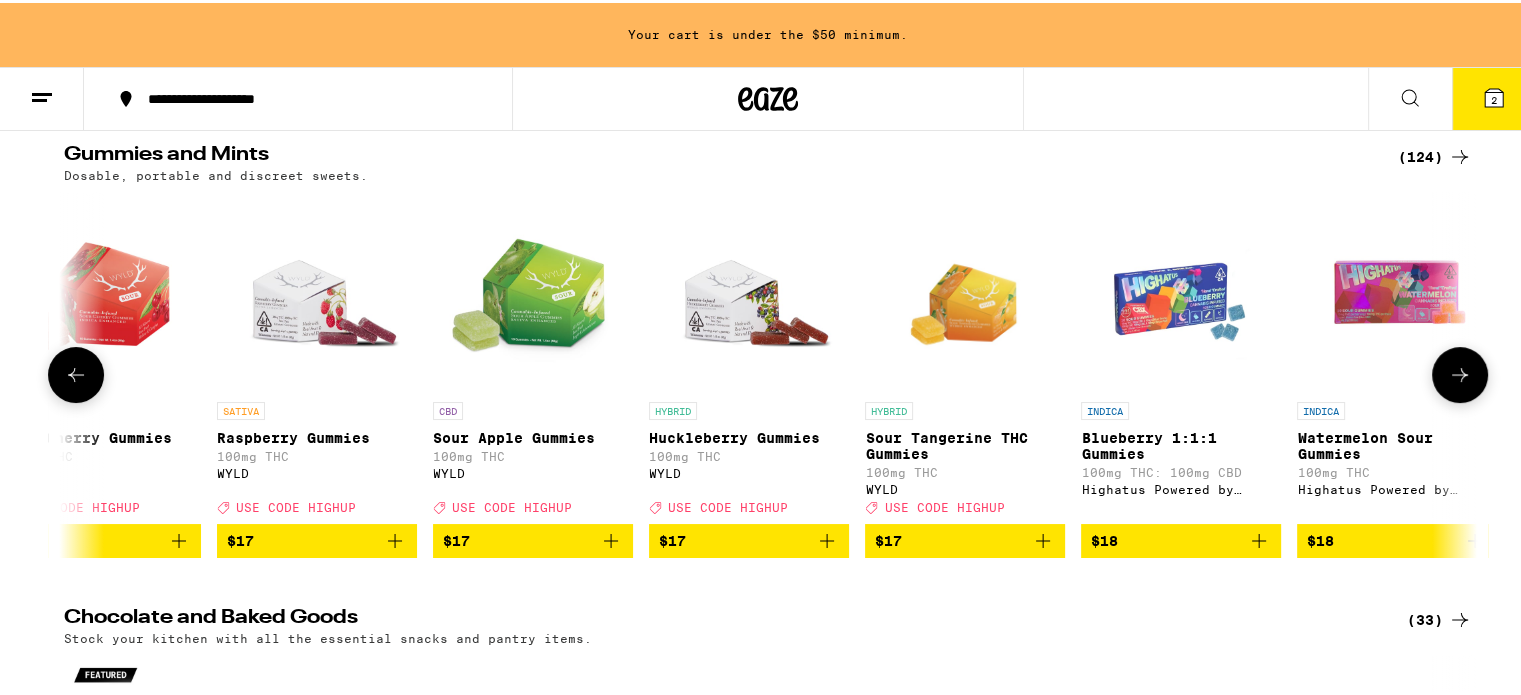 scroll, scrollTop: 0, scrollLeft: 10677, axis: horizontal 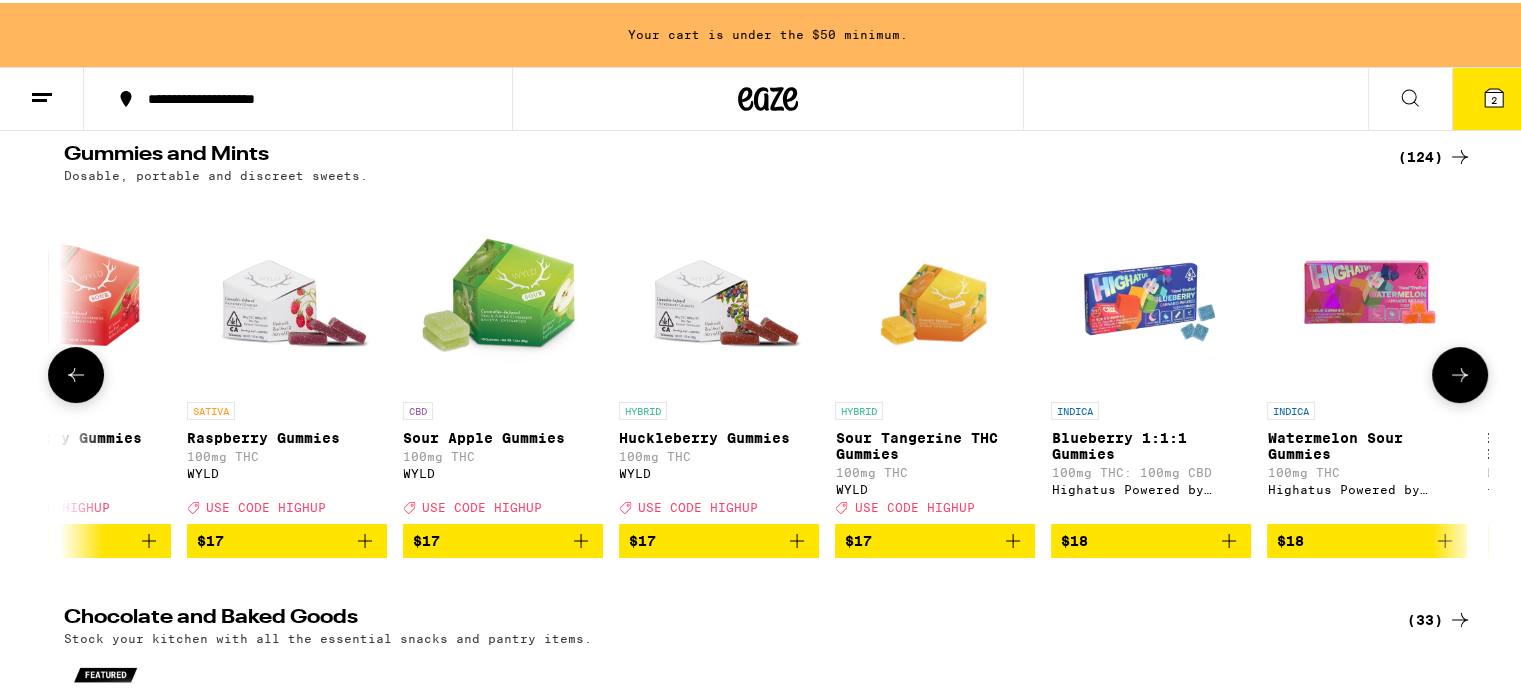 click at bounding box center (1460, 372) 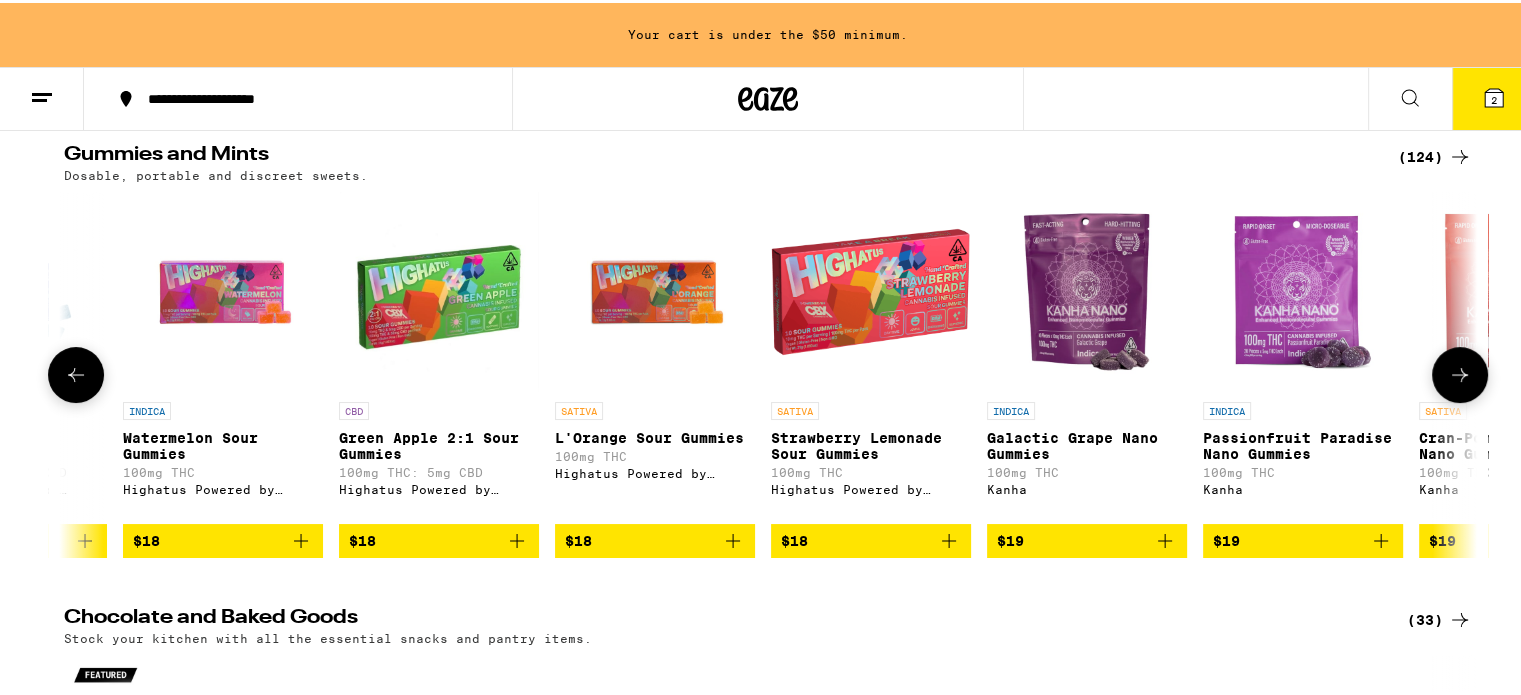 scroll, scrollTop: 0, scrollLeft: 11868, axis: horizontal 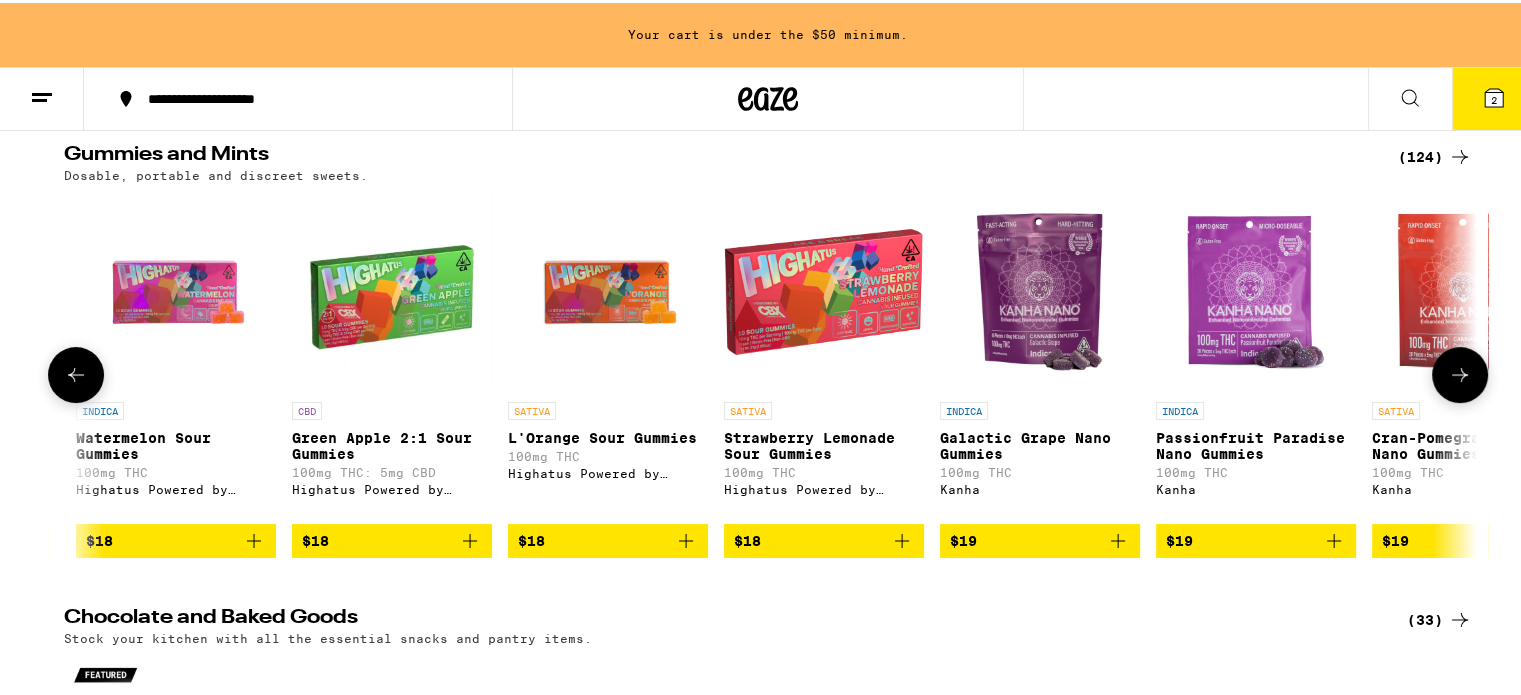 click at bounding box center (1460, 372) 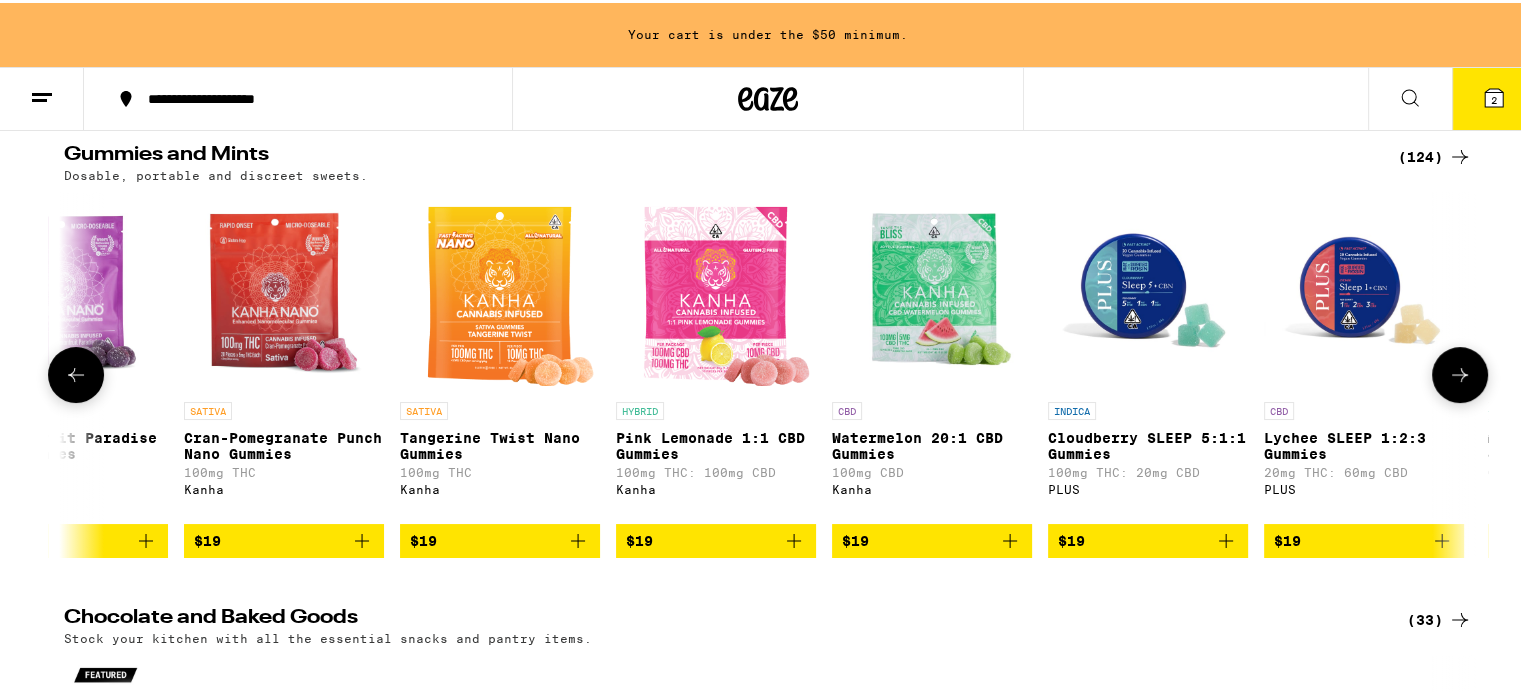 scroll, scrollTop: 0, scrollLeft: 13058, axis: horizontal 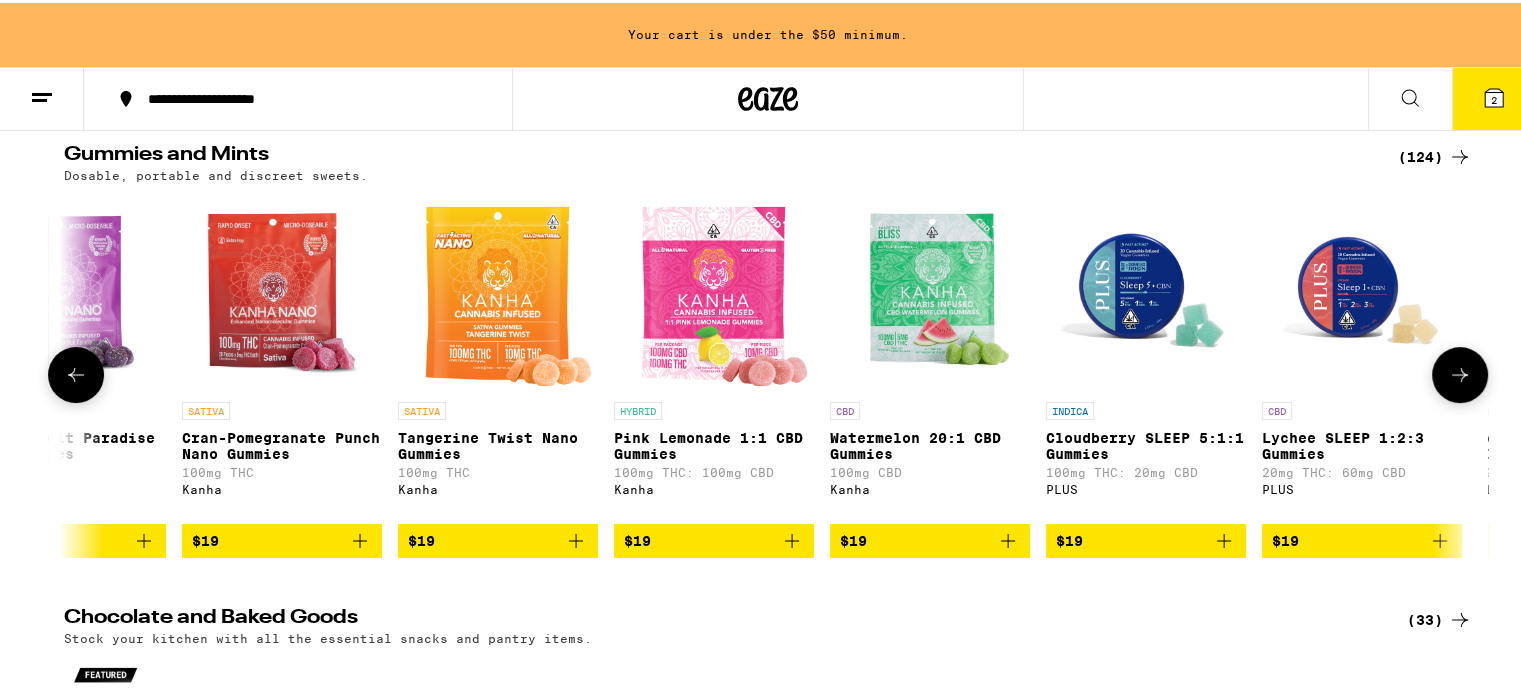 click at bounding box center (1460, 372) 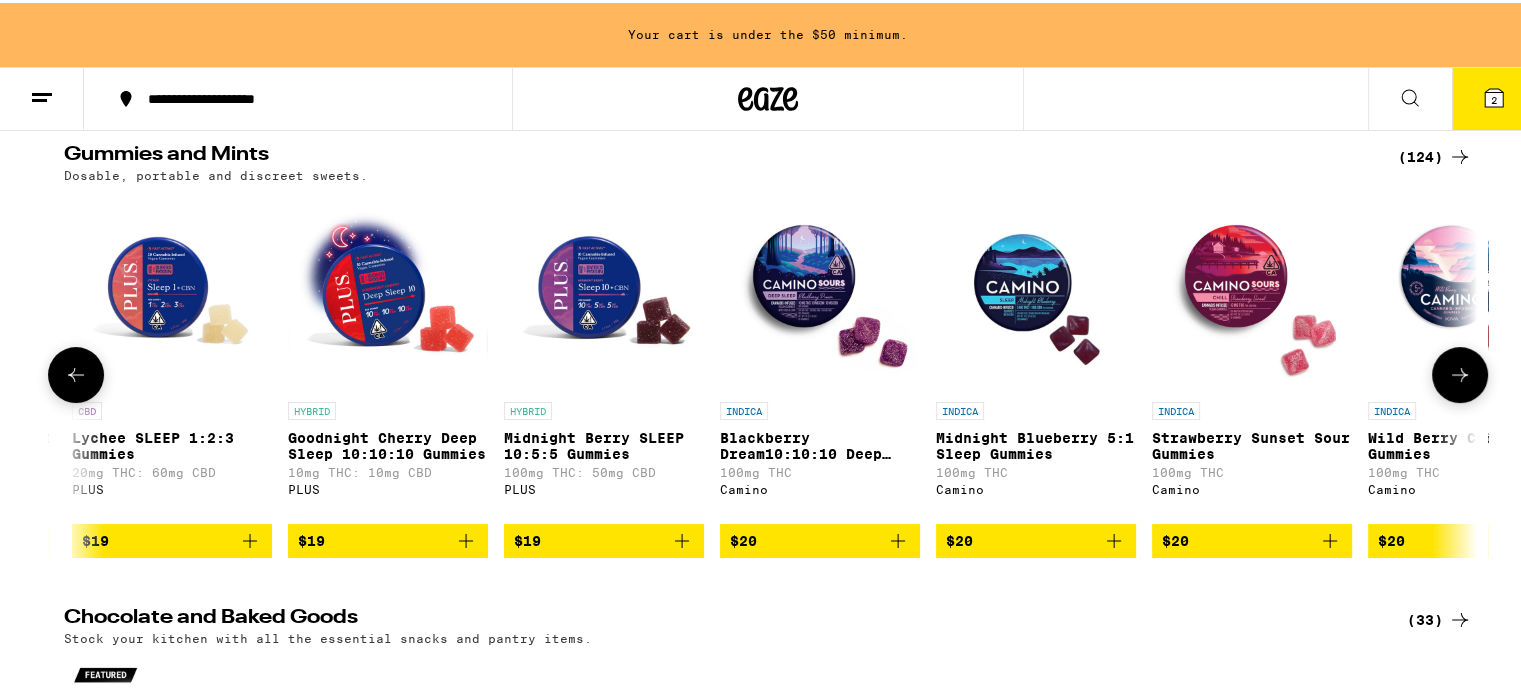 click at bounding box center [1460, 372] 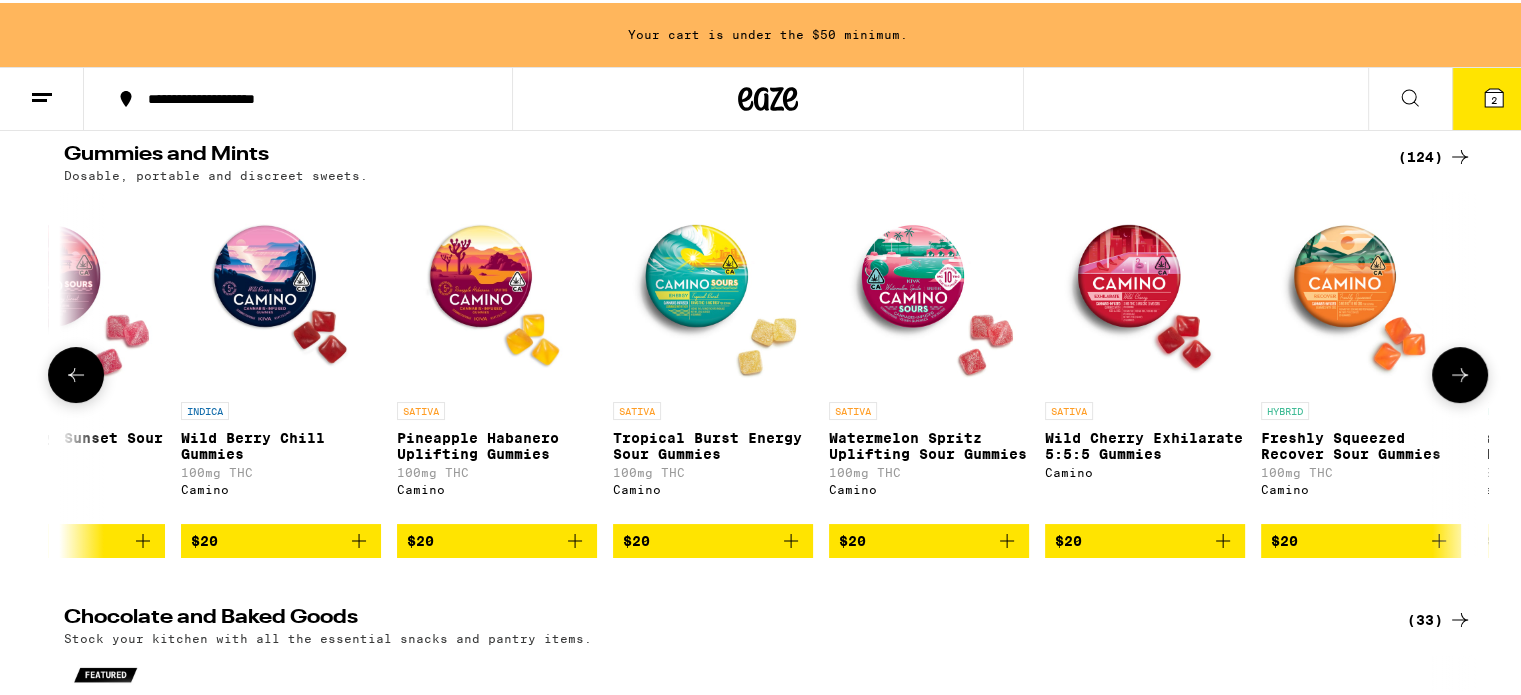 scroll, scrollTop: 0, scrollLeft: 15439, axis: horizontal 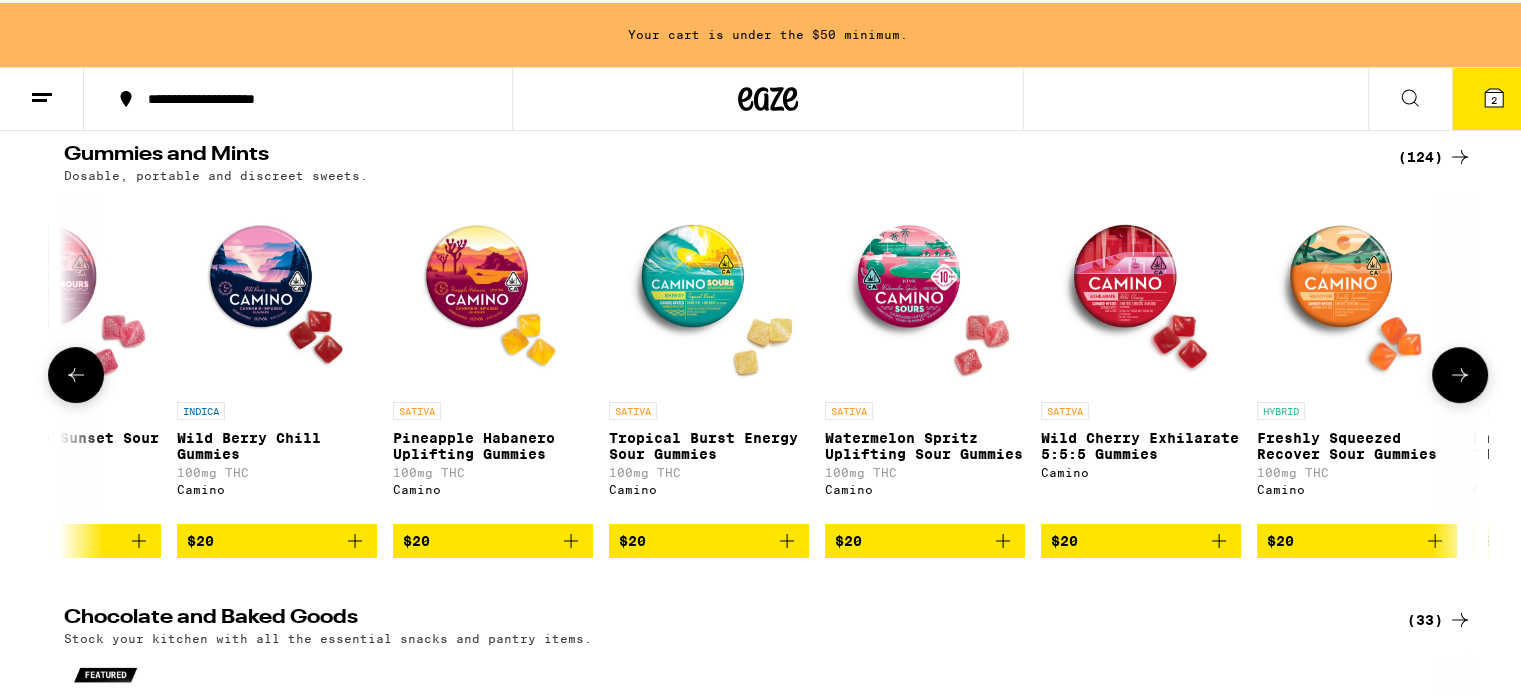 click at bounding box center (1460, 372) 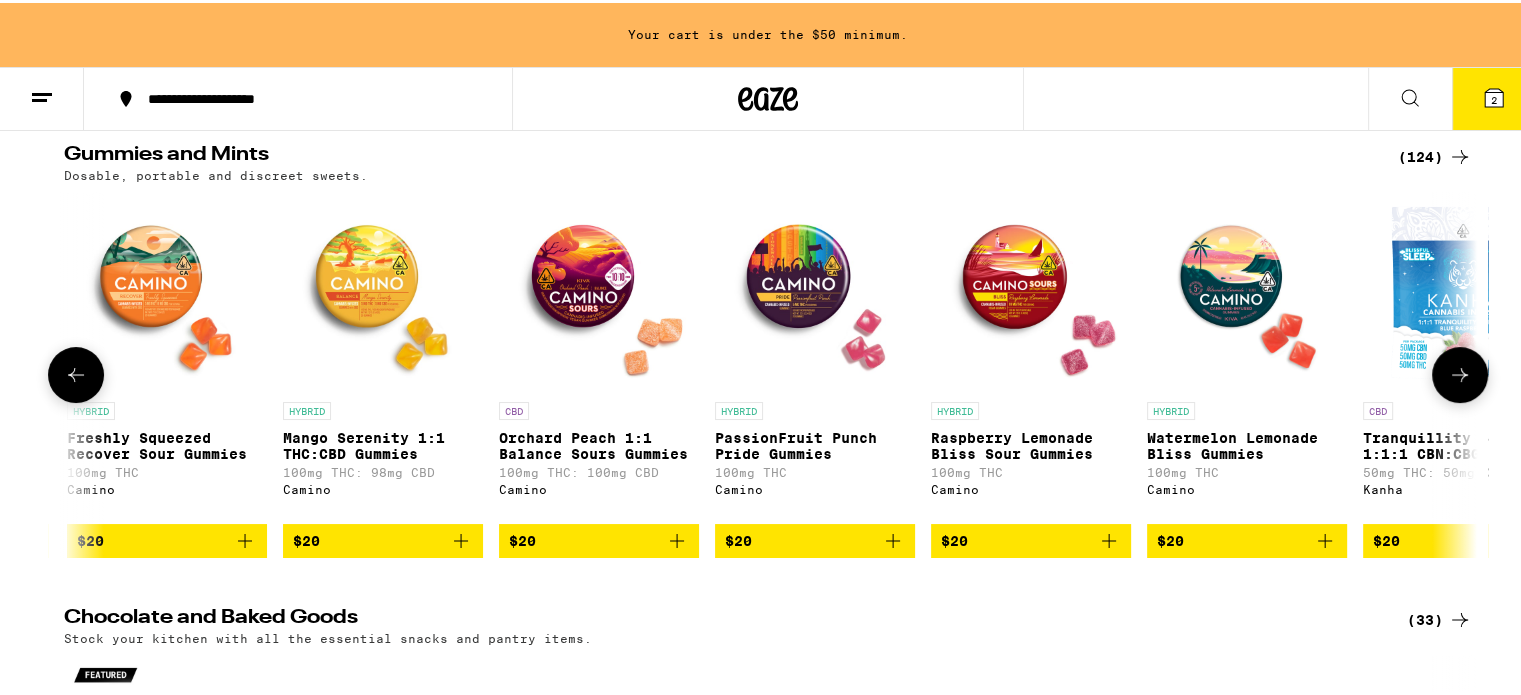 click at bounding box center [1460, 372] 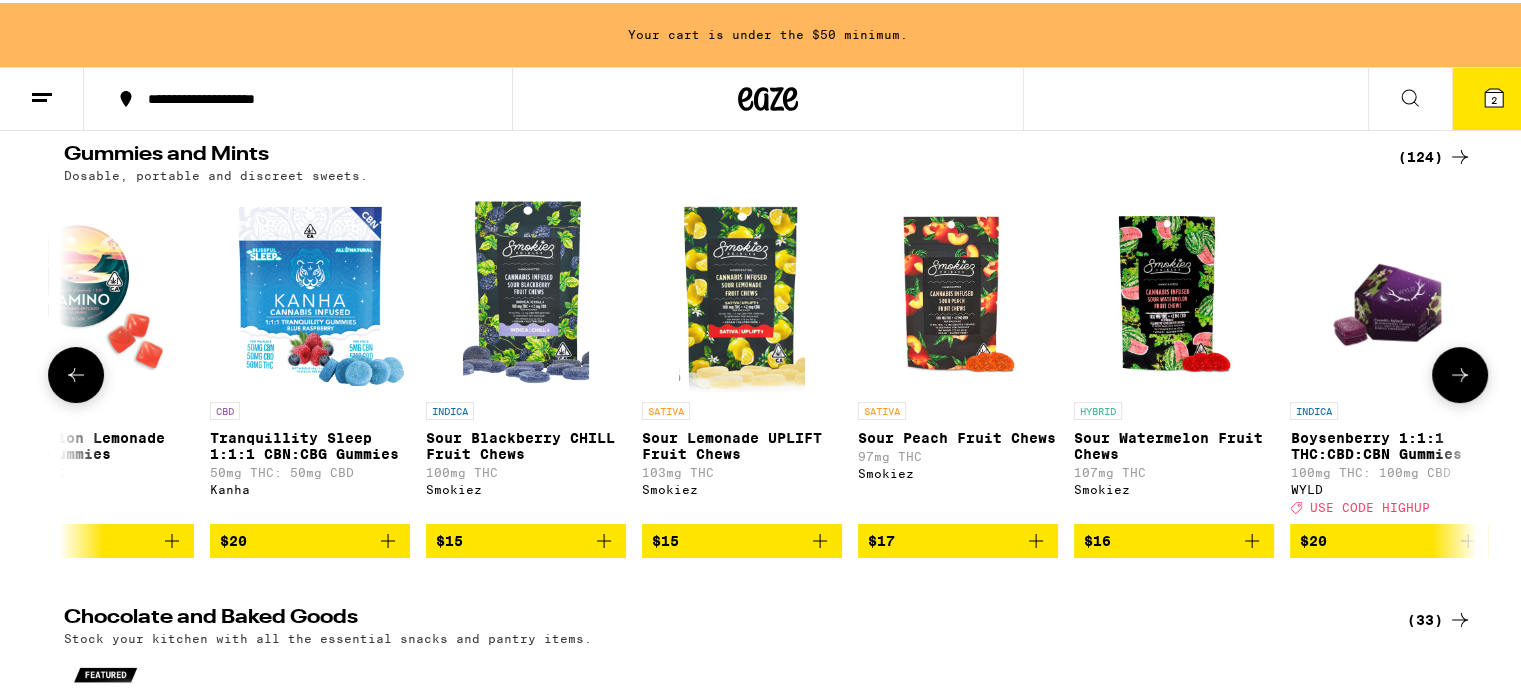 scroll, scrollTop: 0, scrollLeft: 17820, axis: horizontal 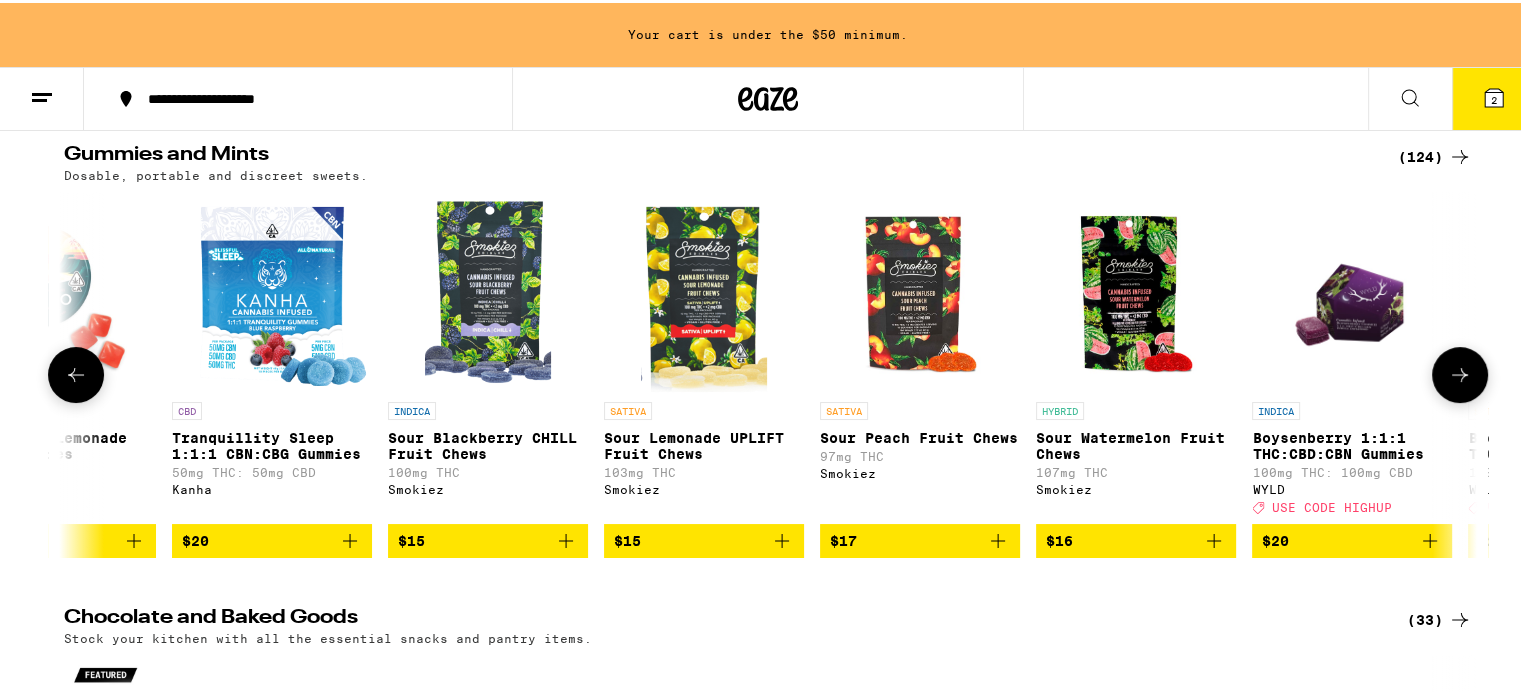 click 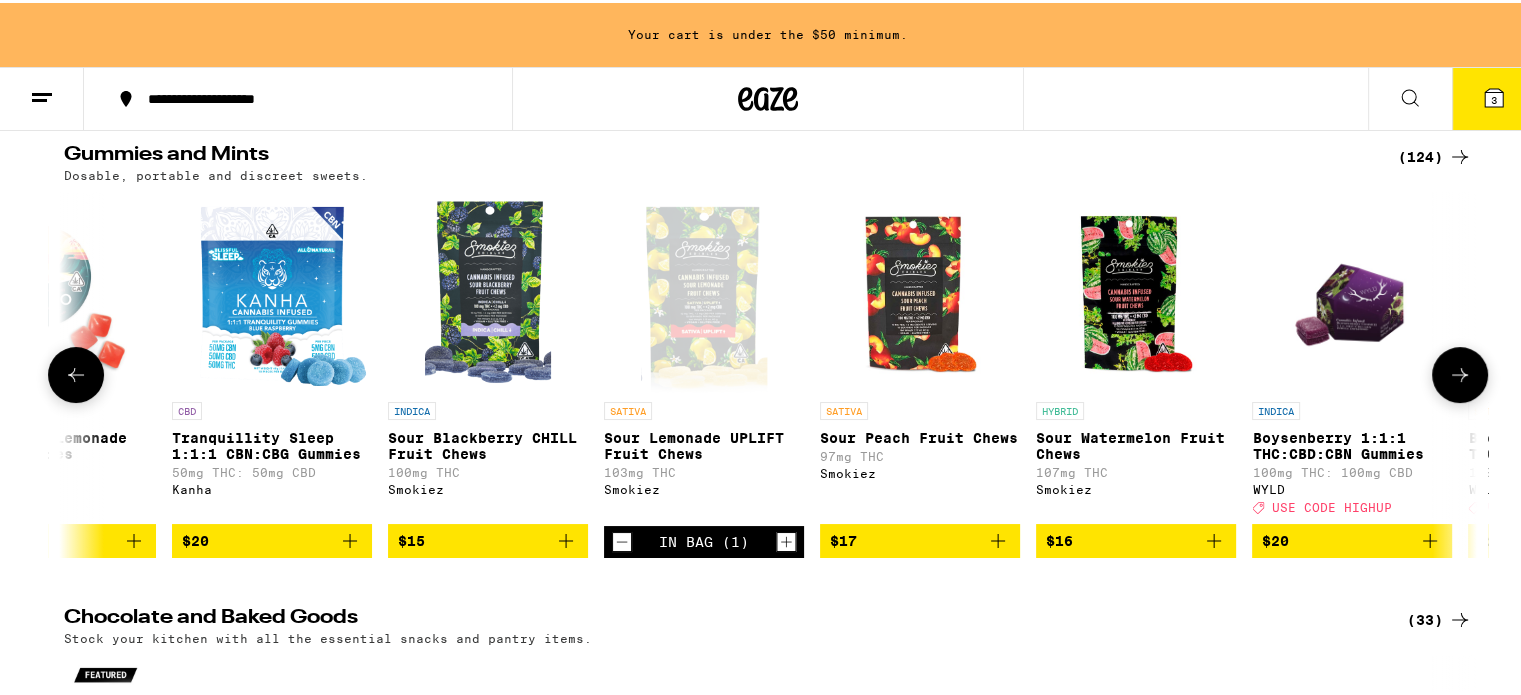 click 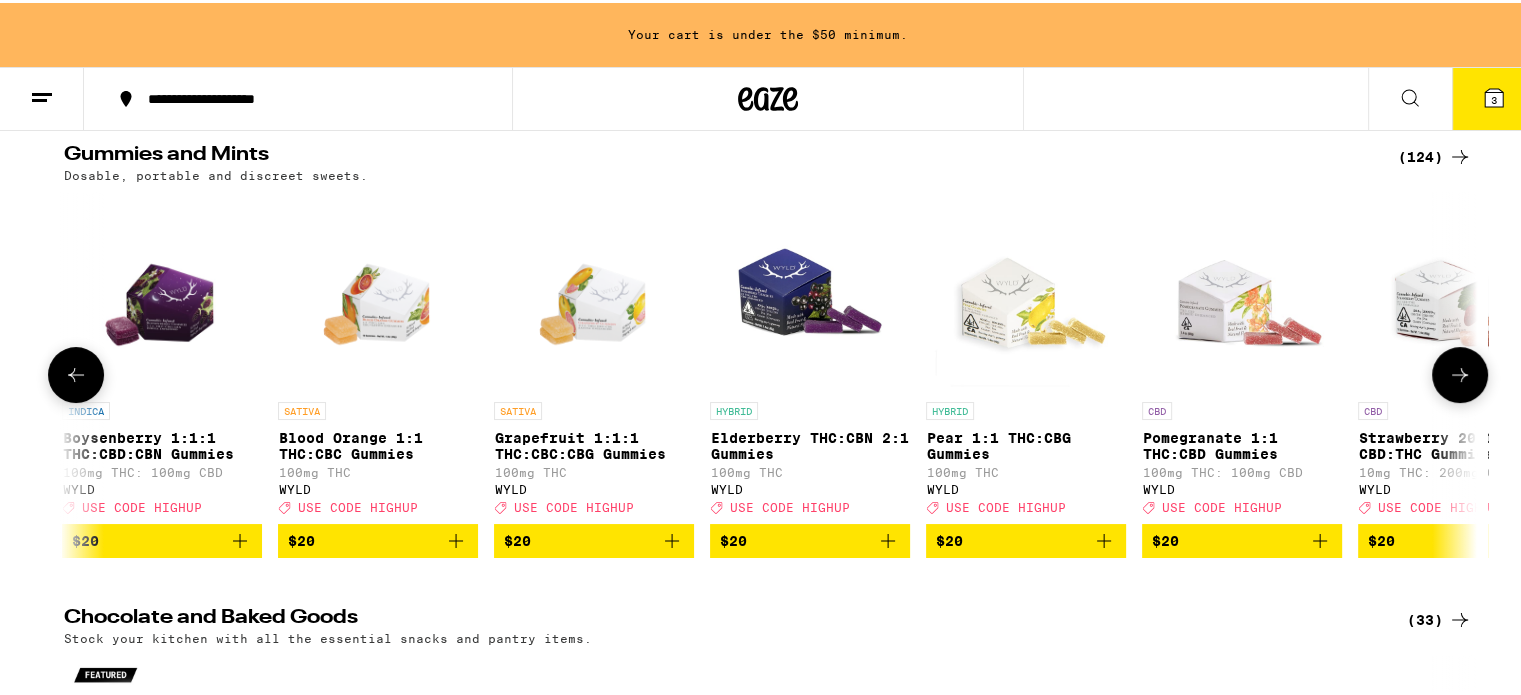 click 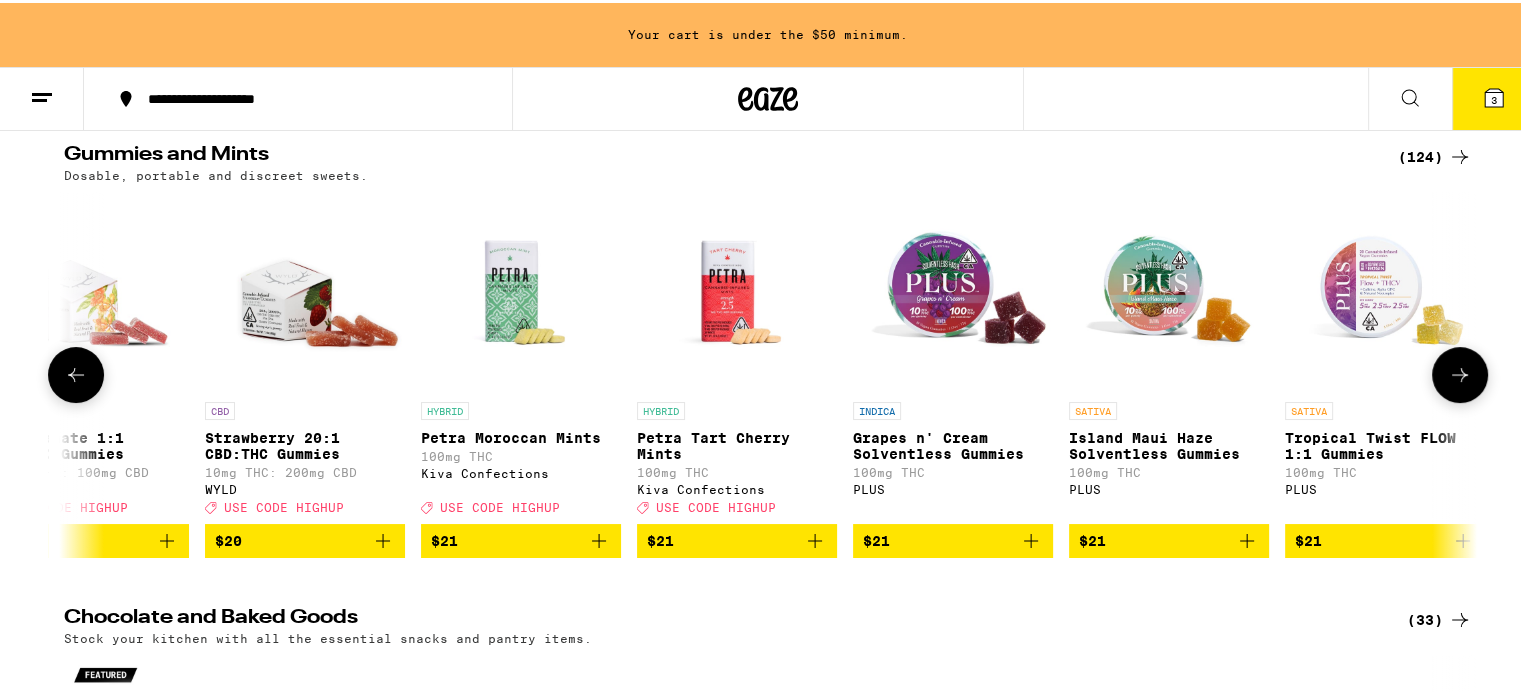 scroll, scrollTop: 0, scrollLeft: 20200, axis: horizontal 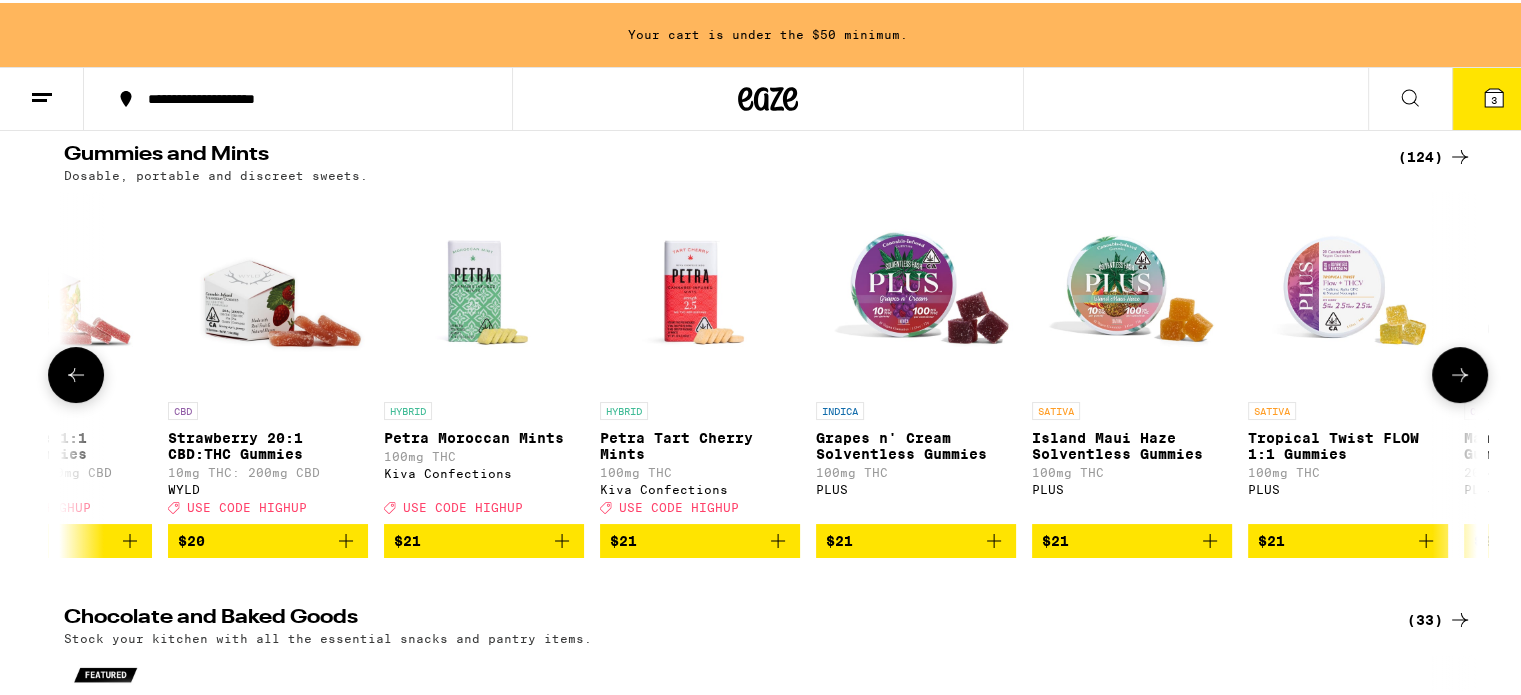 click 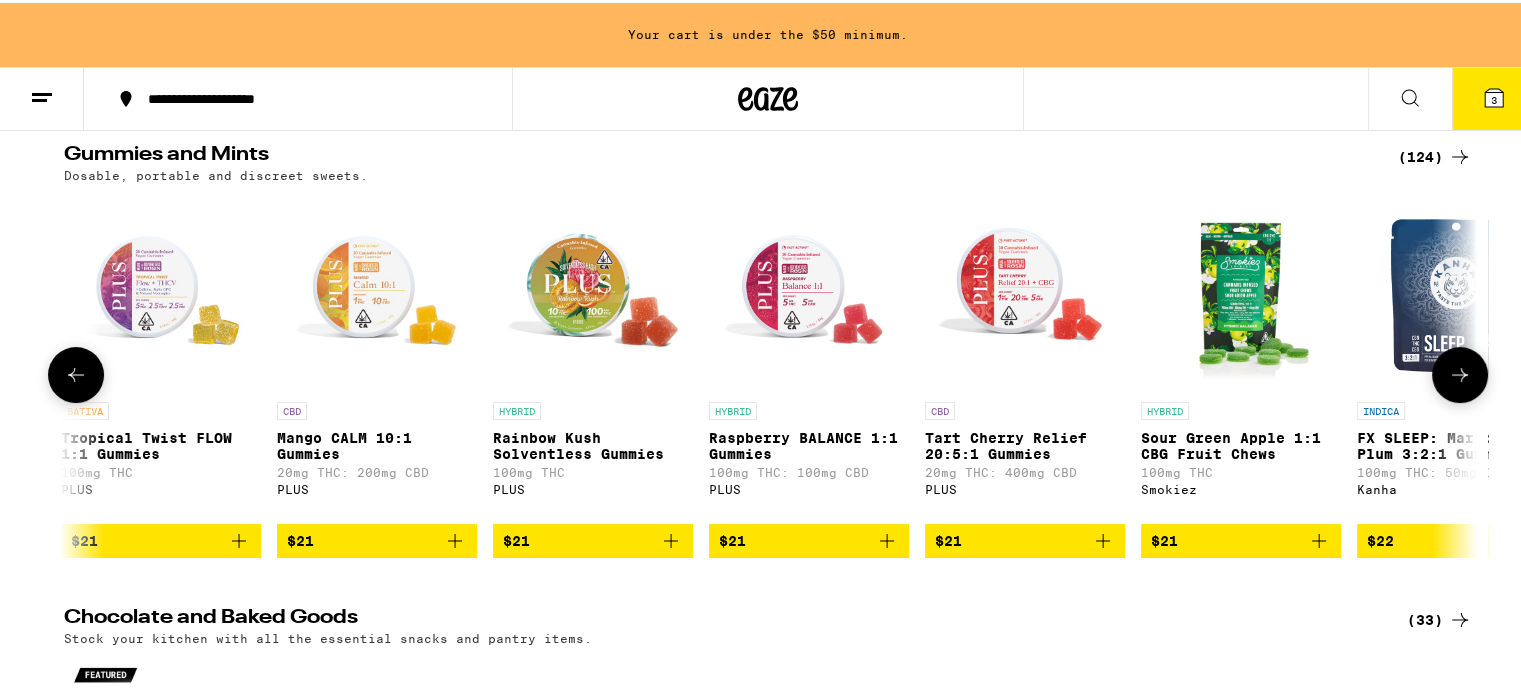 scroll, scrollTop: 0, scrollLeft: 21391, axis: horizontal 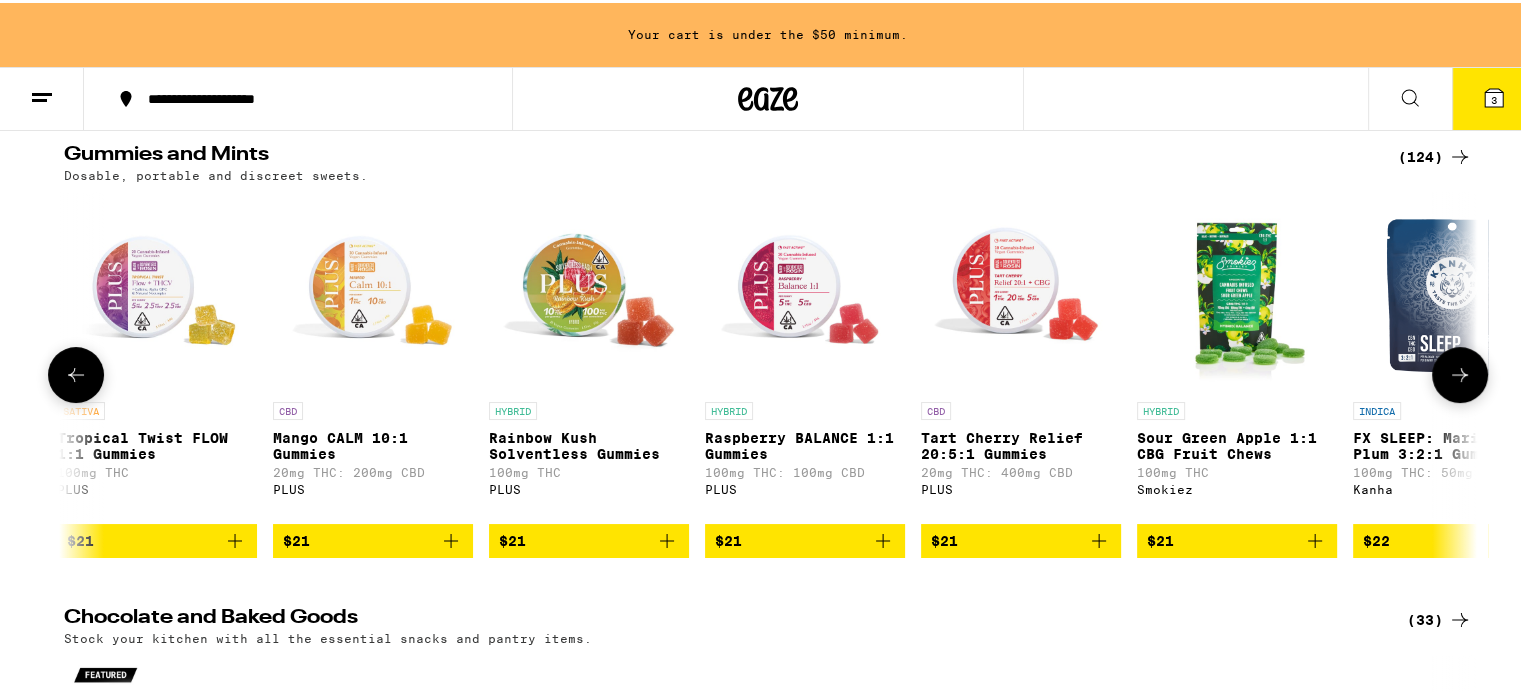 click 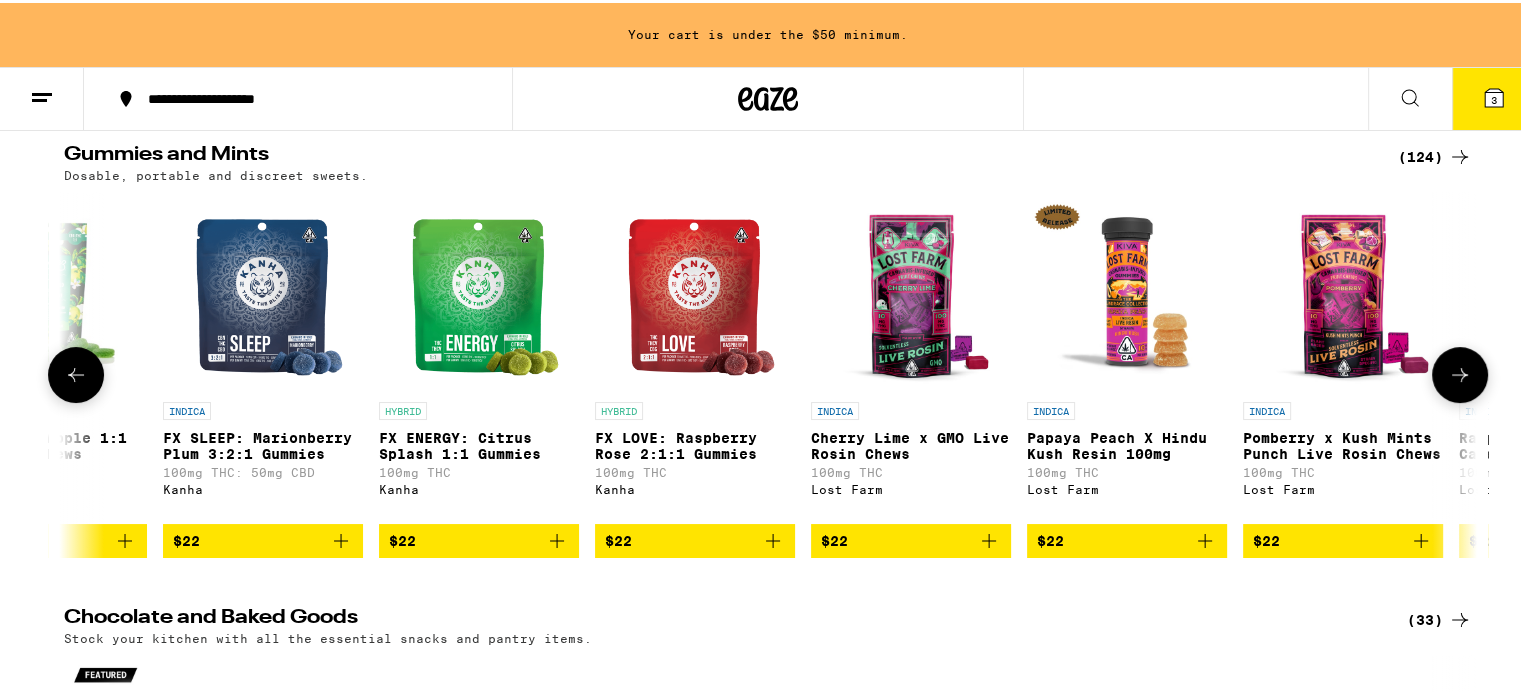 click at bounding box center [76, 372] 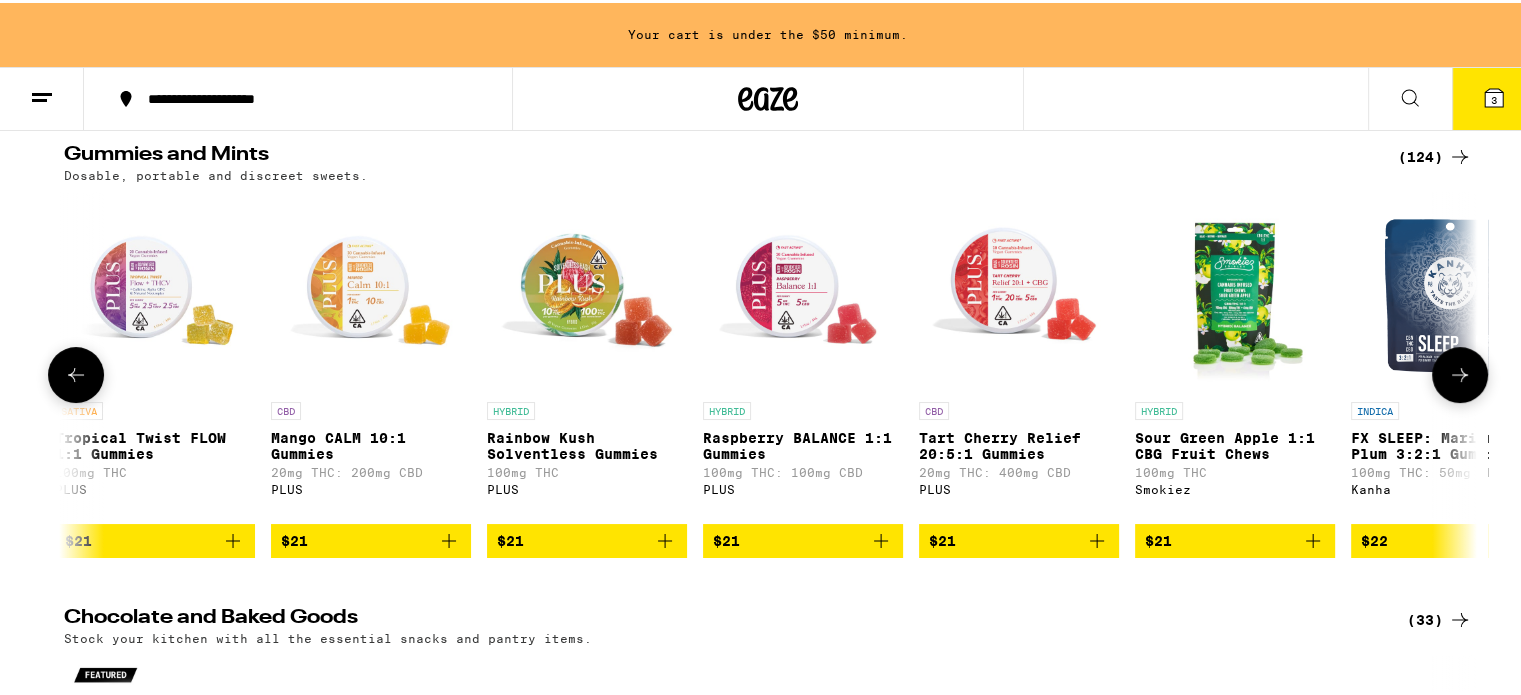 scroll, scrollTop: 0, scrollLeft: 21392, axis: horizontal 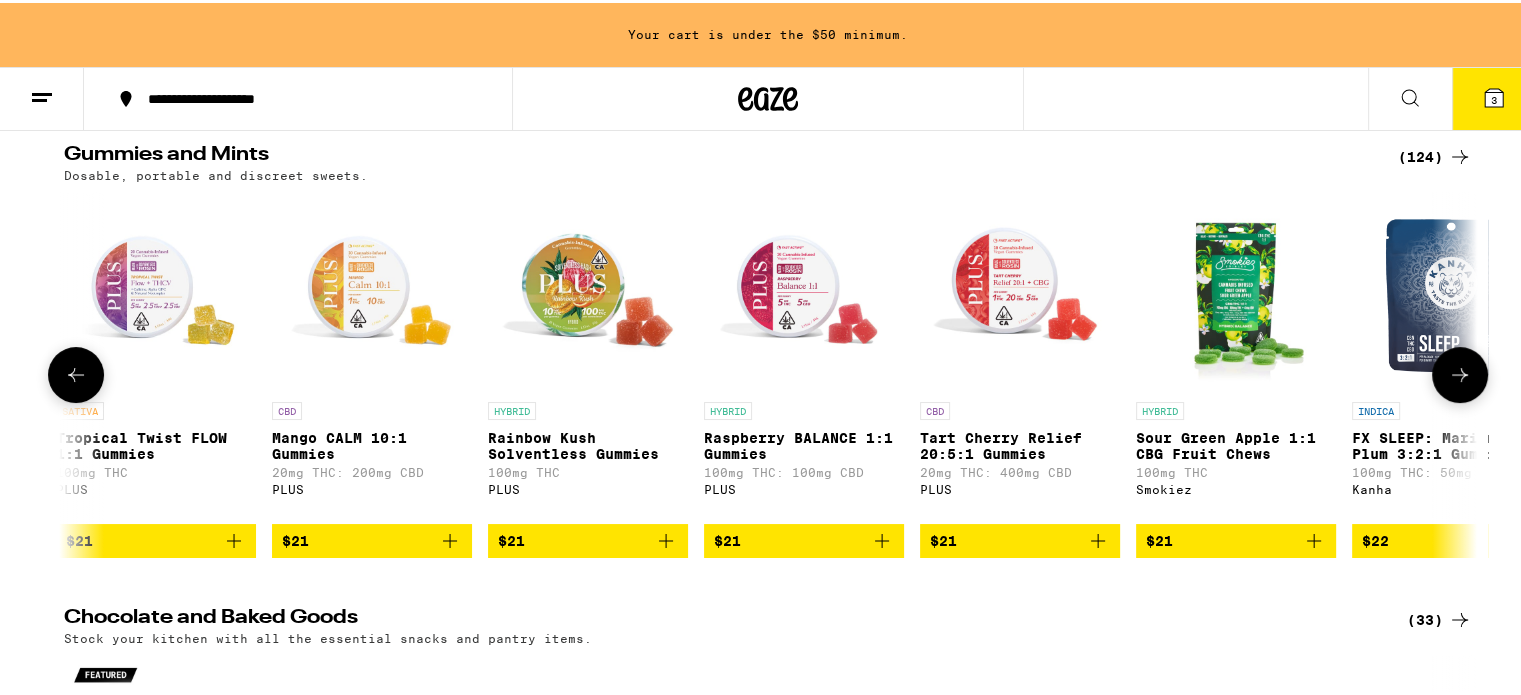 click 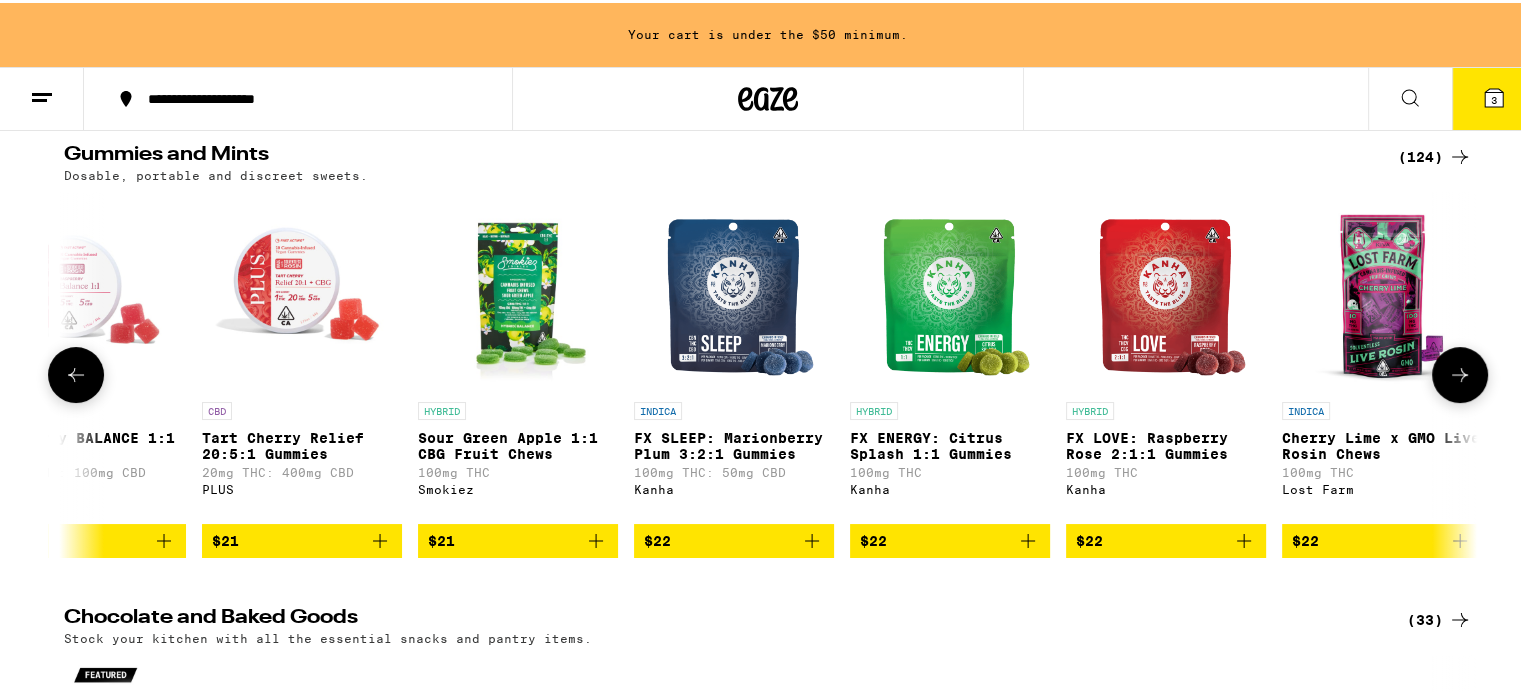 click 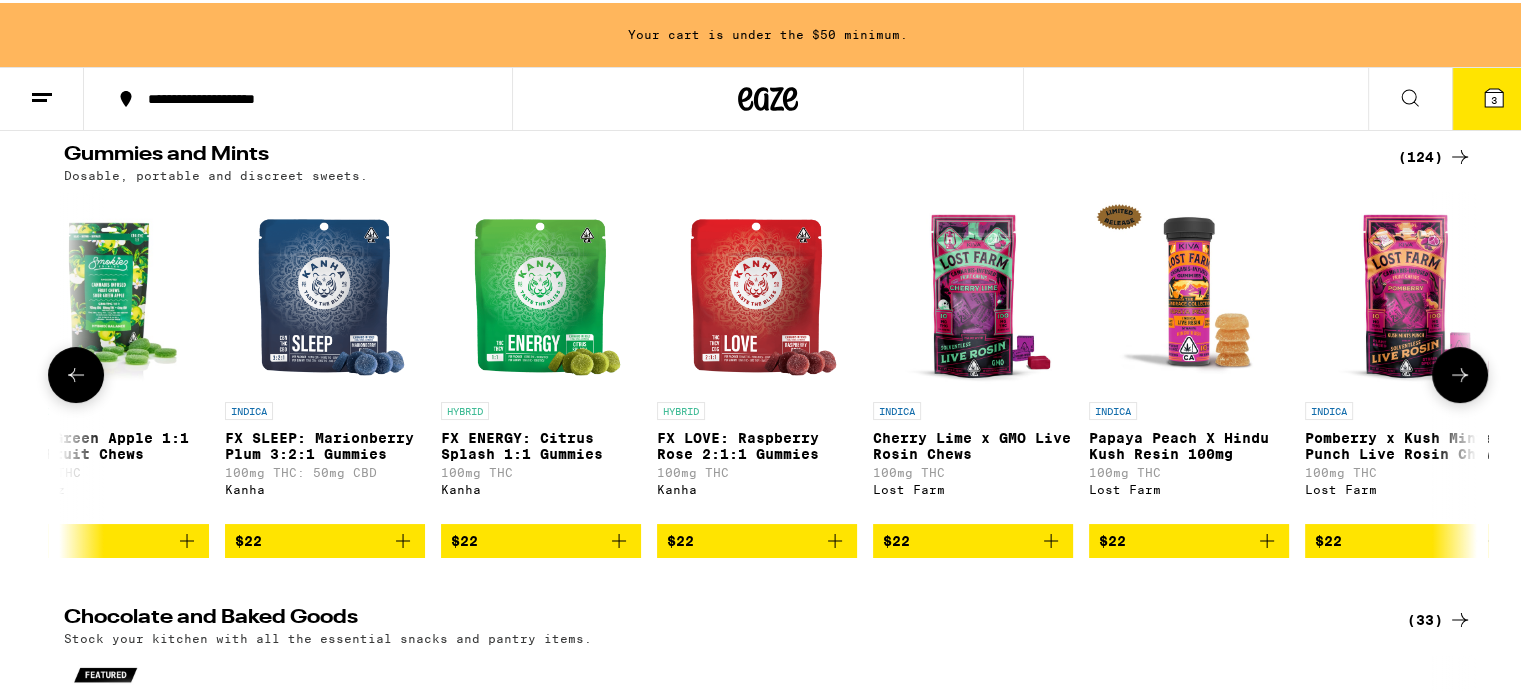 click 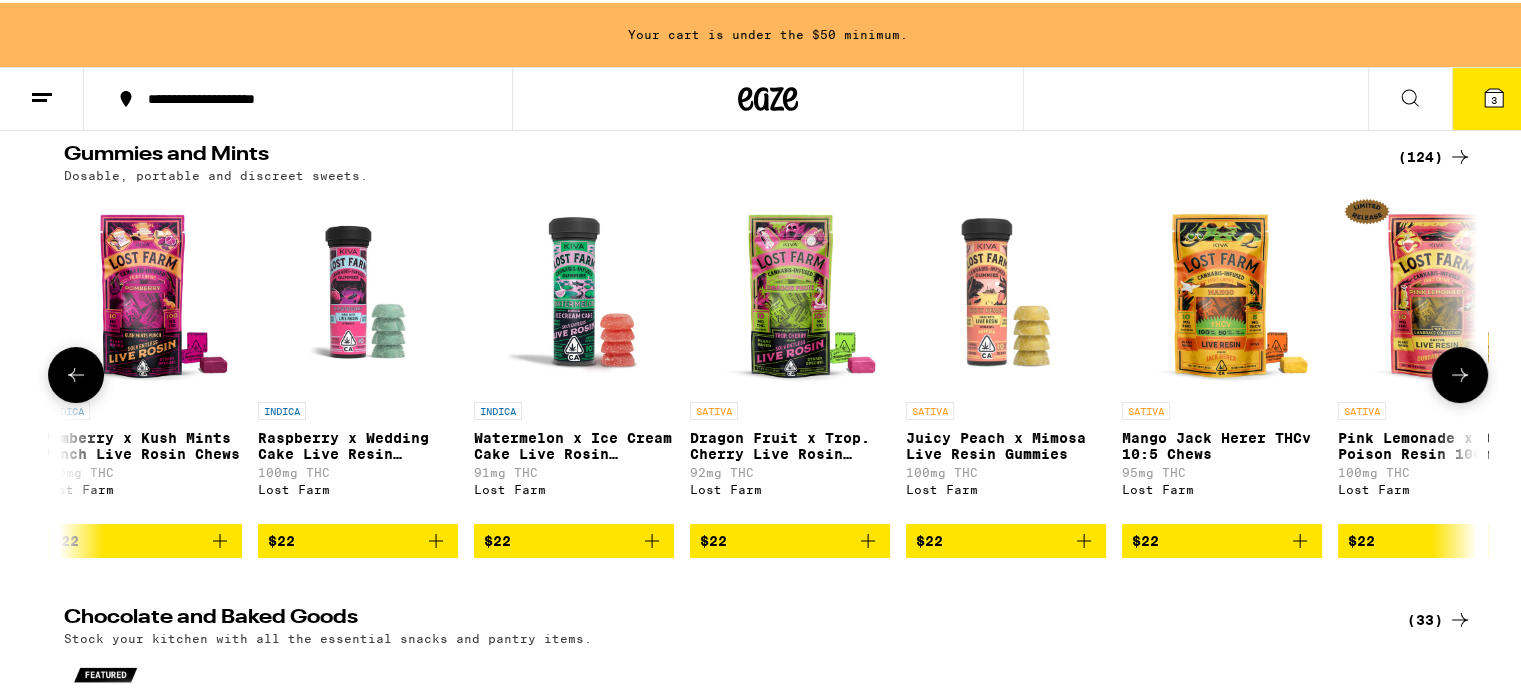 click 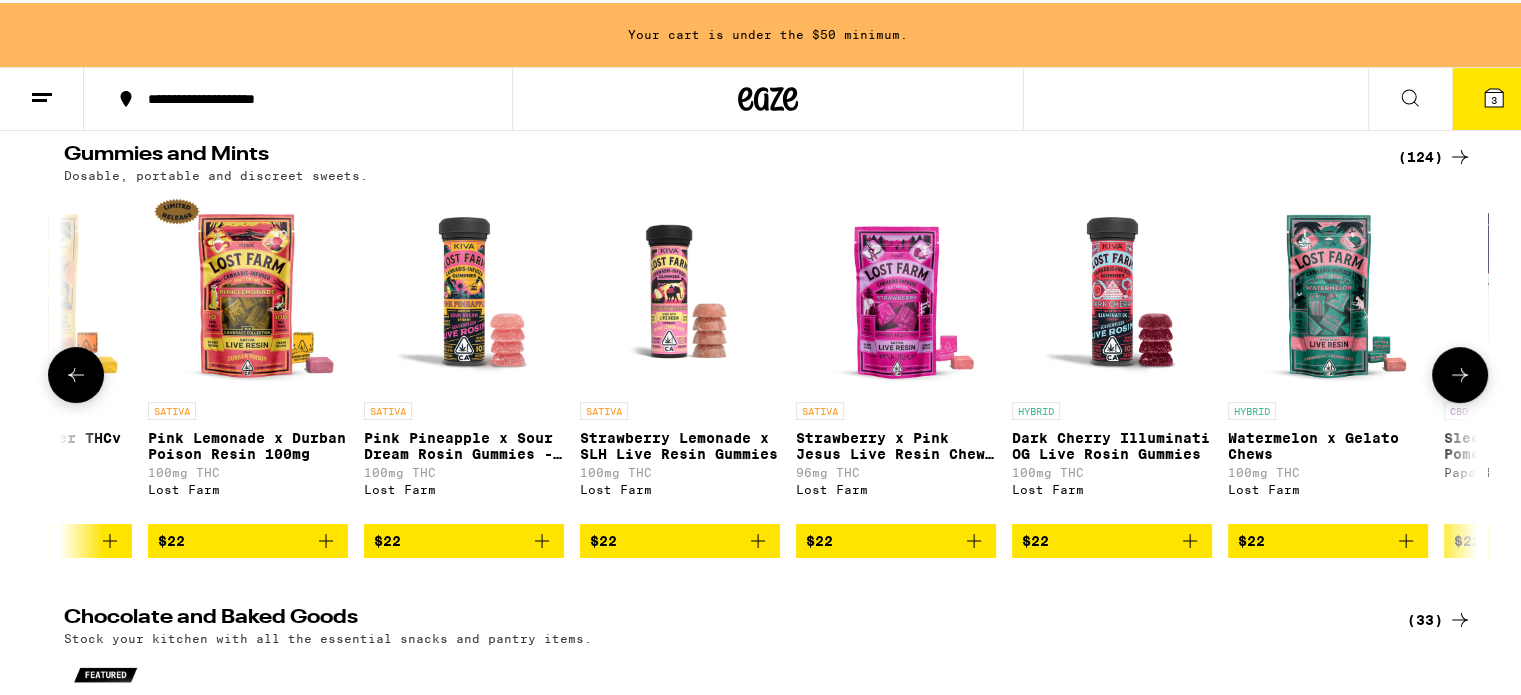 click 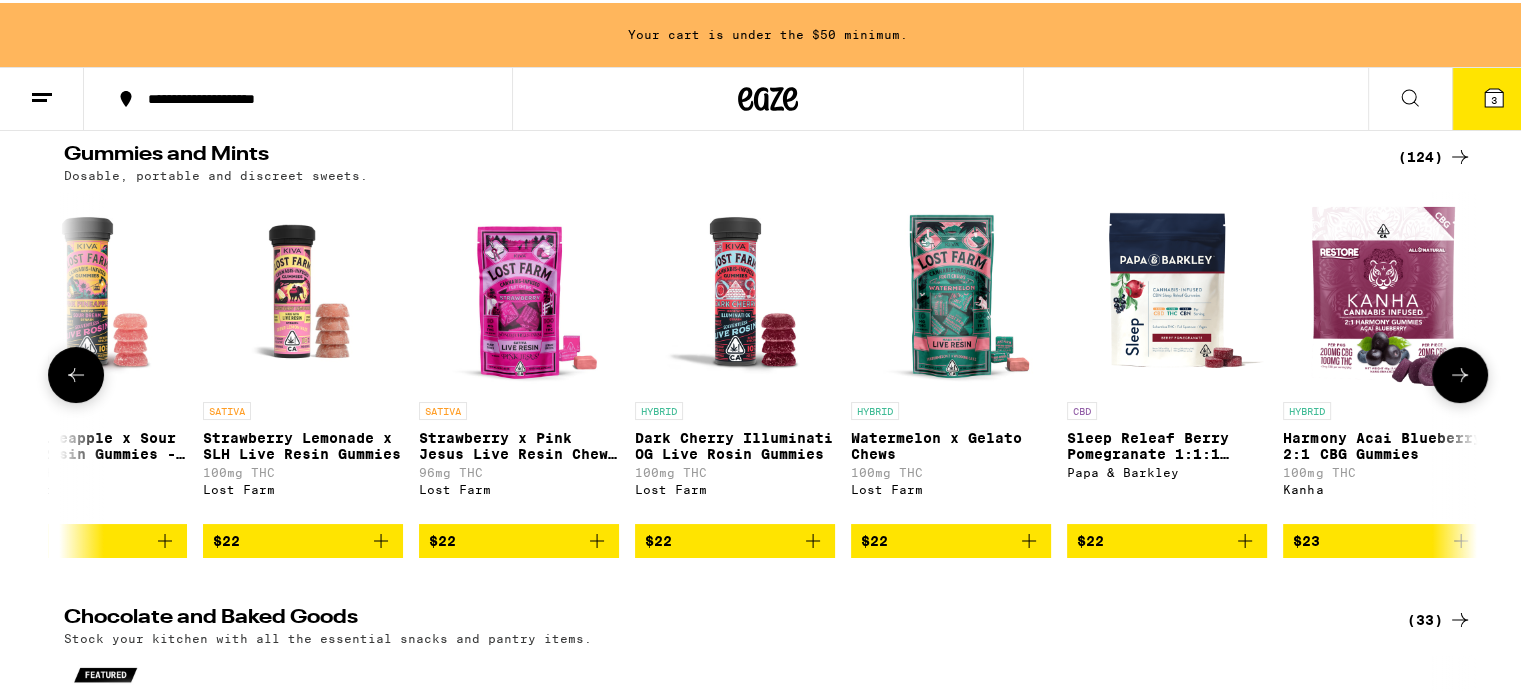 scroll, scrollTop: 0, scrollLeft: 25376, axis: horizontal 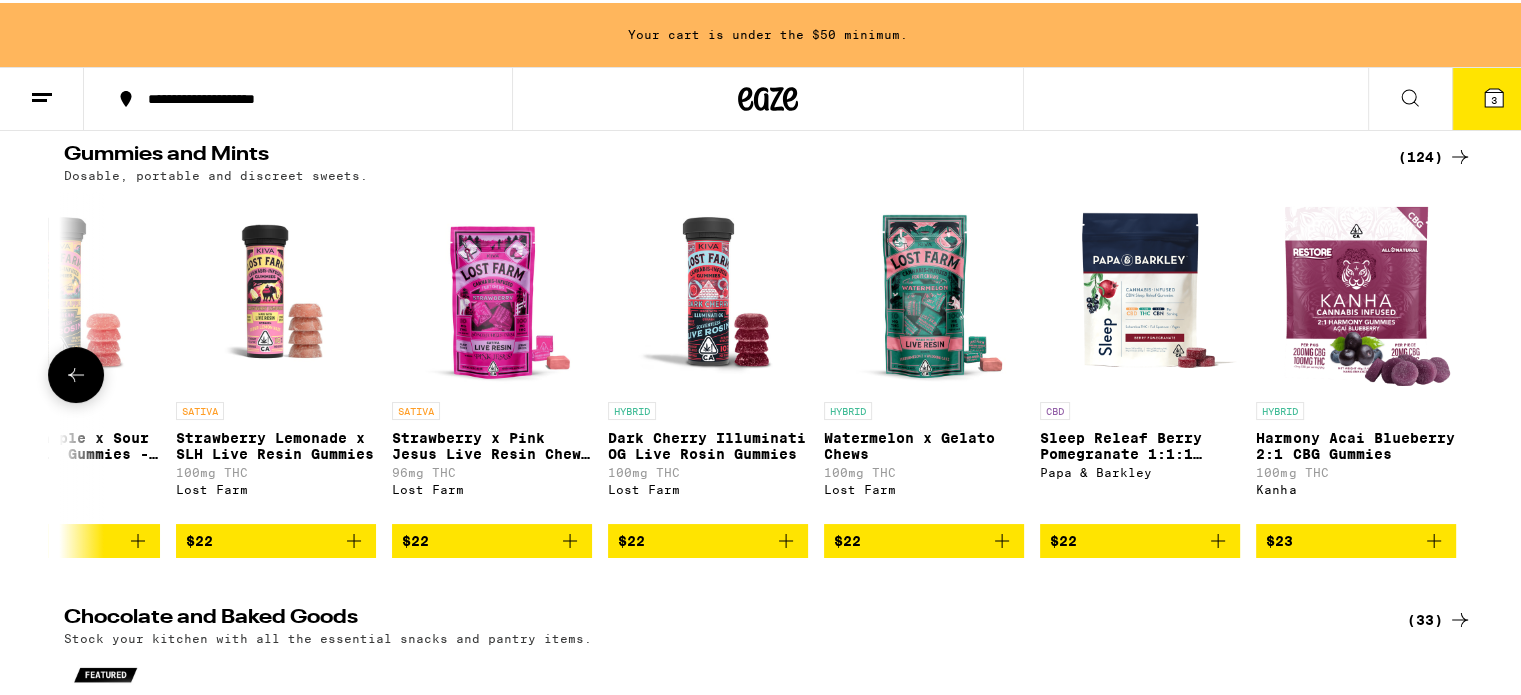 click at bounding box center (76, 372) 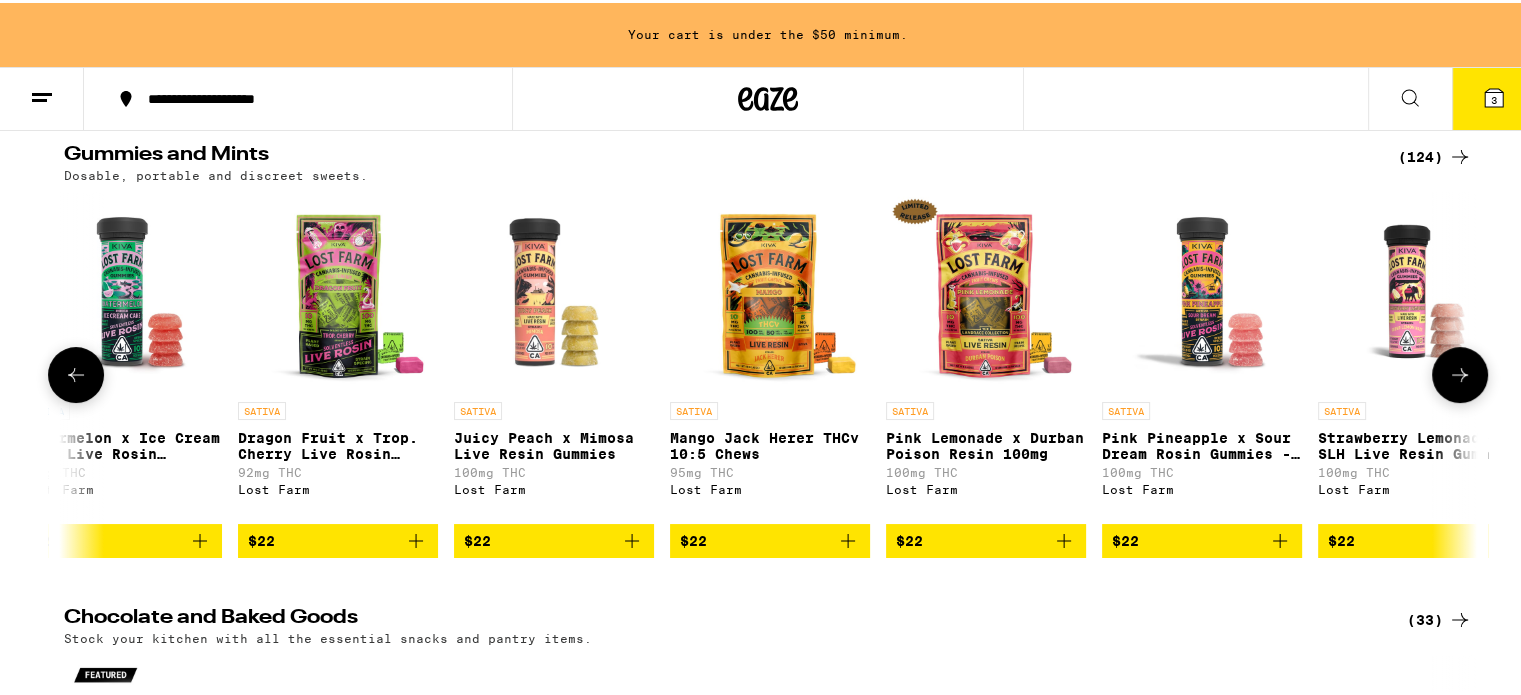 click 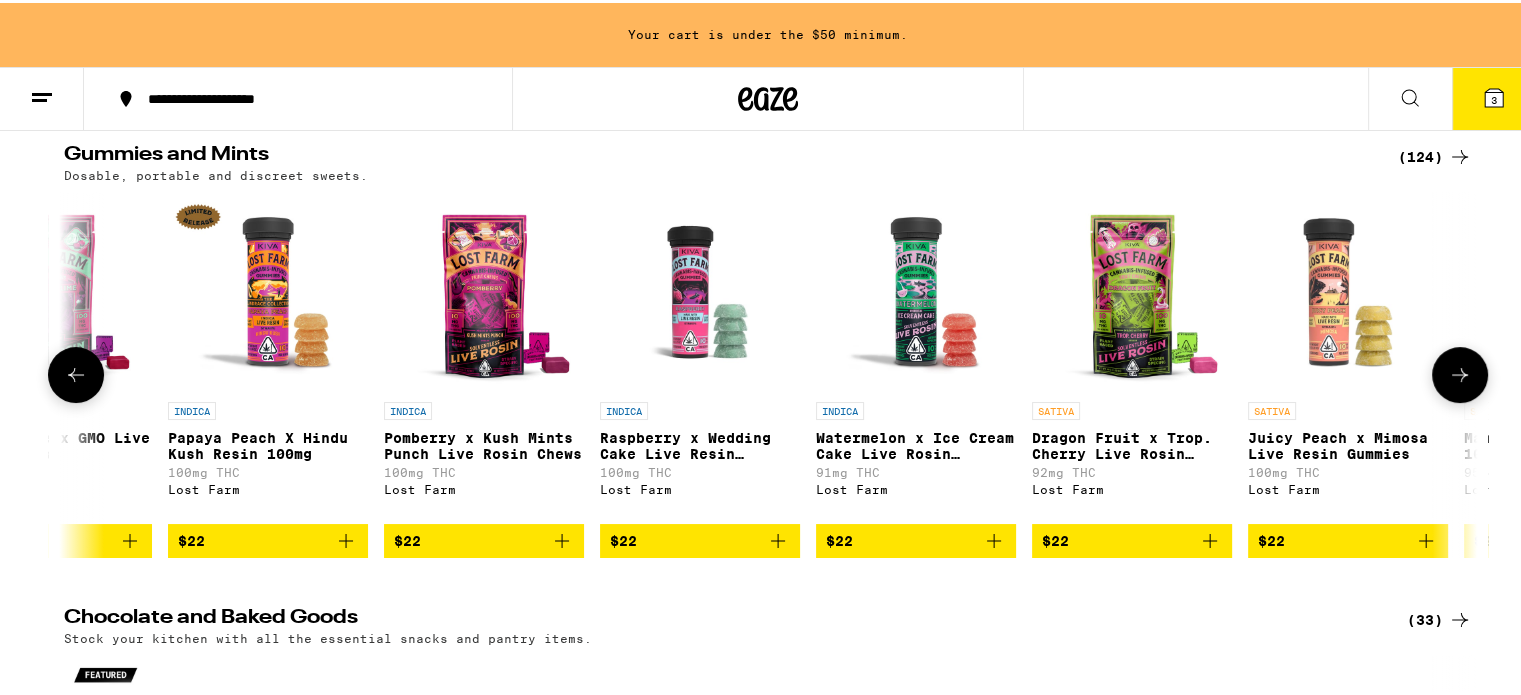click 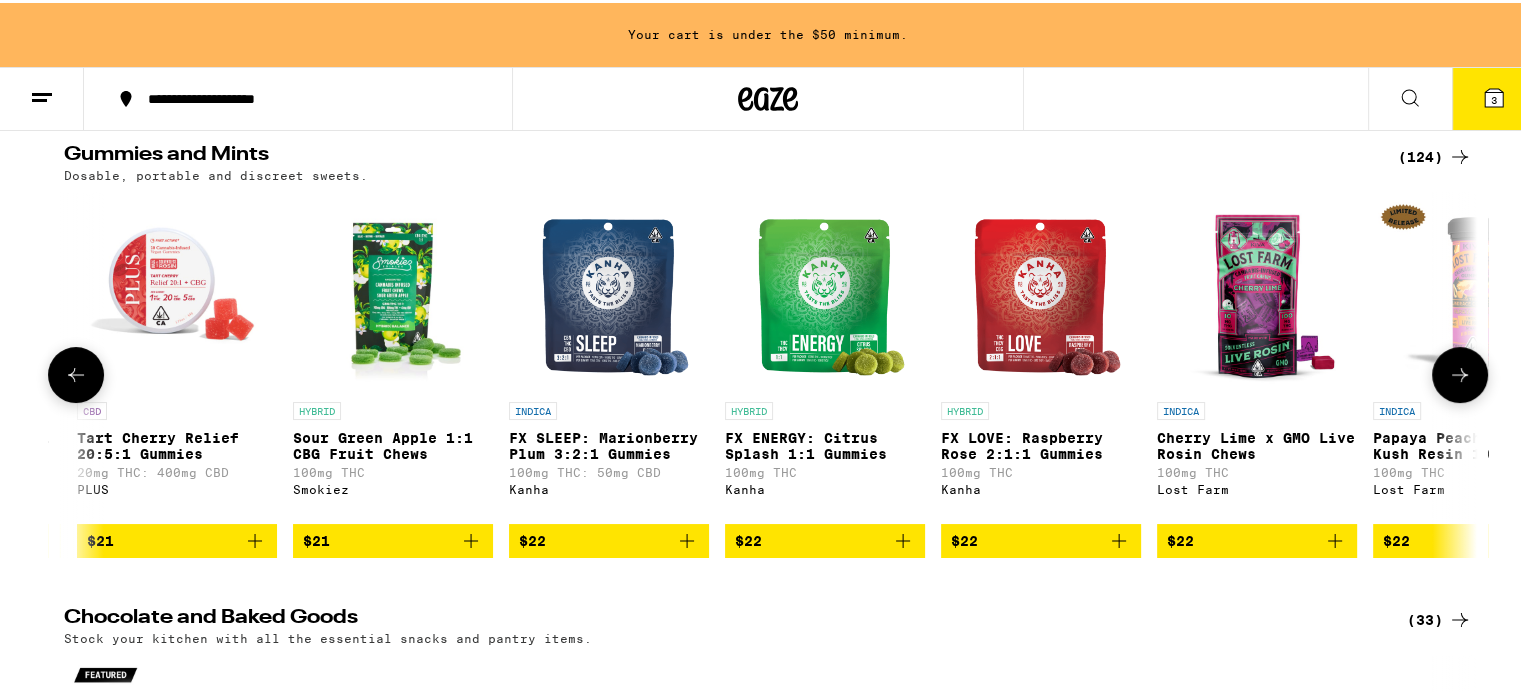 click 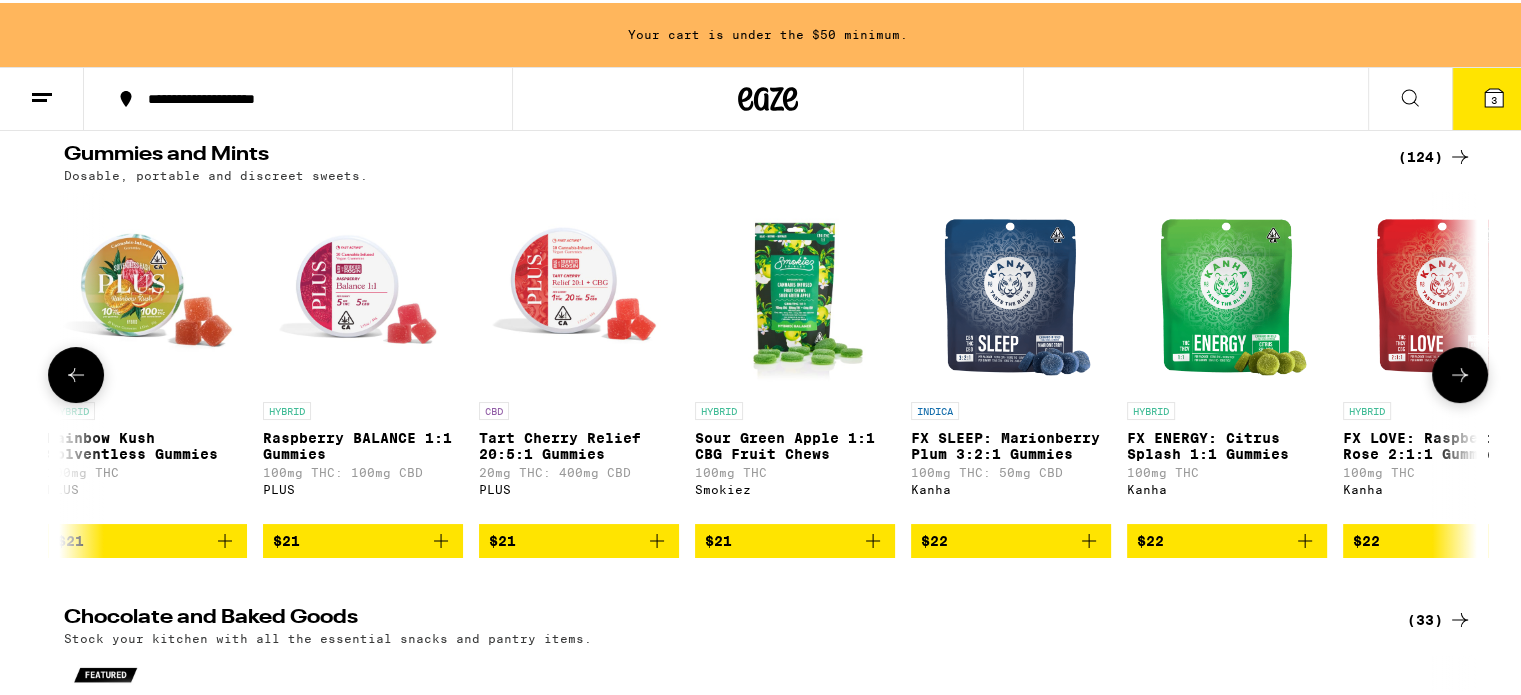 click 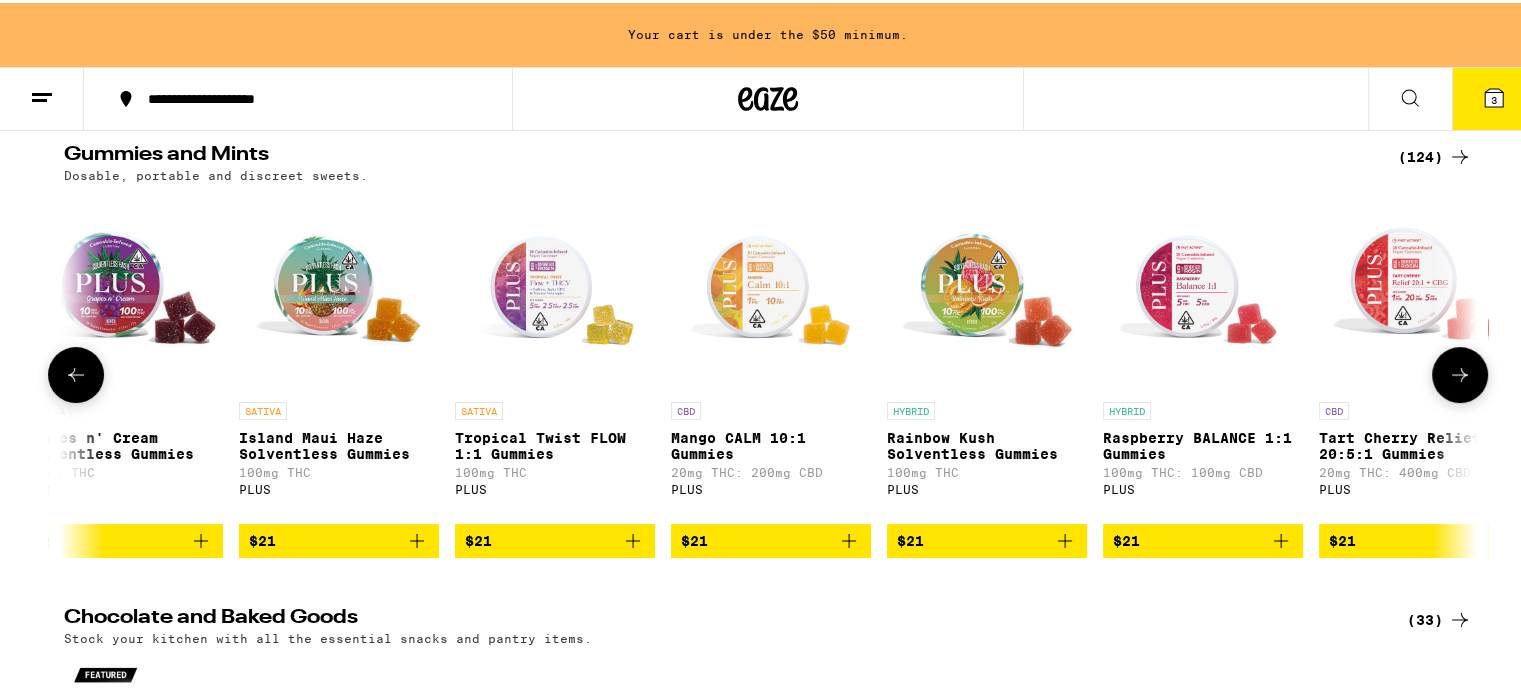 click 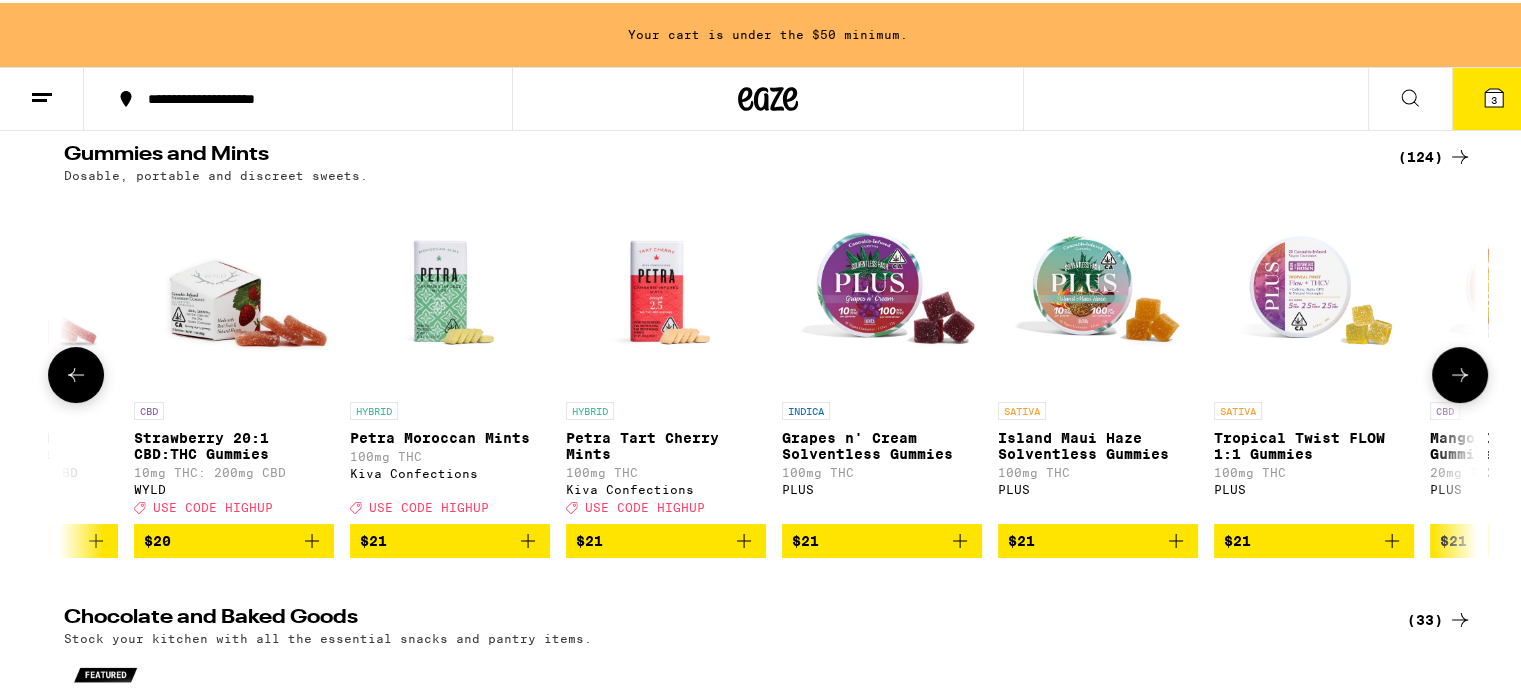 click 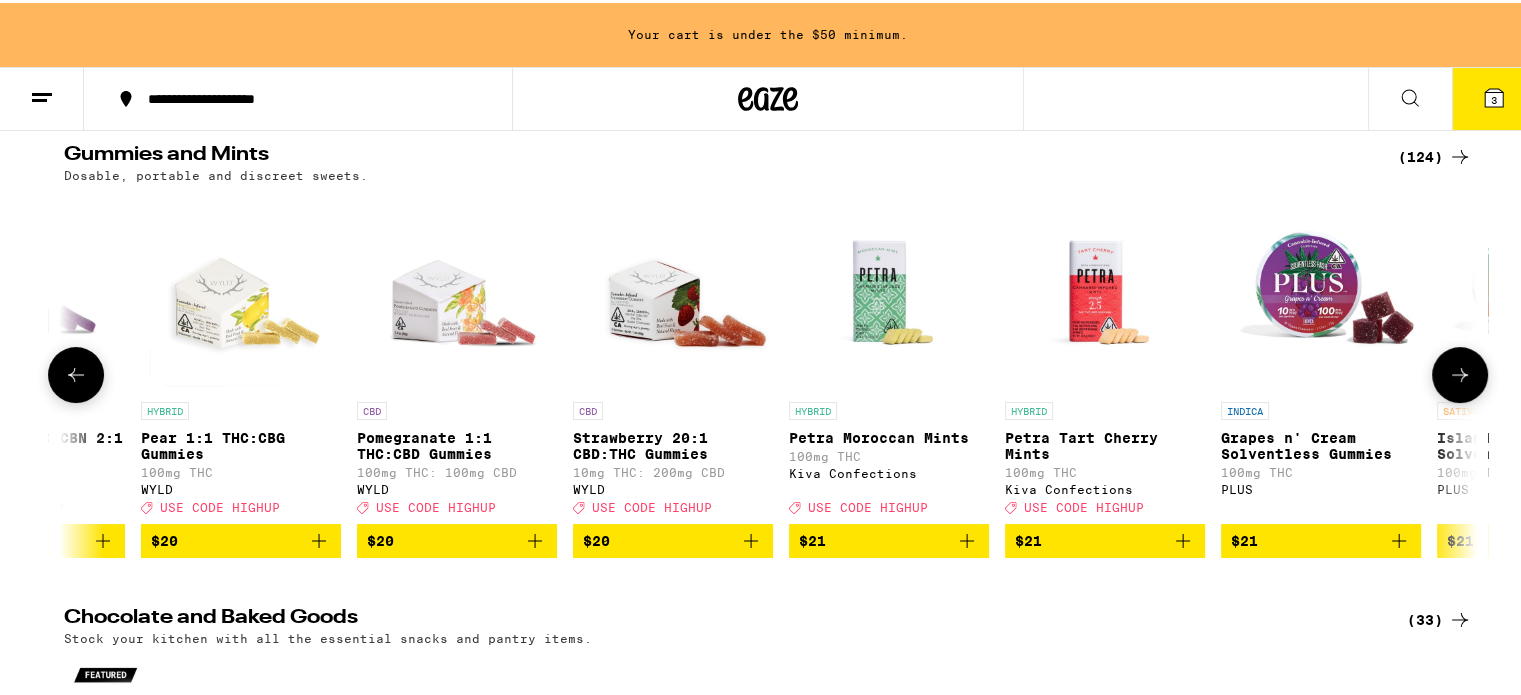 click 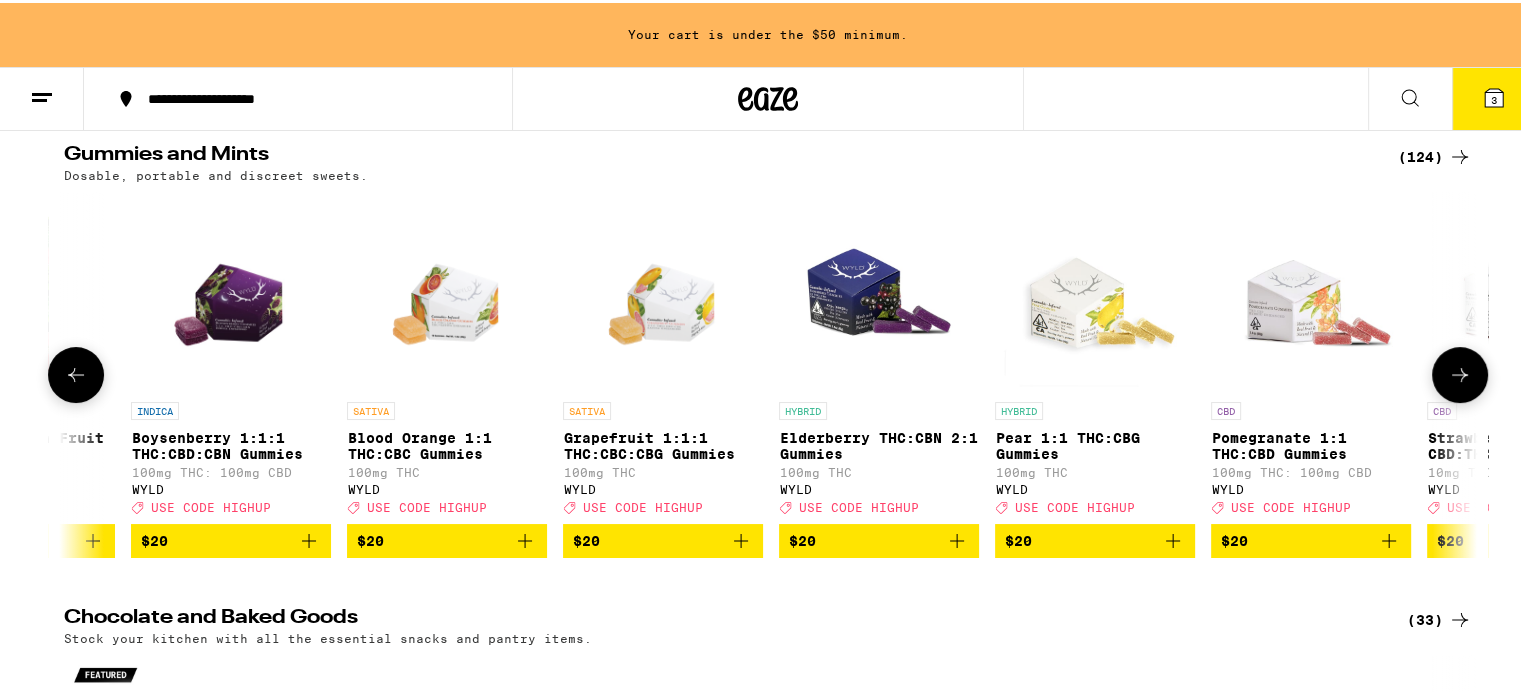click 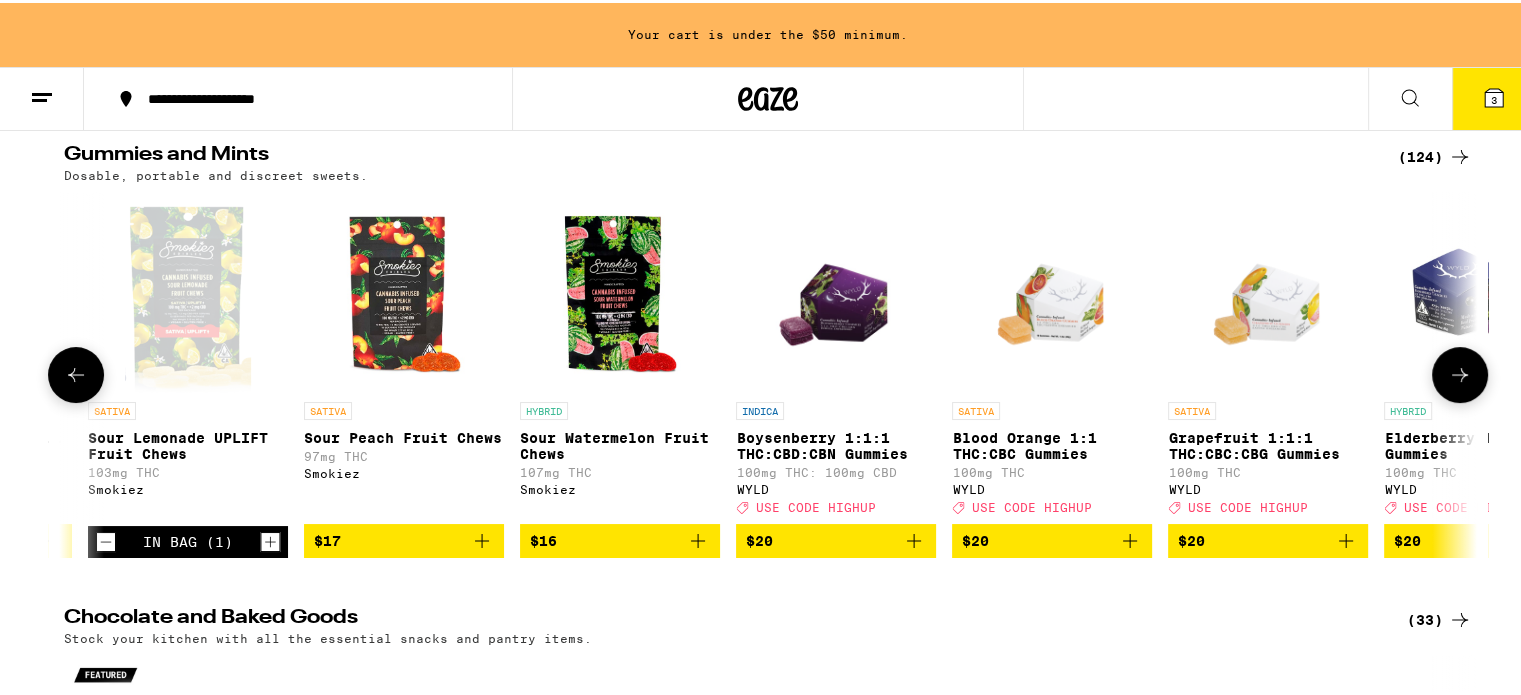 click 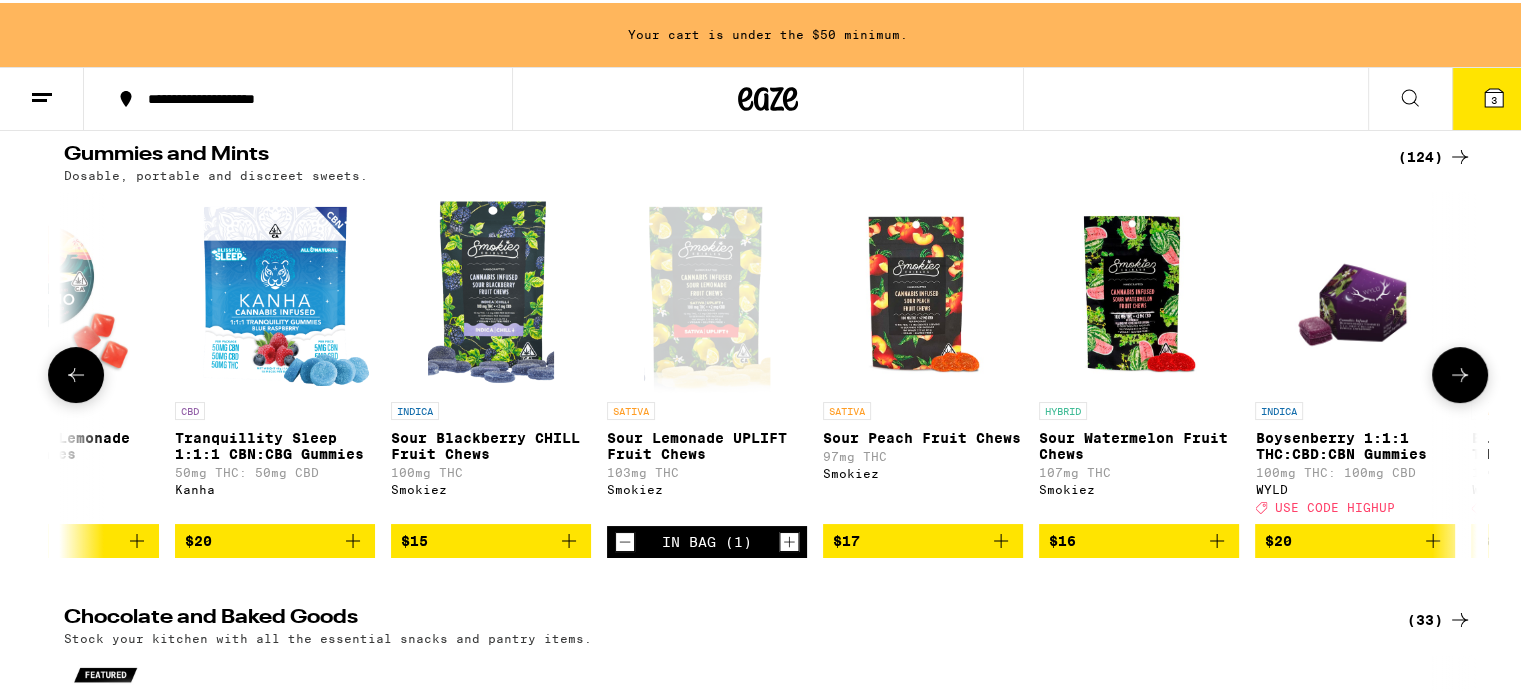 click 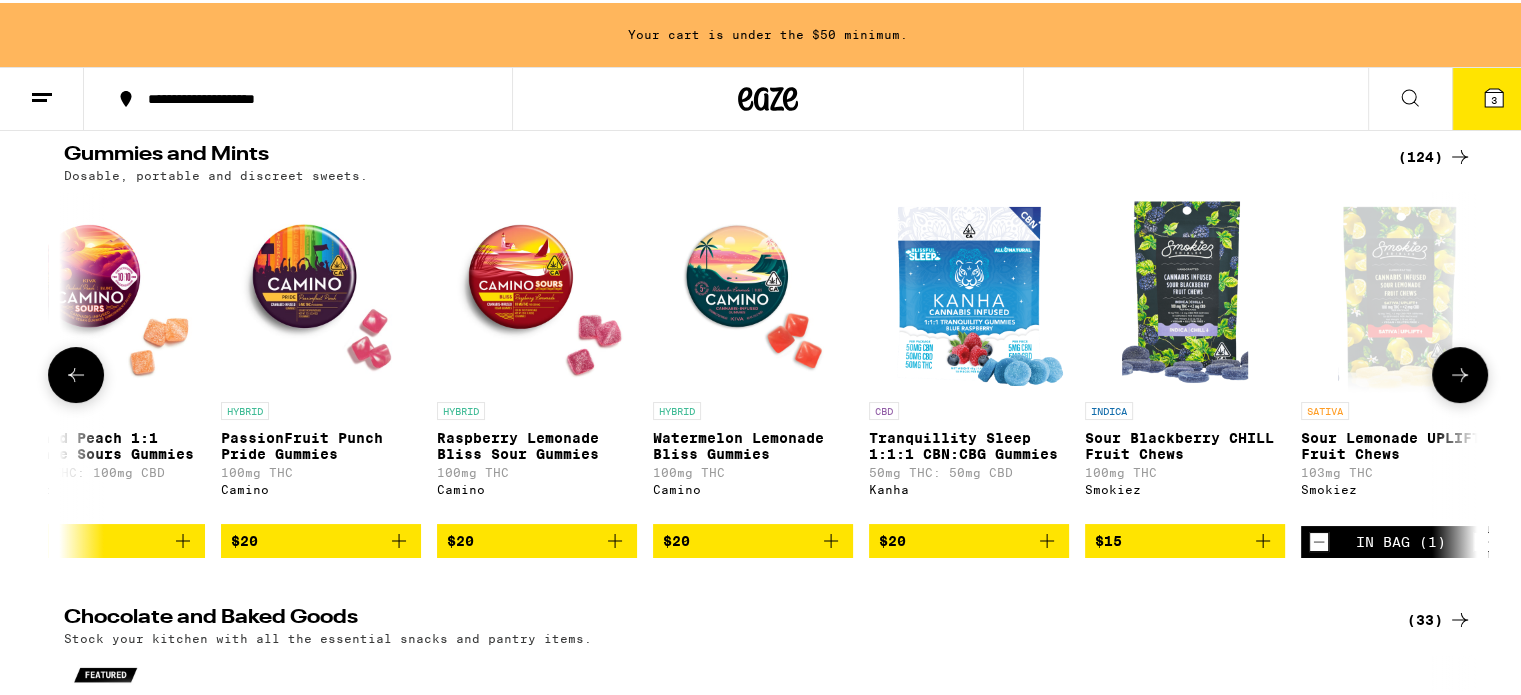 click 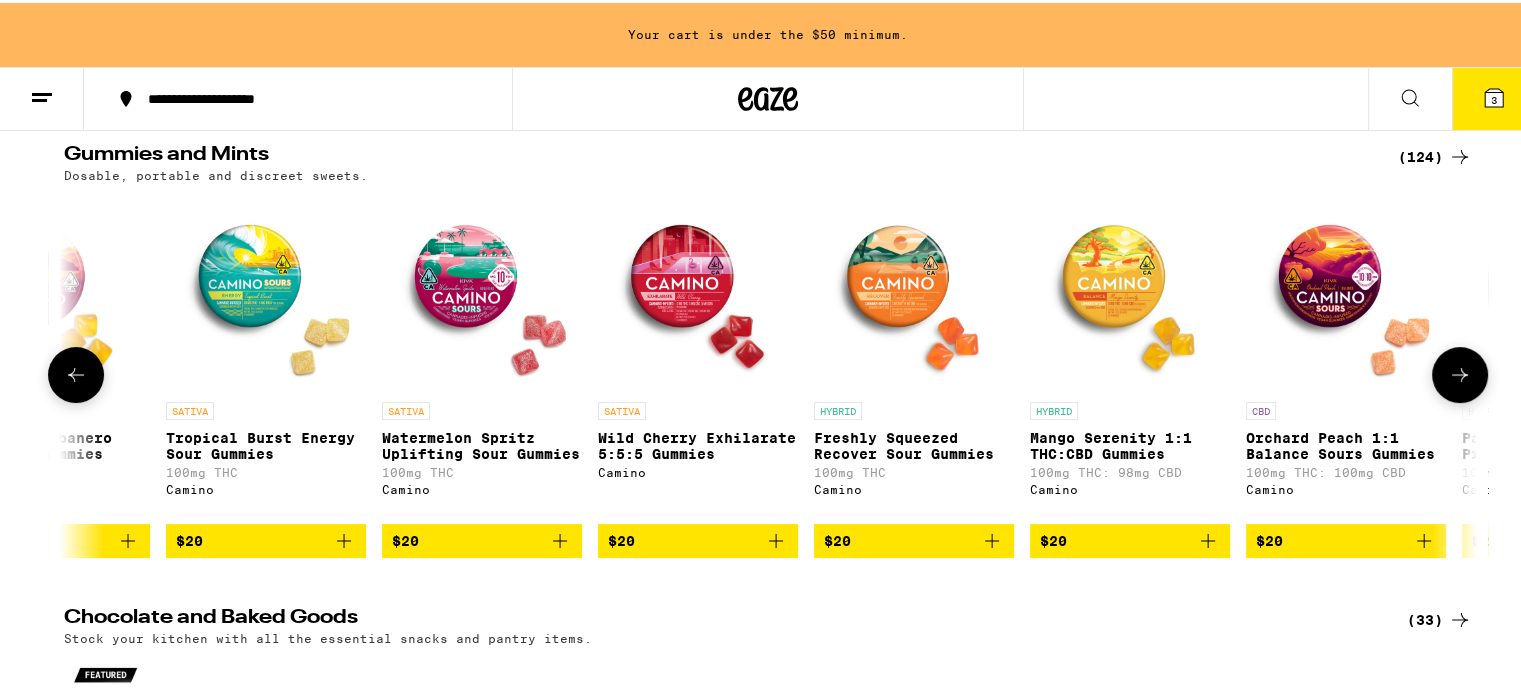 scroll, scrollTop: 0, scrollLeft: 15880, axis: horizontal 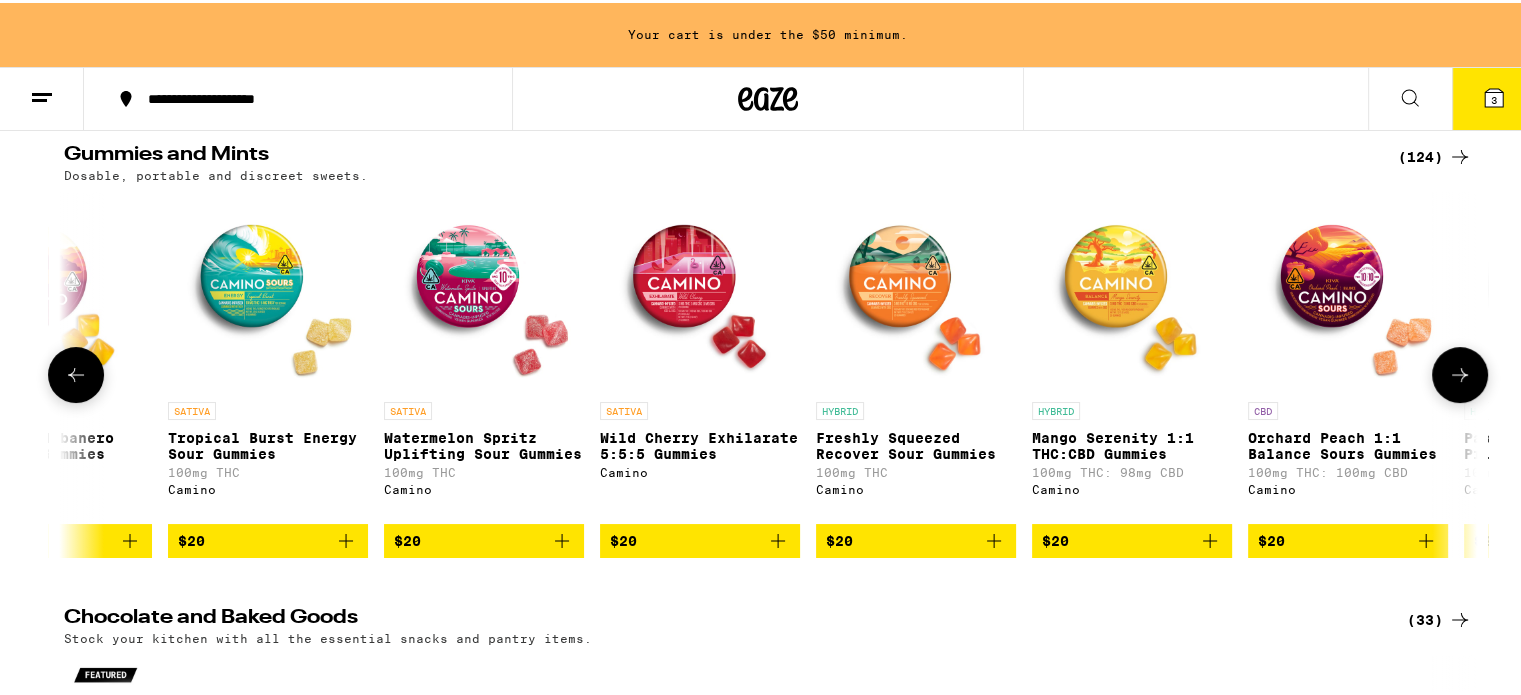 click 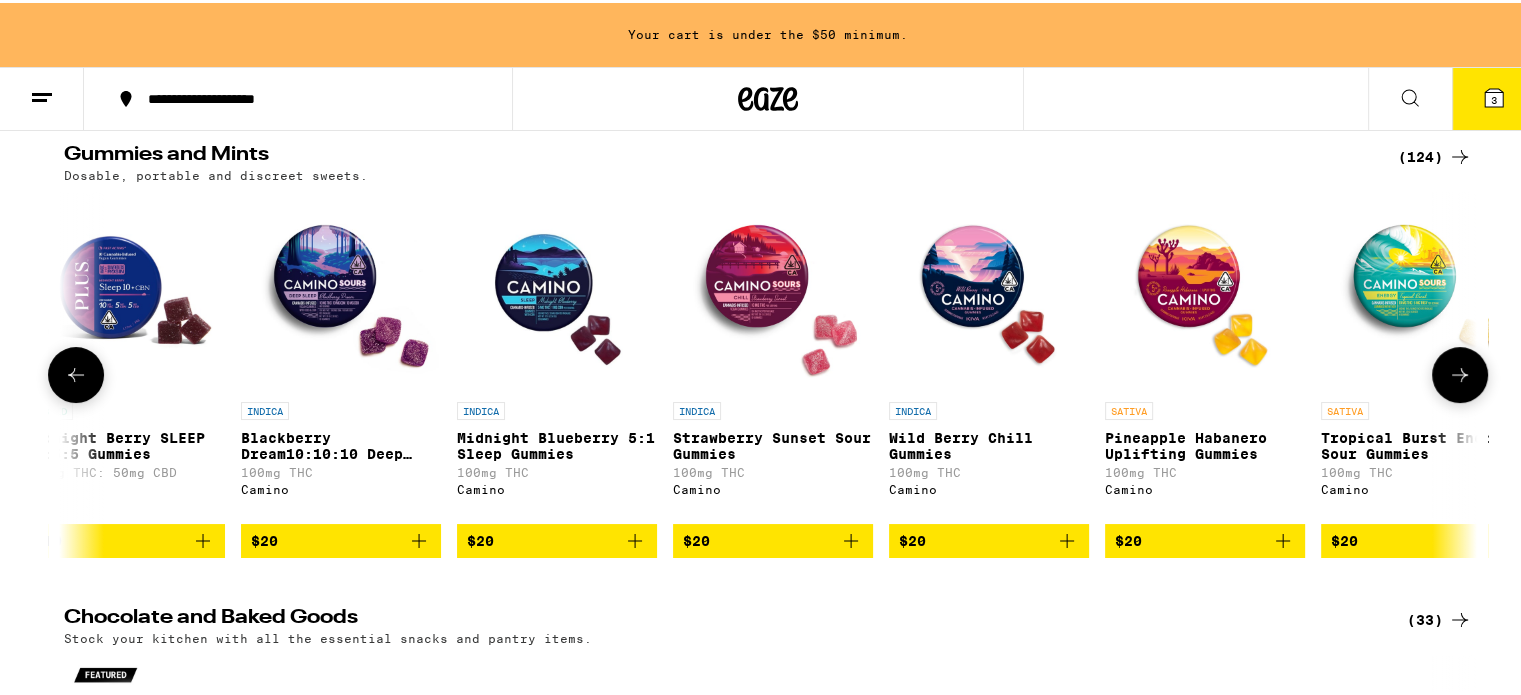 scroll, scrollTop: 0, scrollLeft: 14690, axis: horizontal 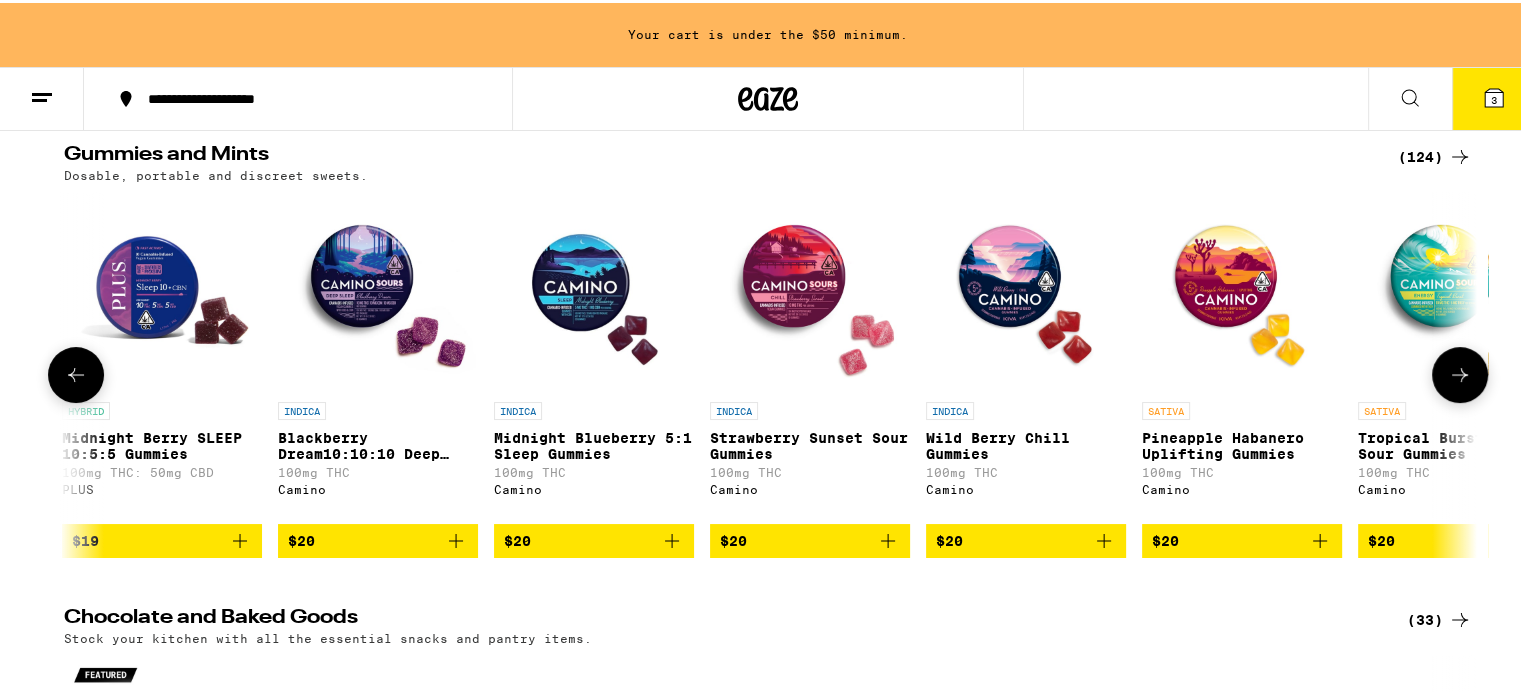 click 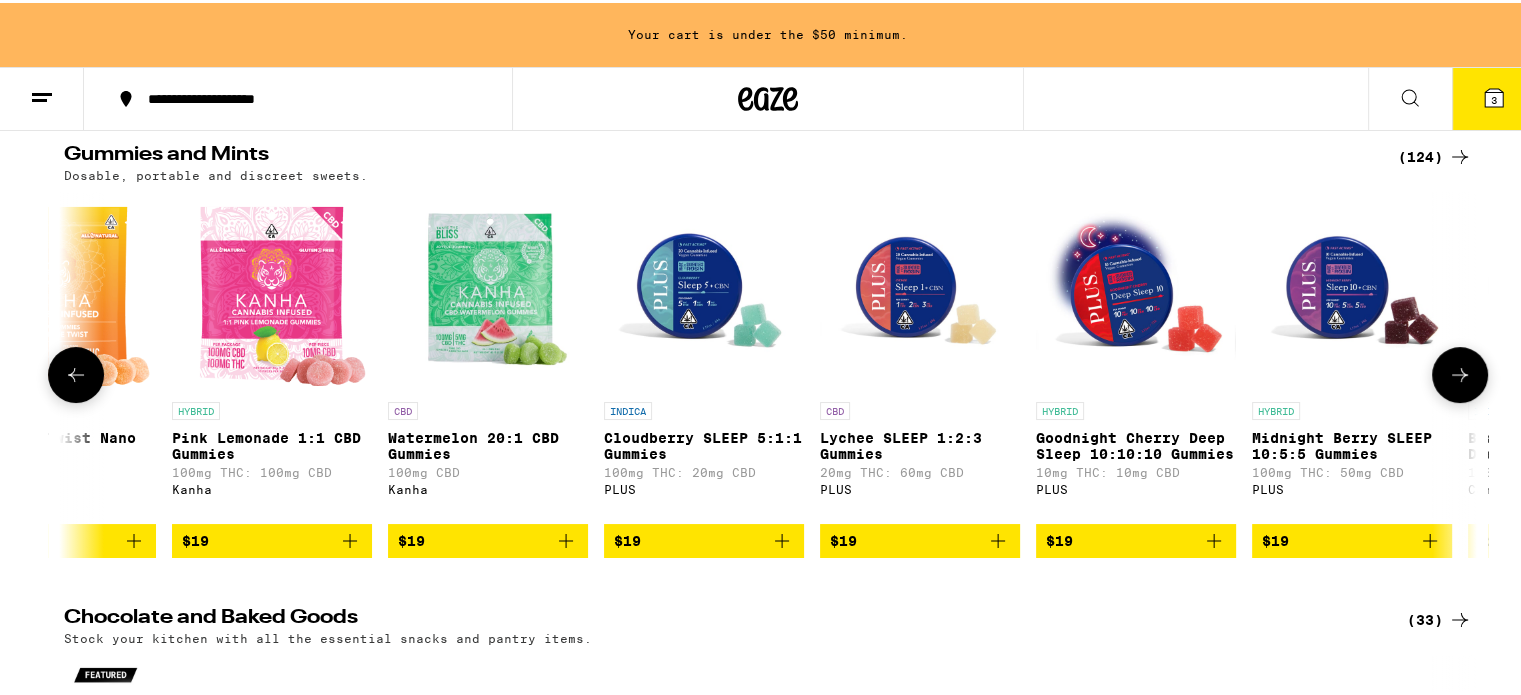 click 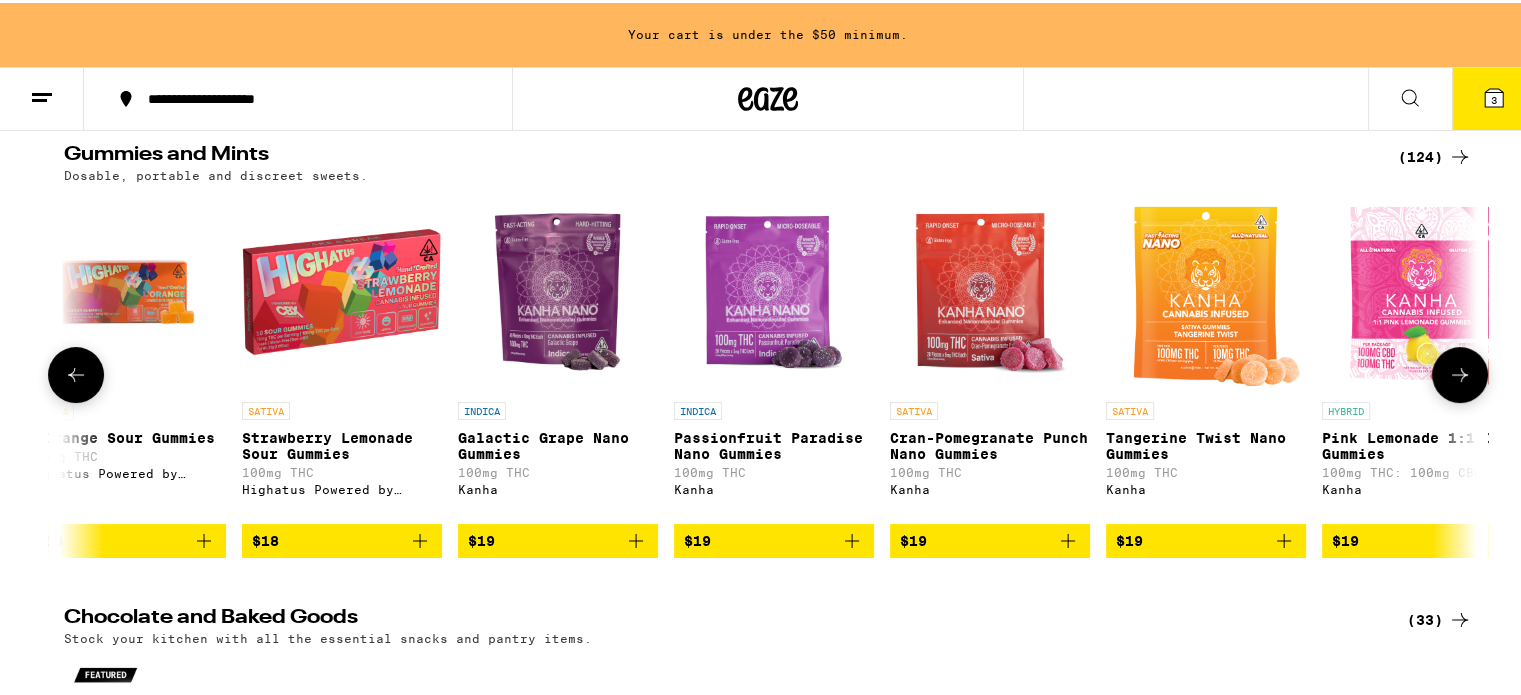 click 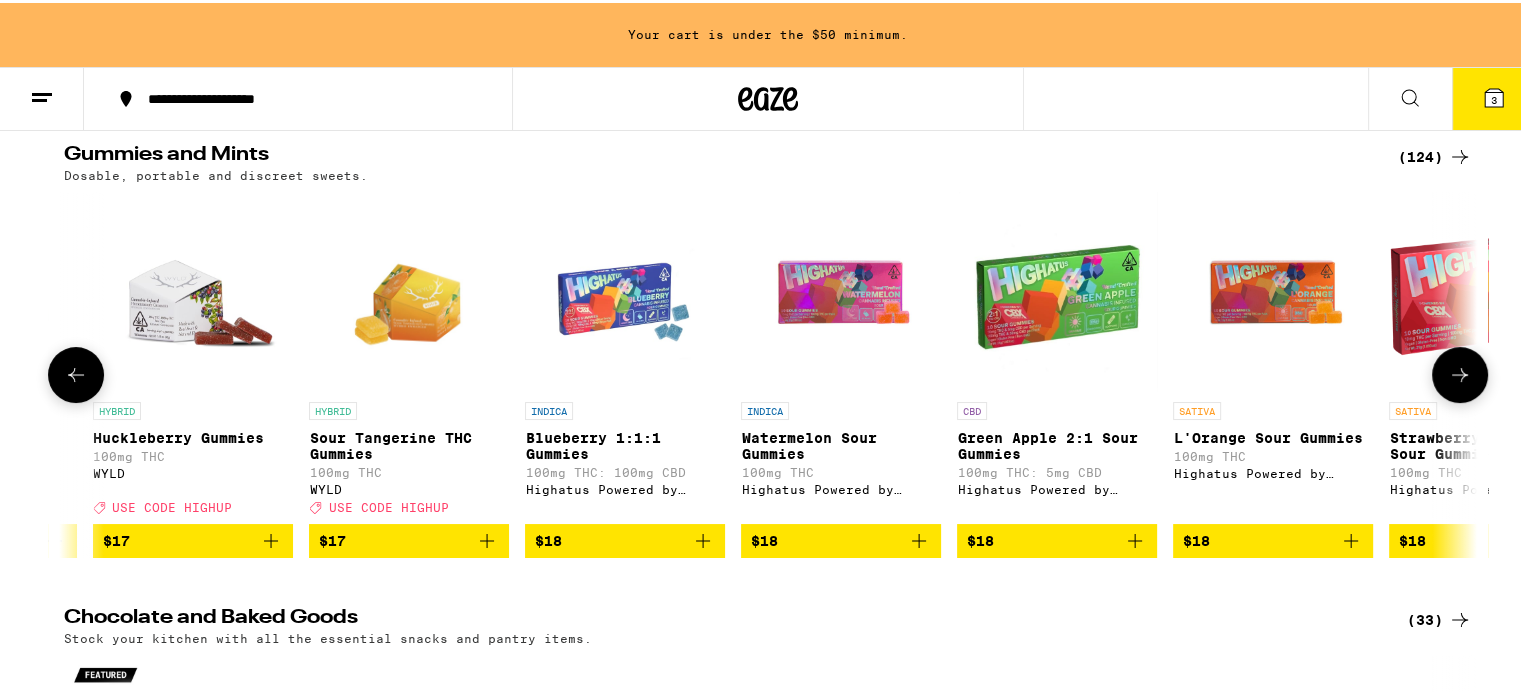 scroll, scrollTop: 0, scrollLeft: 11167, axis: horizontal 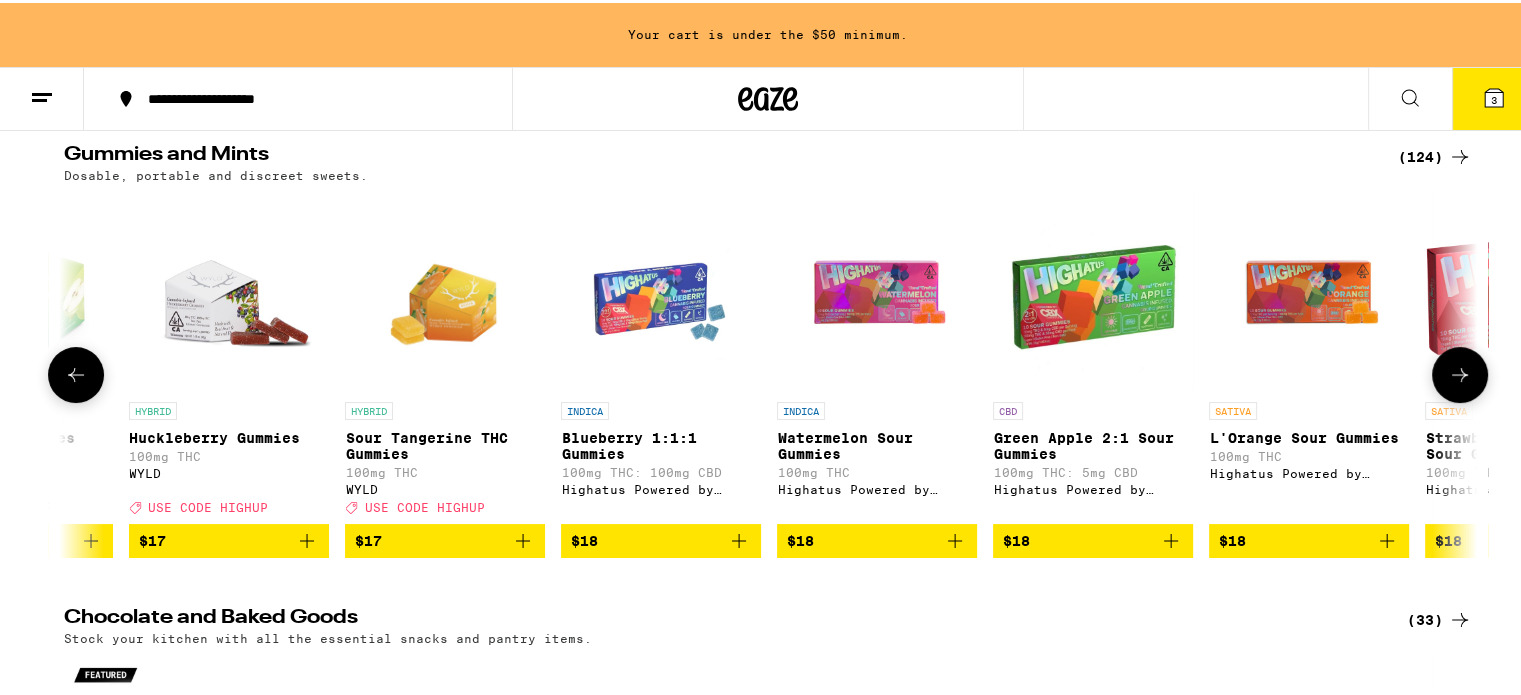 click at bounding box center [76, 372] 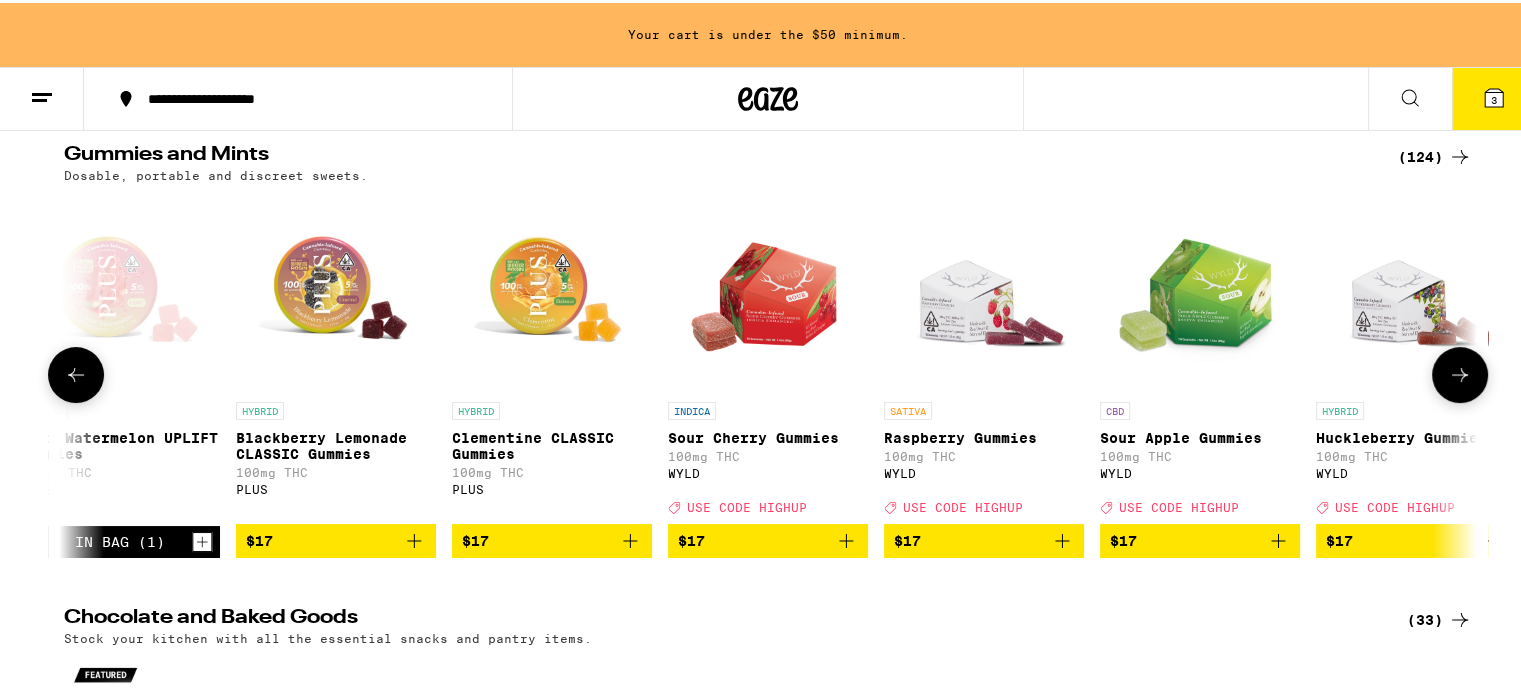 scroll, scrollTop: 0, scrollLeft: 9977, axis: horizontal 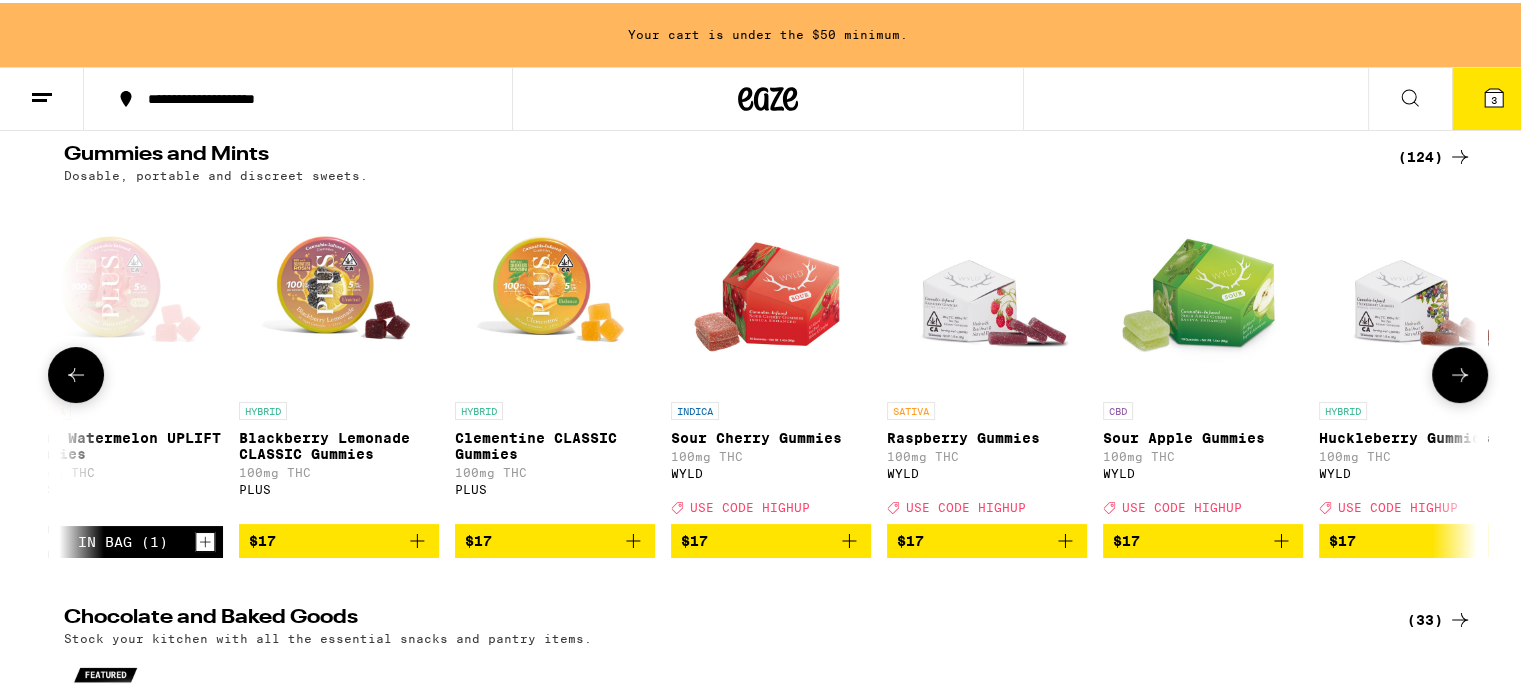 click 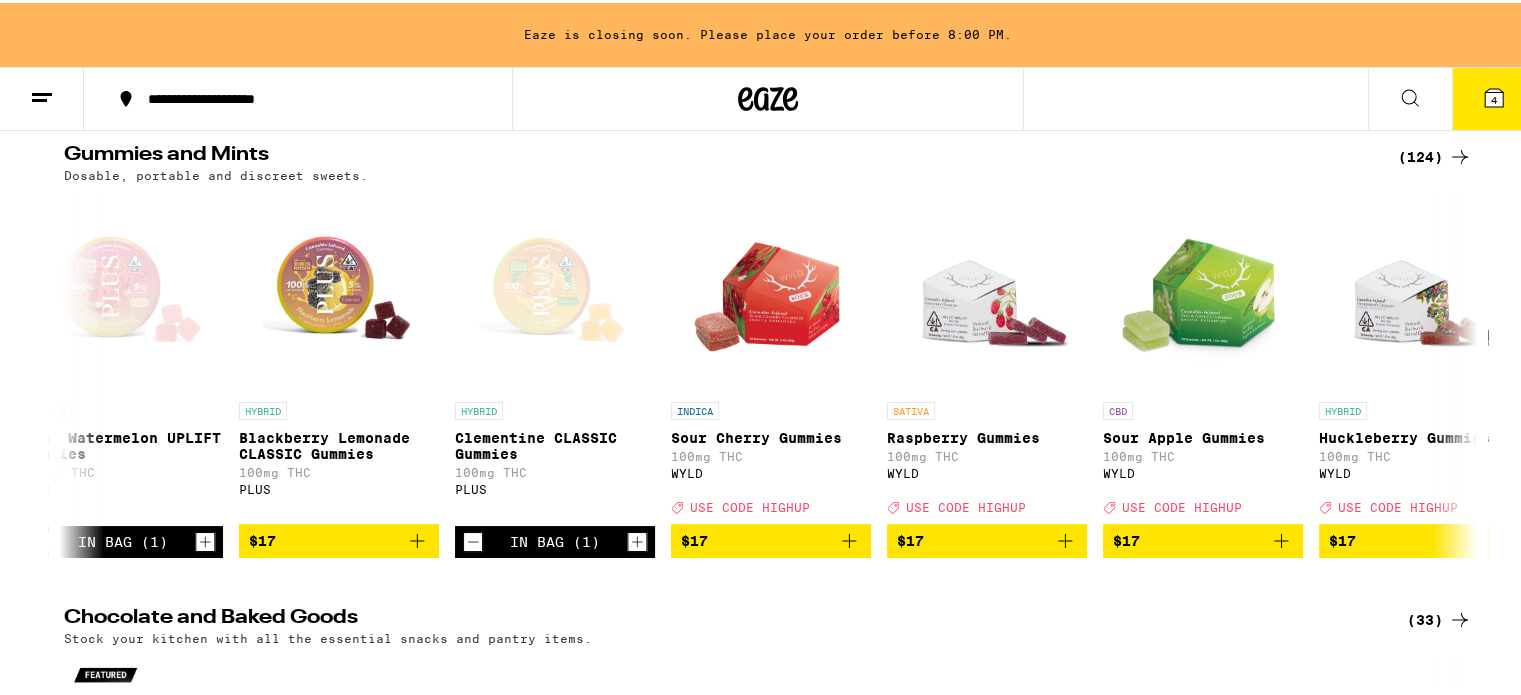 click on "4" at bounding box center (1494, 97) 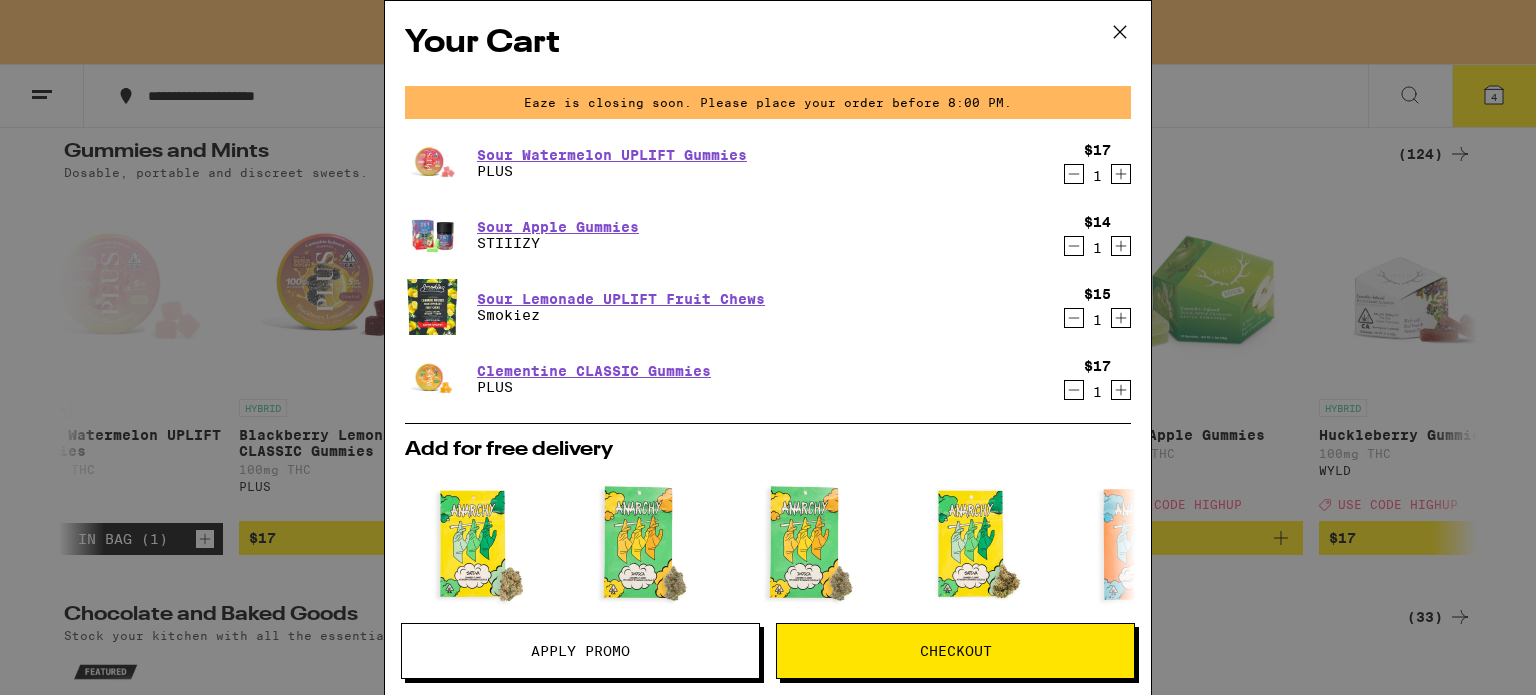 click 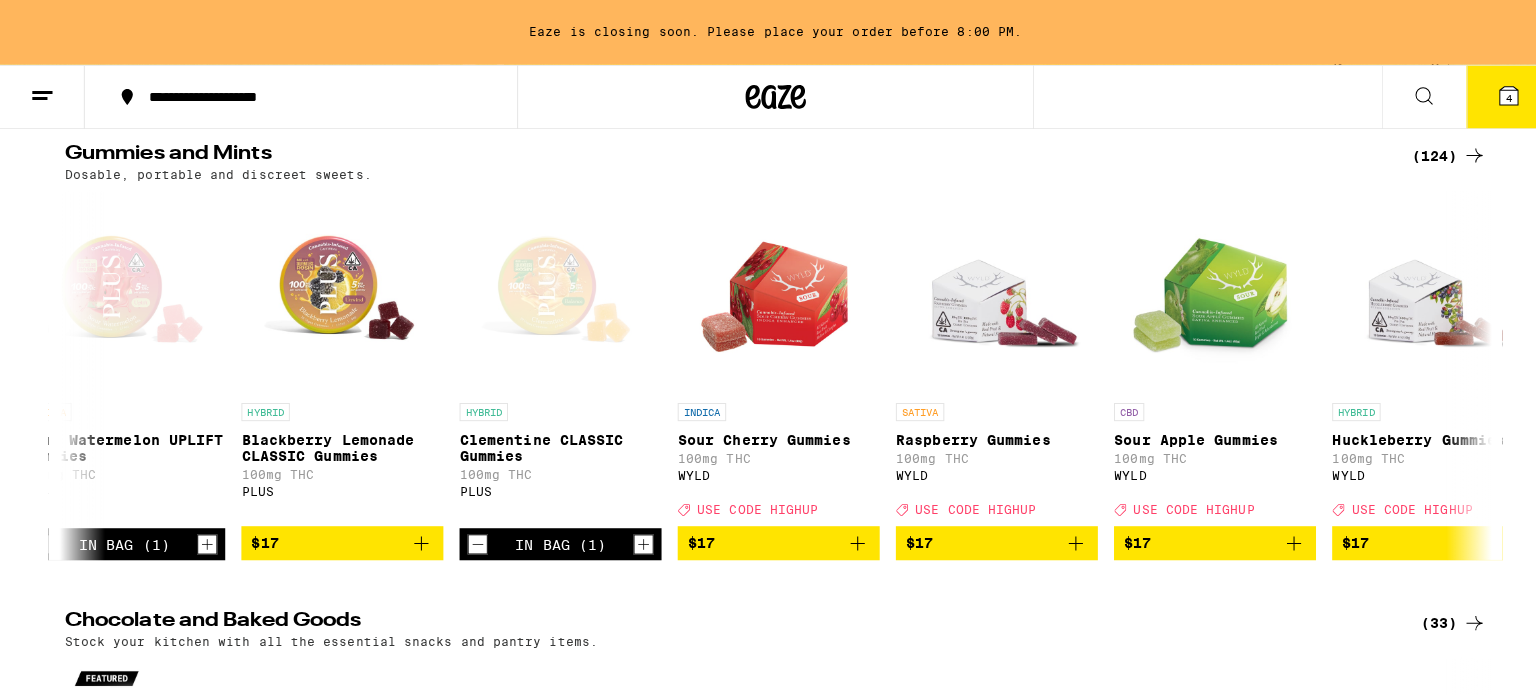 scroll, scrollTop: 0, scrollLeft: 0, axis: both 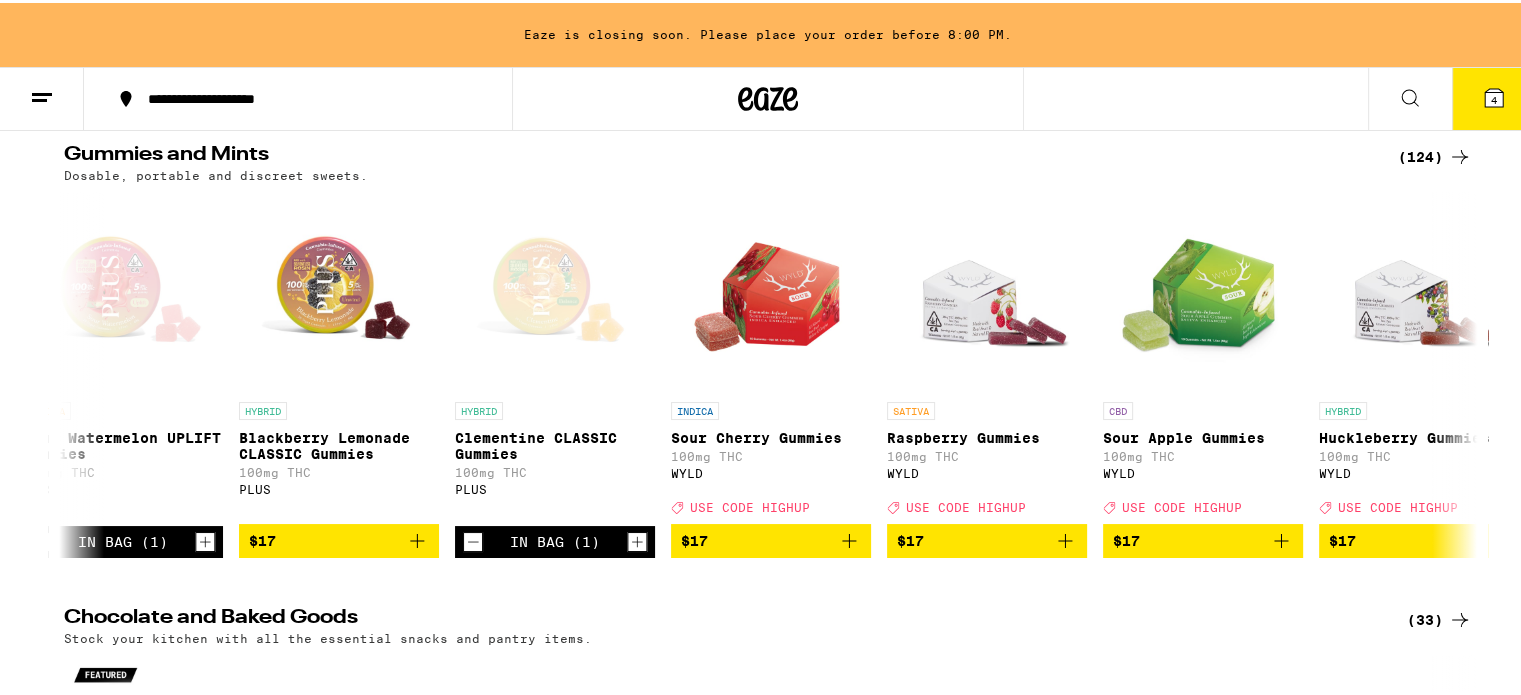 click on "4" at bounding box center [1494, 97] 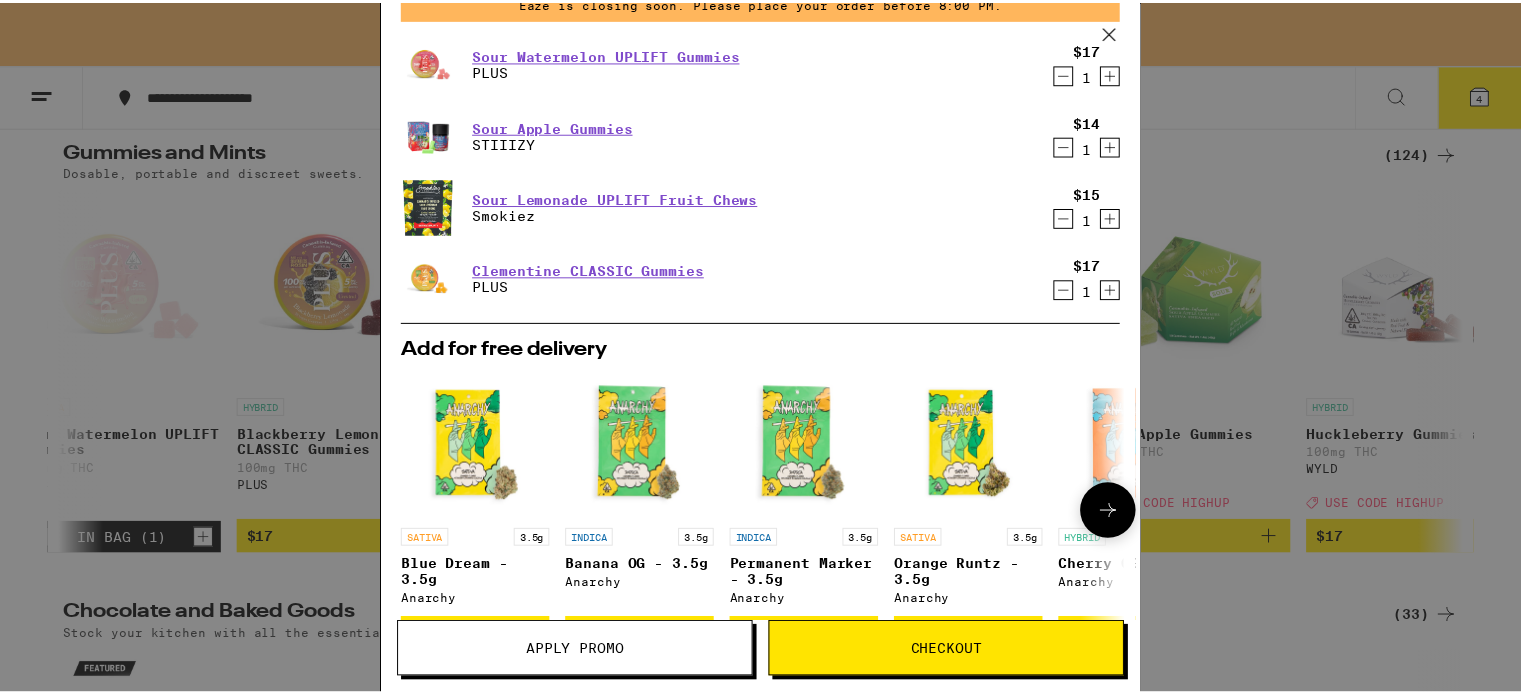 scroll, scrollTop: 296, scrollLeft: 0, axis: vertical 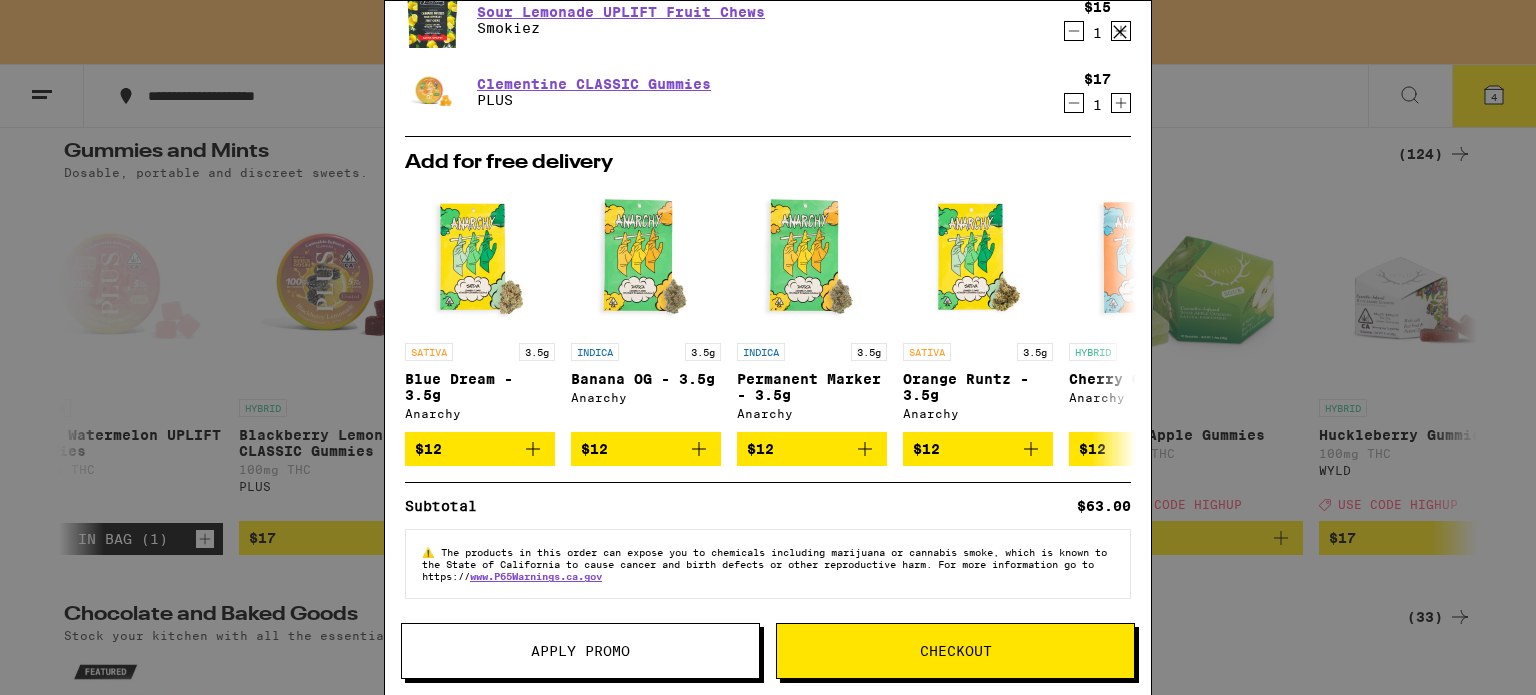 click on "Apply Promo" at bounding box center (580, 651) 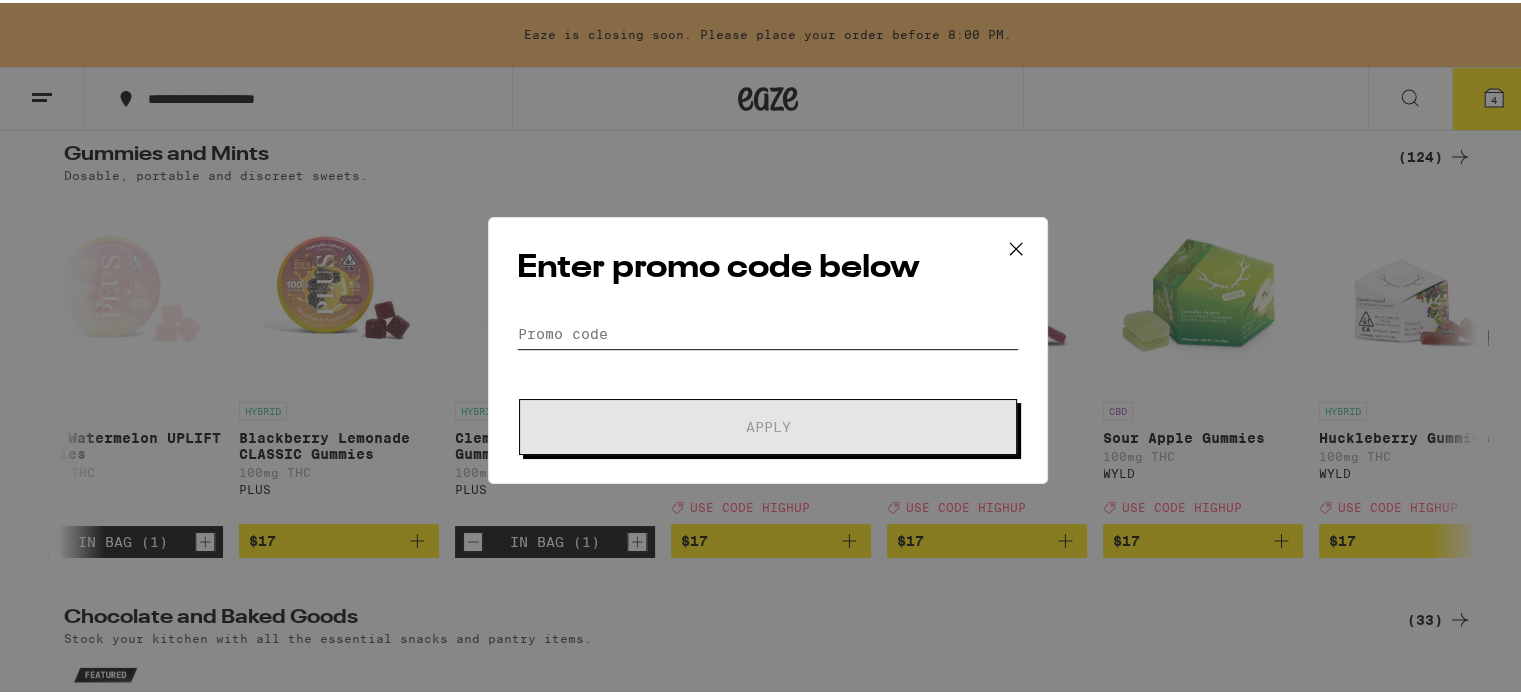 click on "Promo Code" at bounding box center [768, 331] 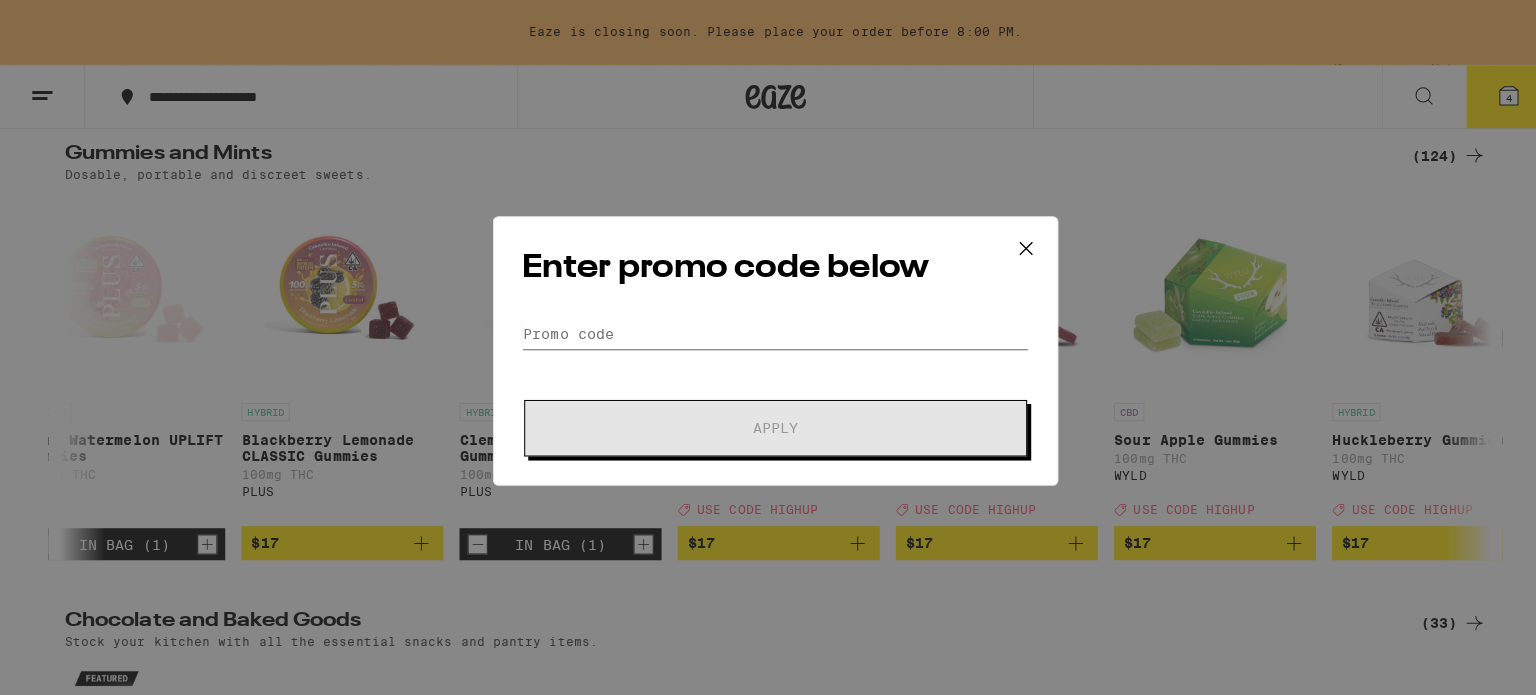scroll, scrollTop: 0, scrollLeft: 0, axis: both 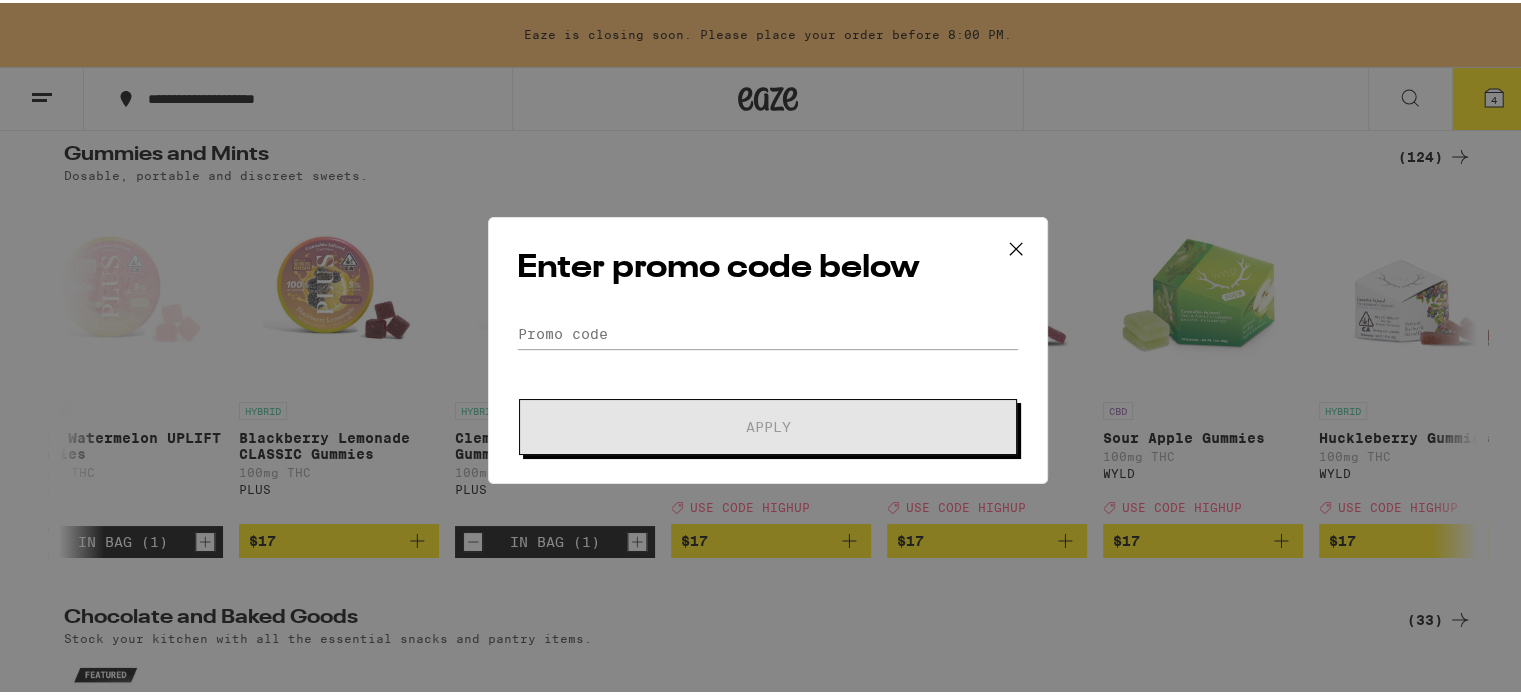 click at bounding box center (1016, 247) 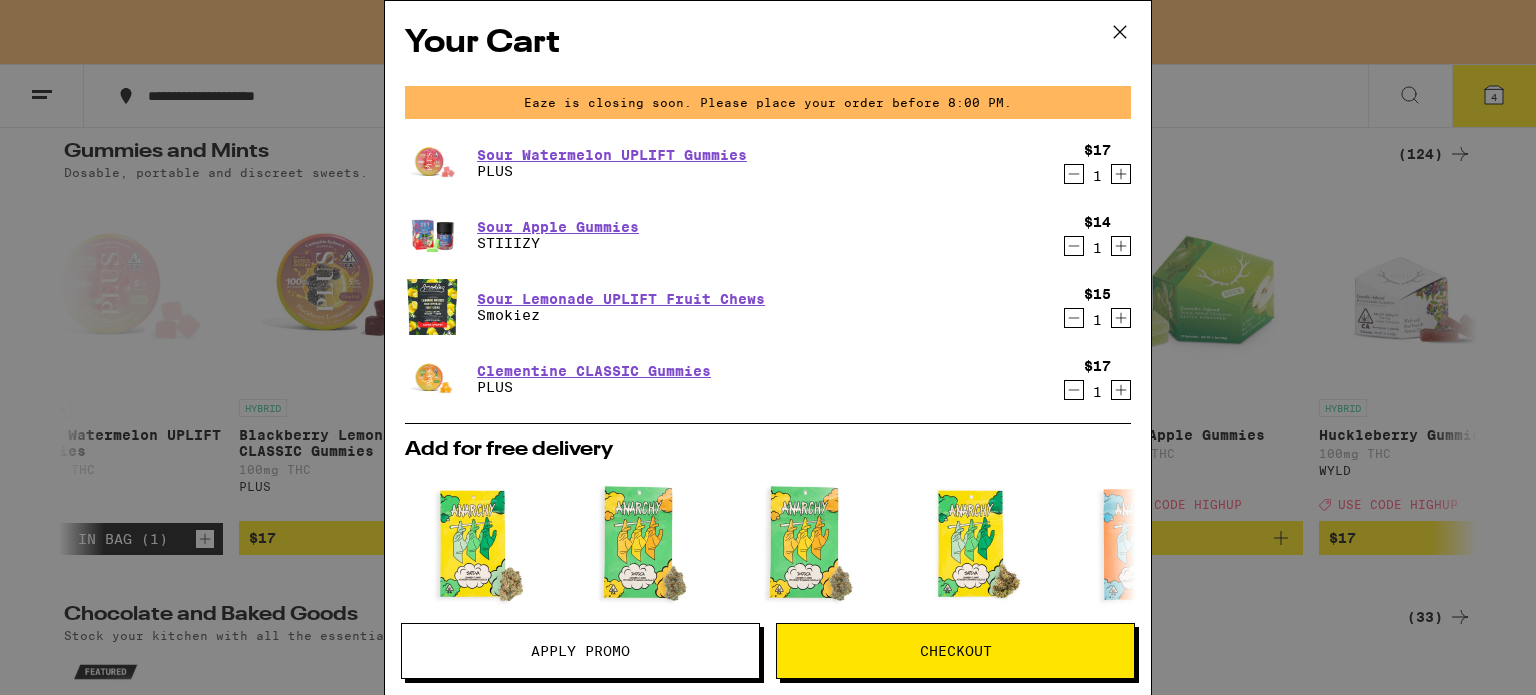 click on "Checkout" at bounding box center (955, 651) 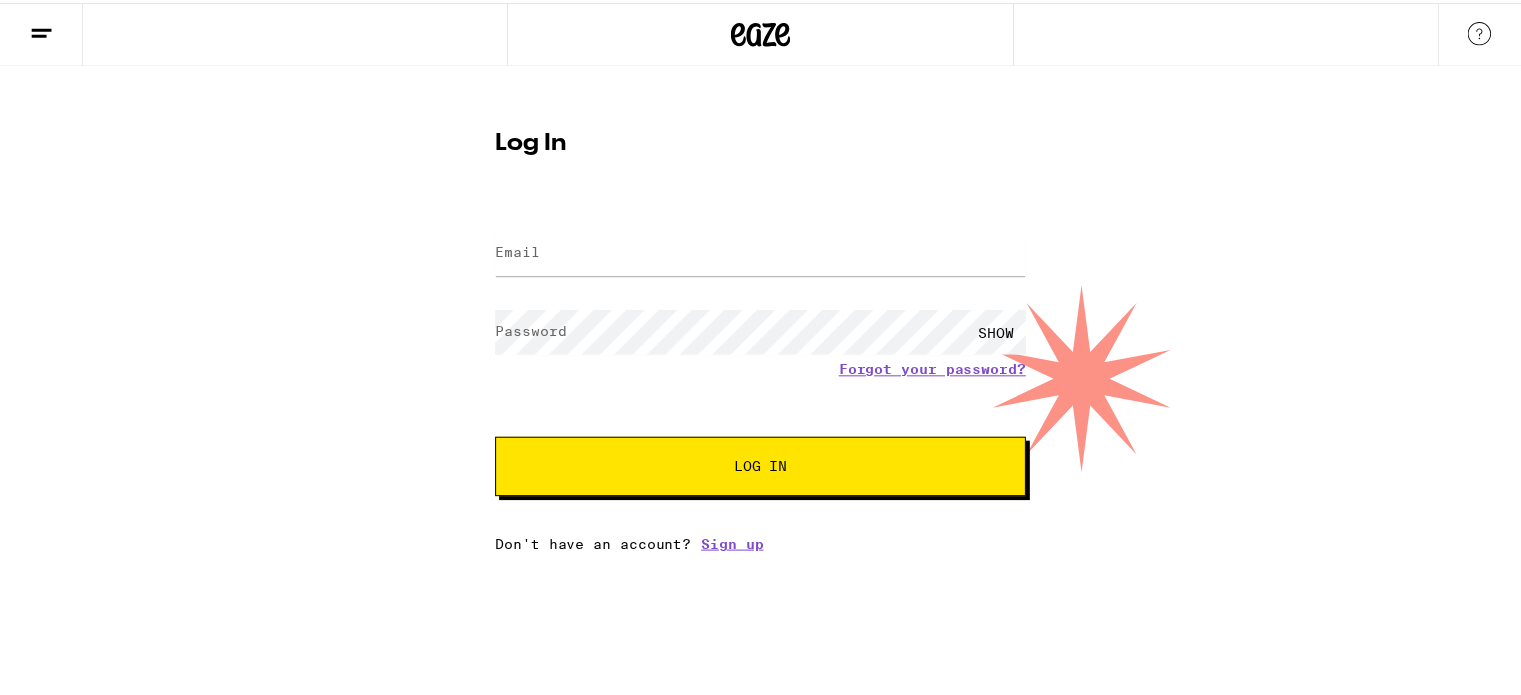 scroll, scrollTop: 0, scrollLeft: 0, axis: both 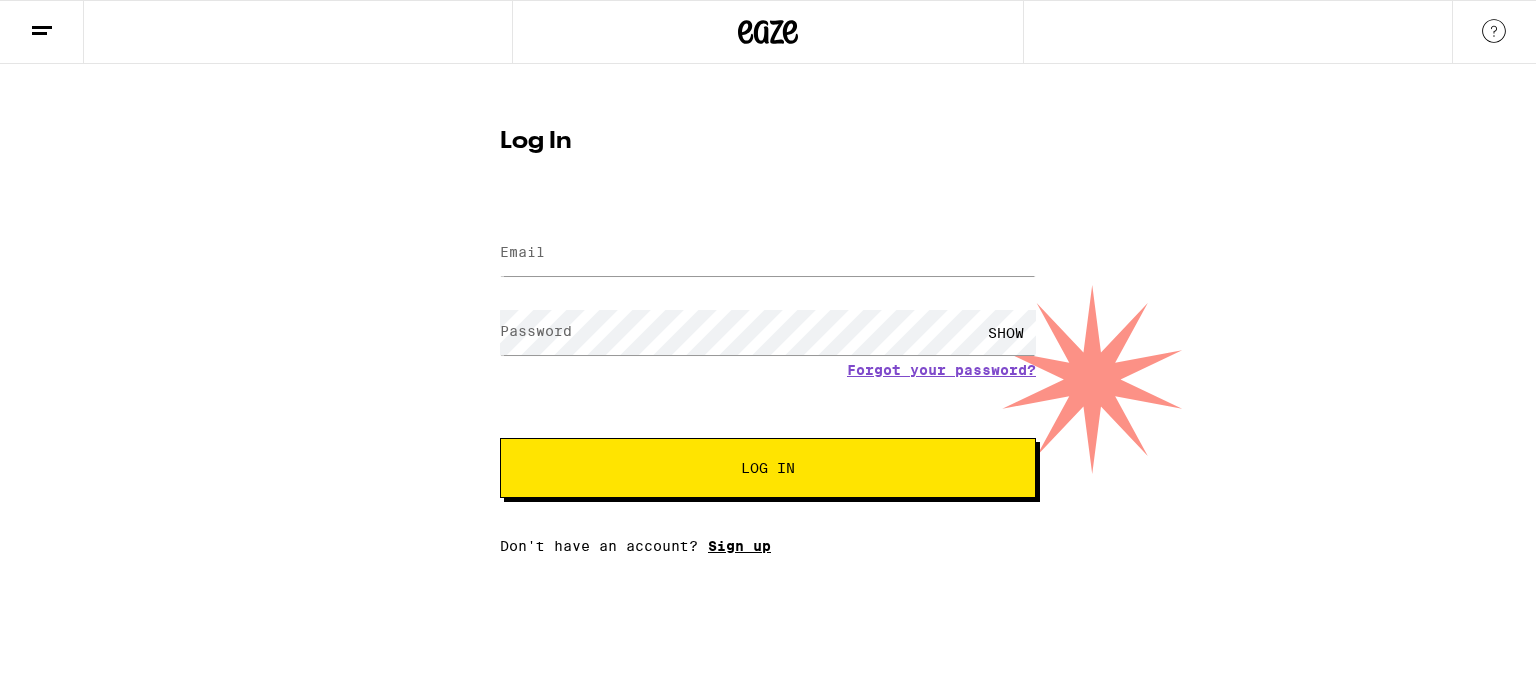 click on "Sign up" at bounding box center [739, 546] 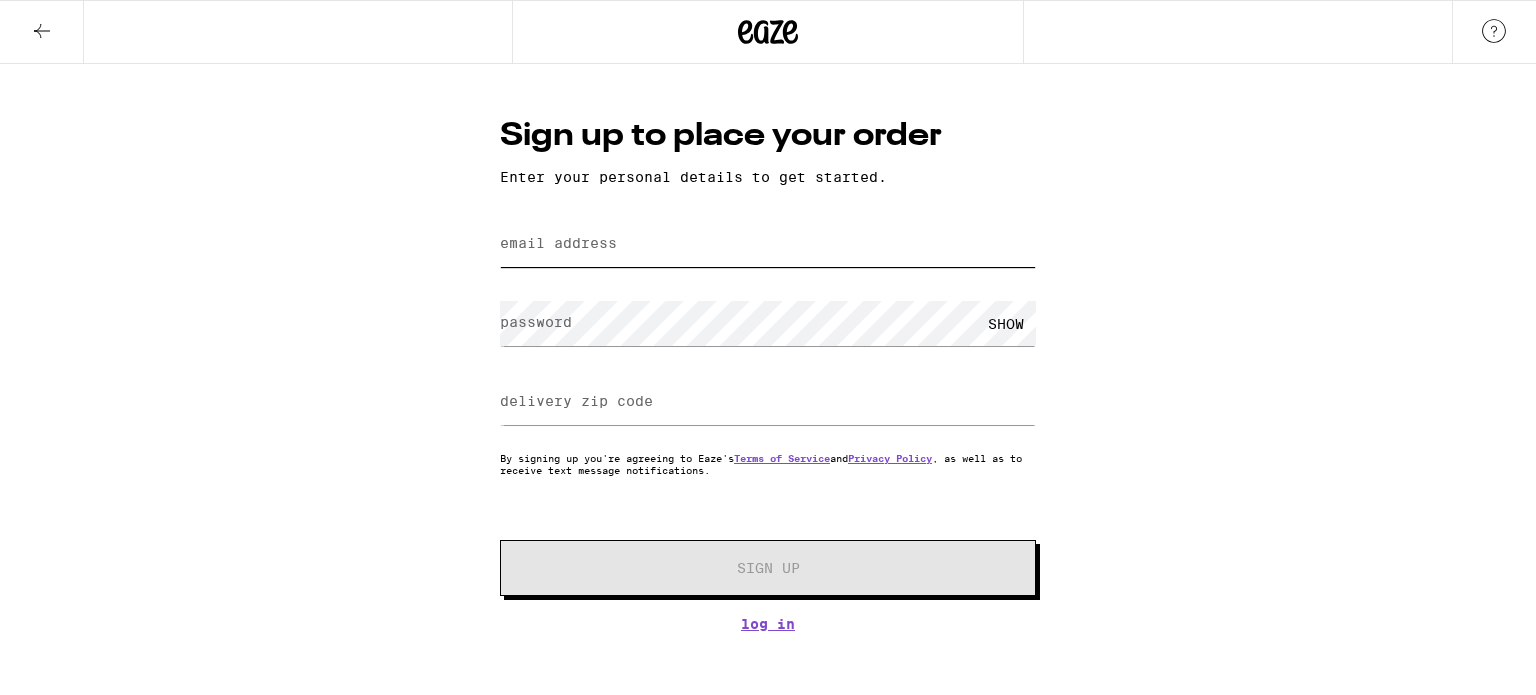 click on "email address" at bounding box center [768, 244] 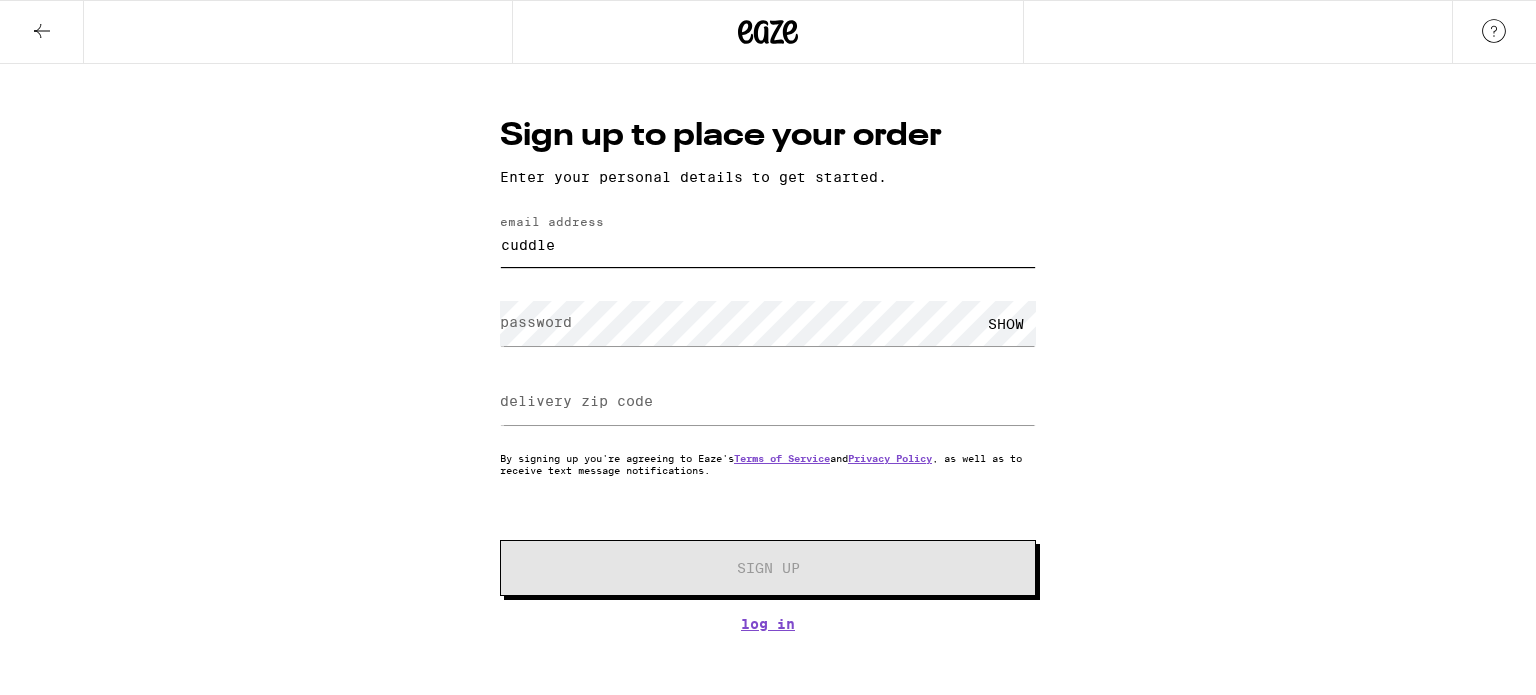 type on "cuddlebugz113@gmail.com" 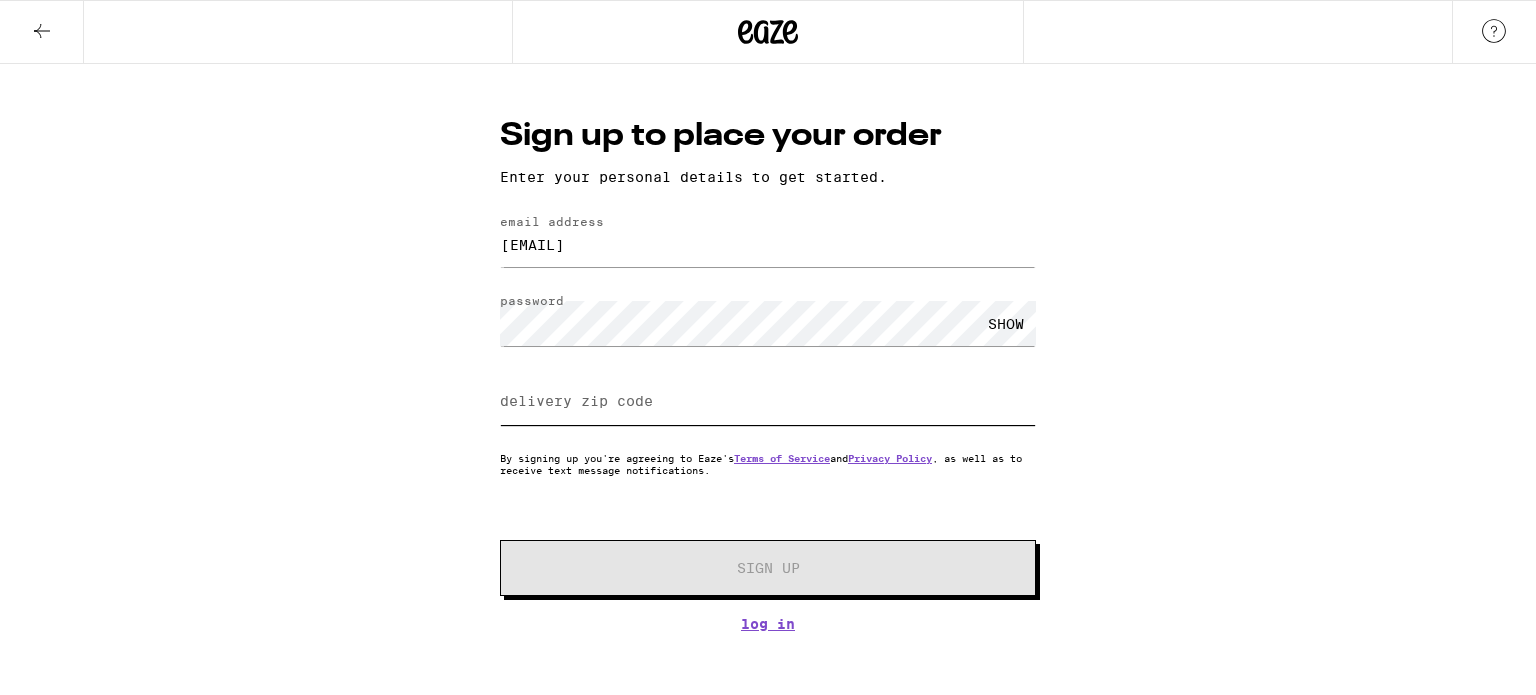 click on "delivery zip code" at bounding box center (768, 402) 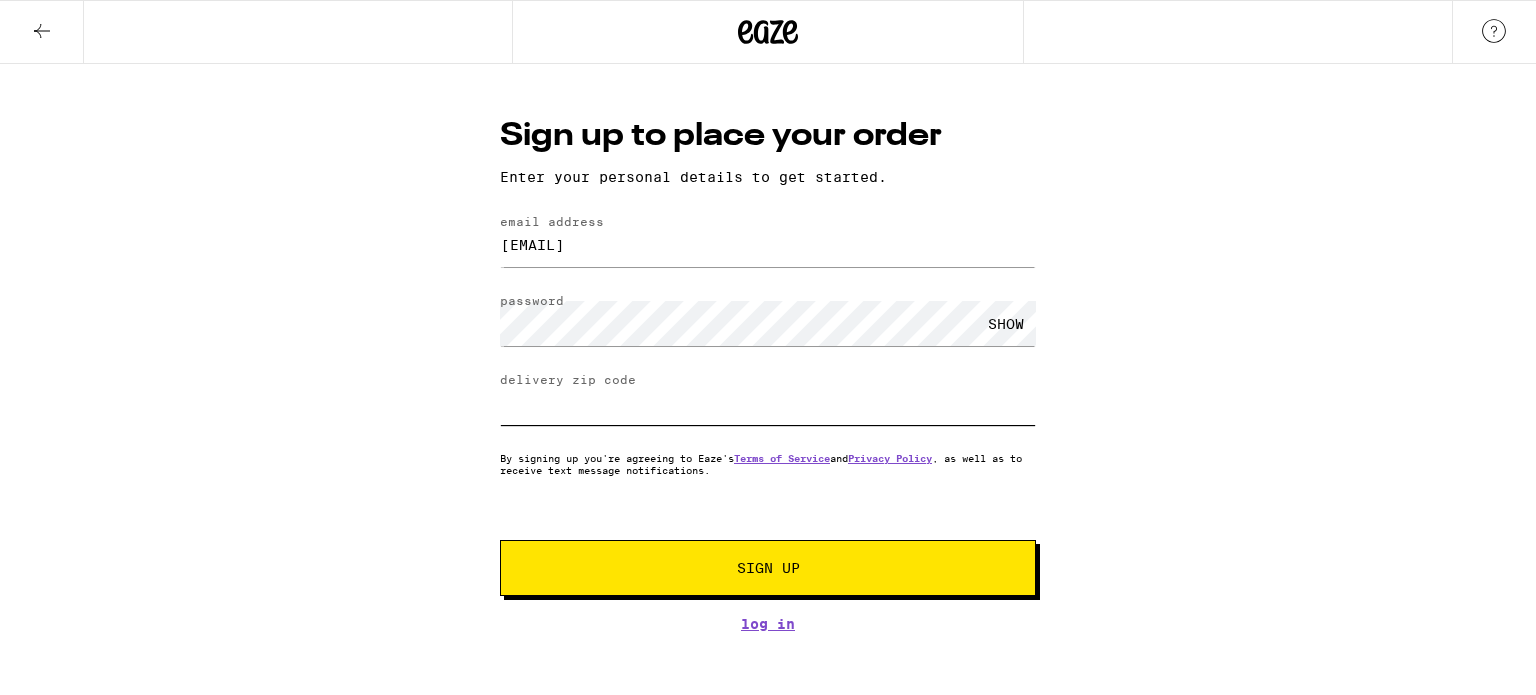 type on "94404" 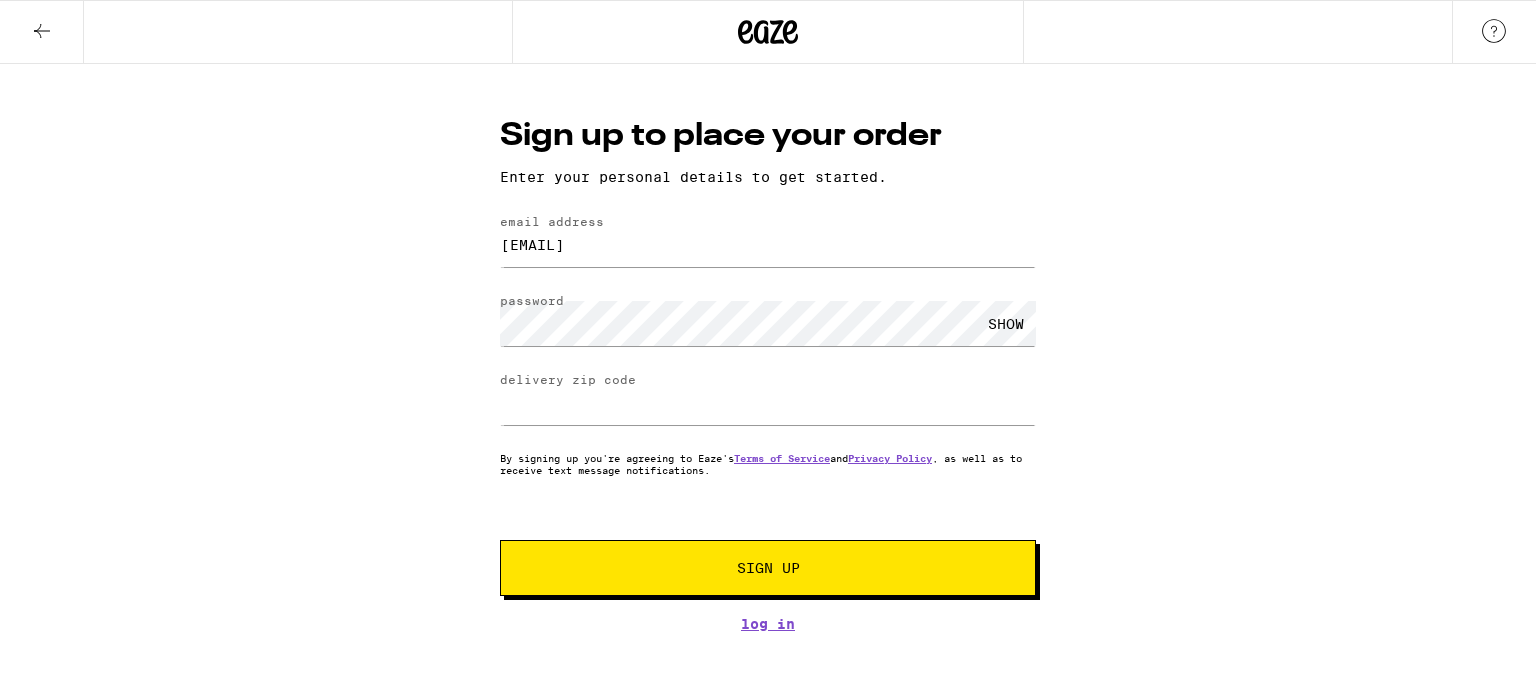 click on "Sign Up" at bounding box center [768, 568] 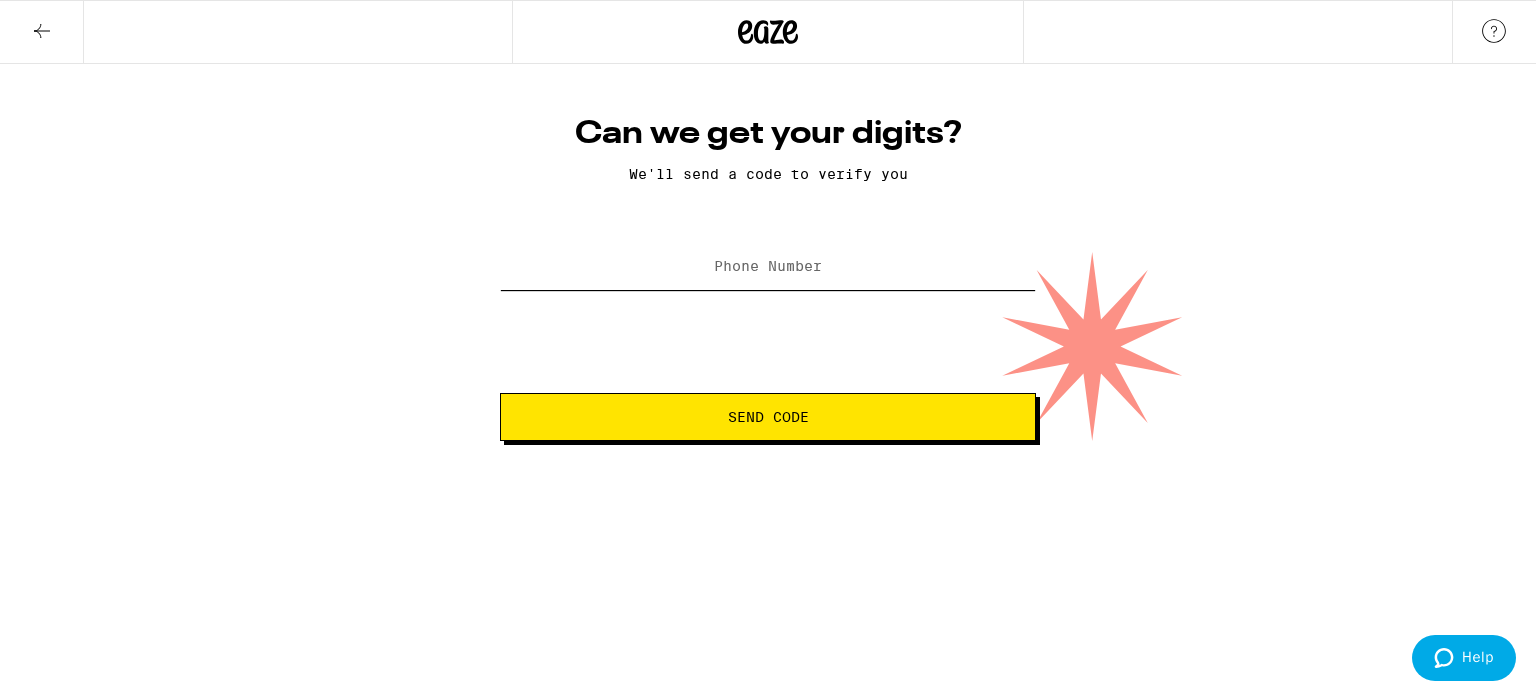 click on "Phone Number" at bounding box center [768, 267] 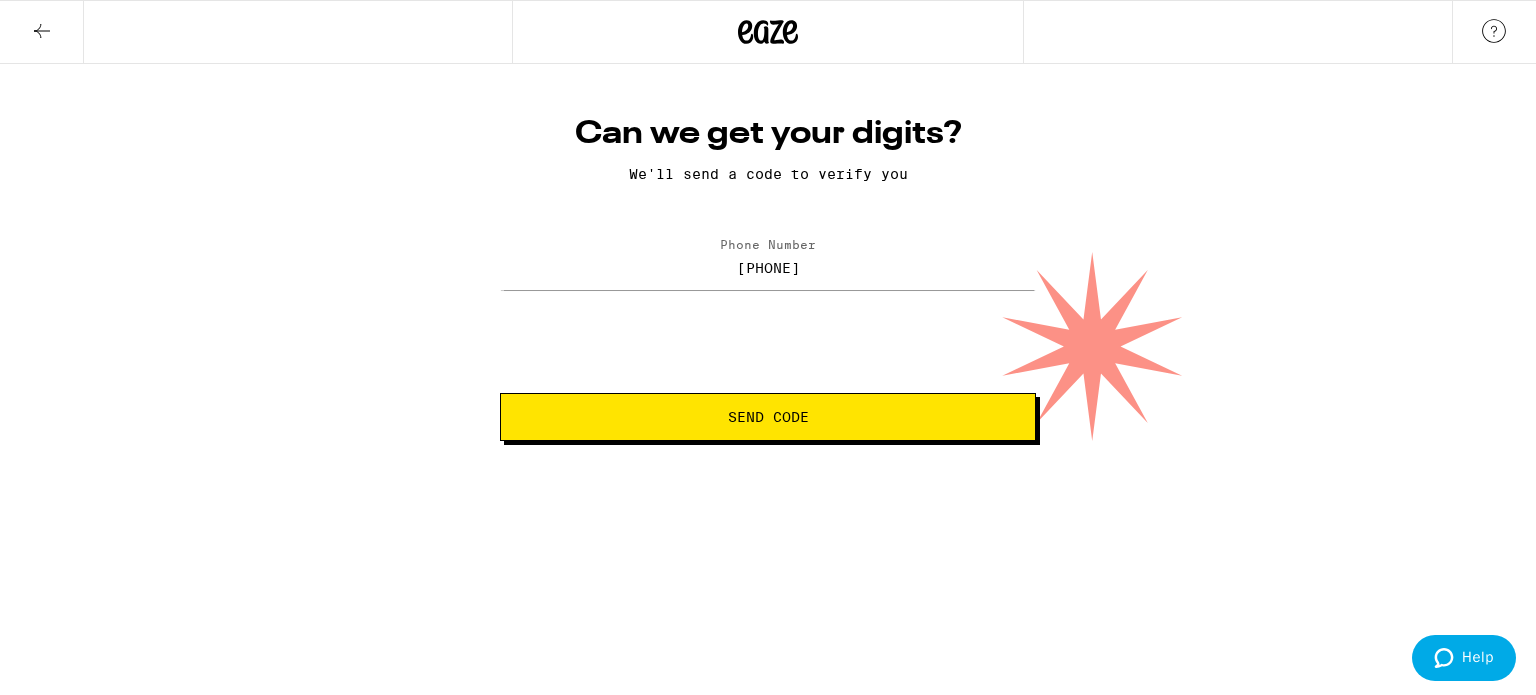 click on "Send Code" at bounding box center [768, 417] 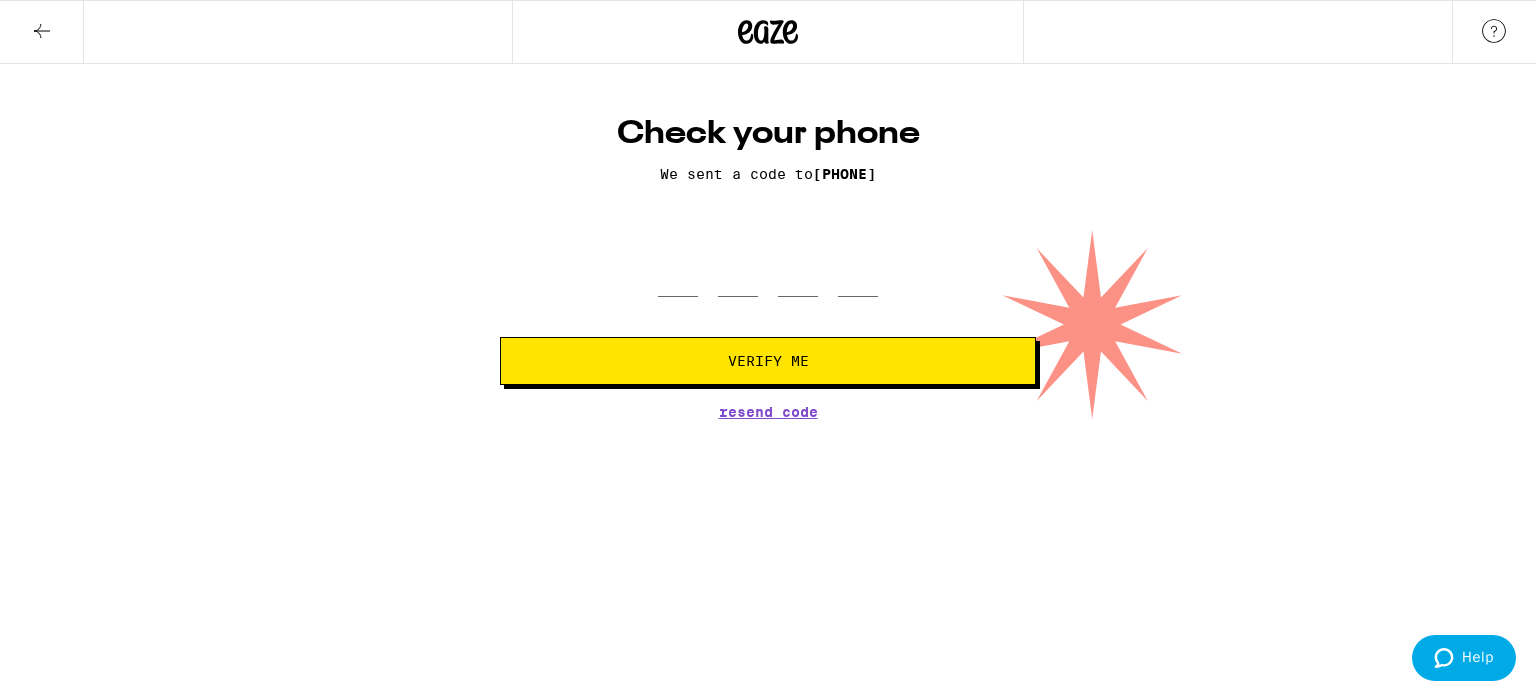 click at bounding box center (768, 267) 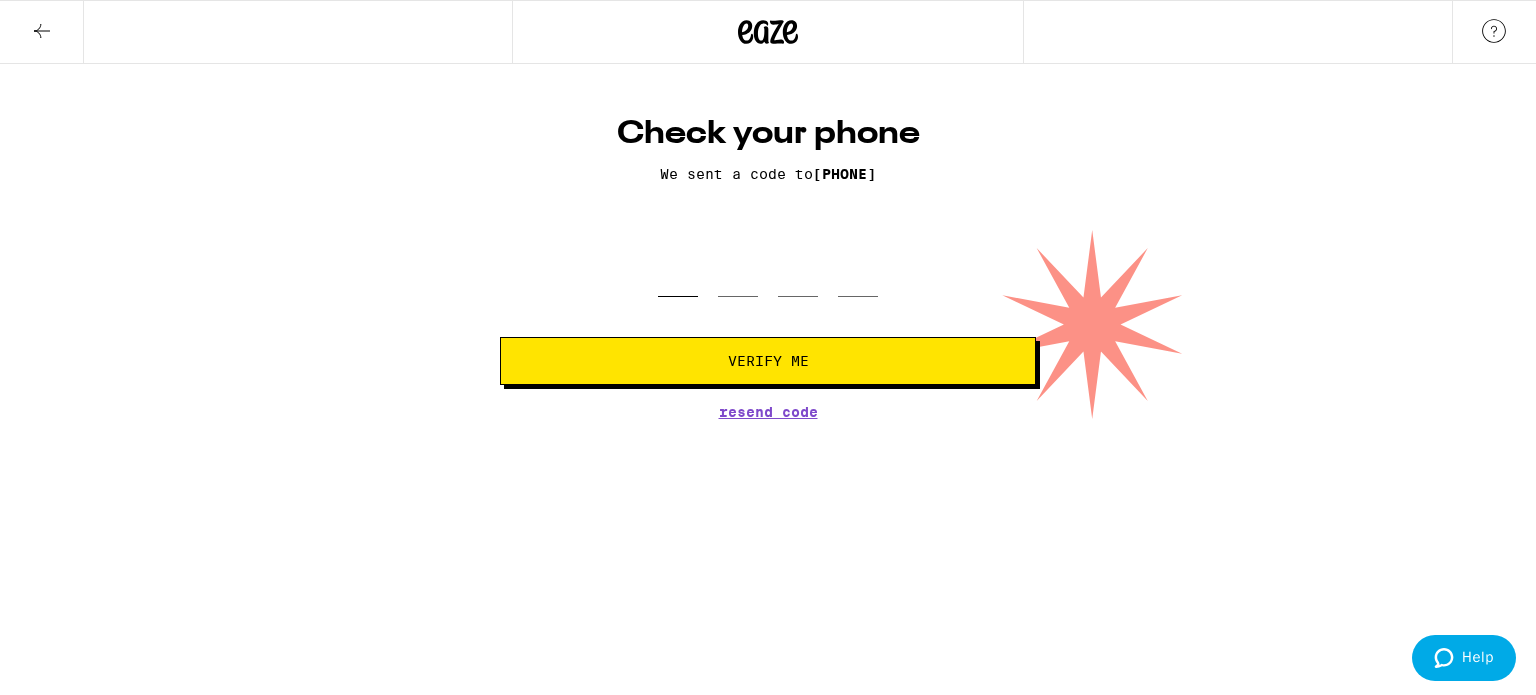 click at bounding box center [678, 267] 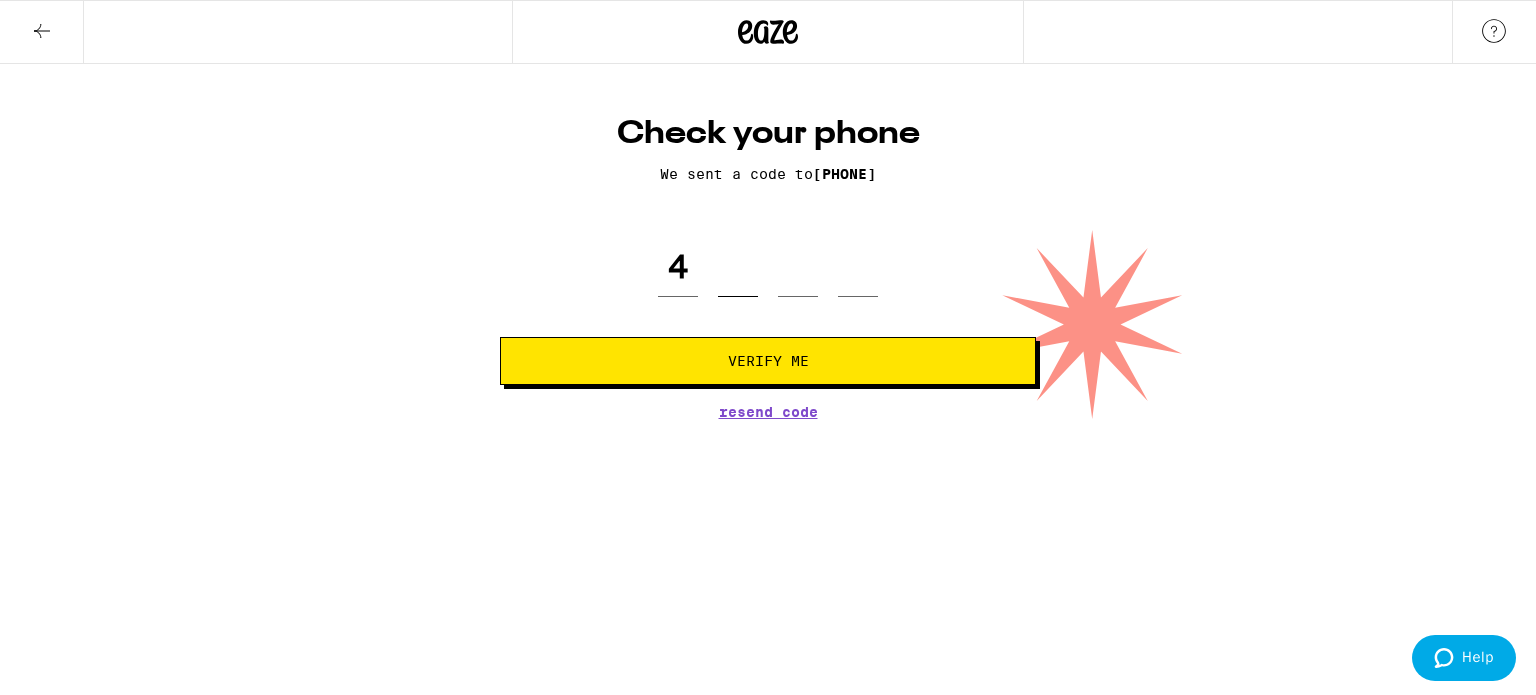 type on "3" 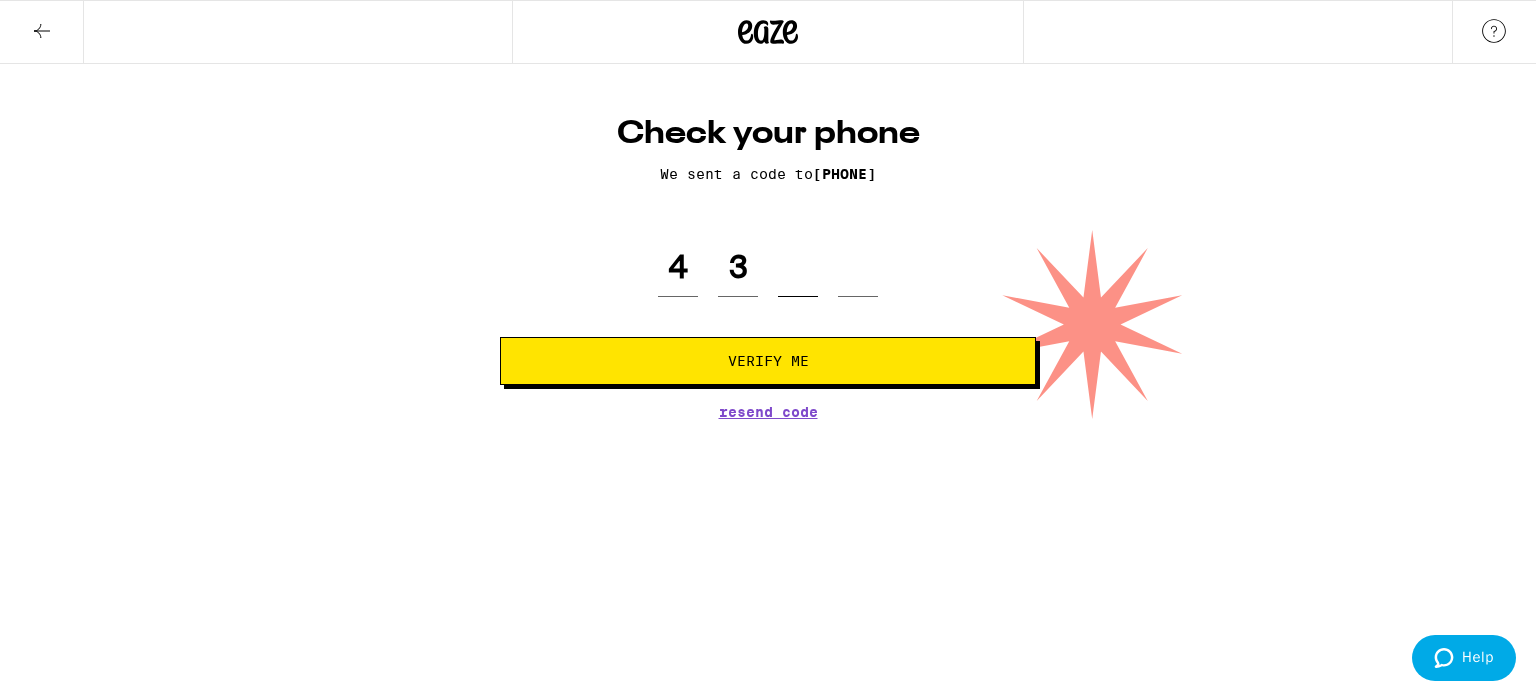 type on "4" 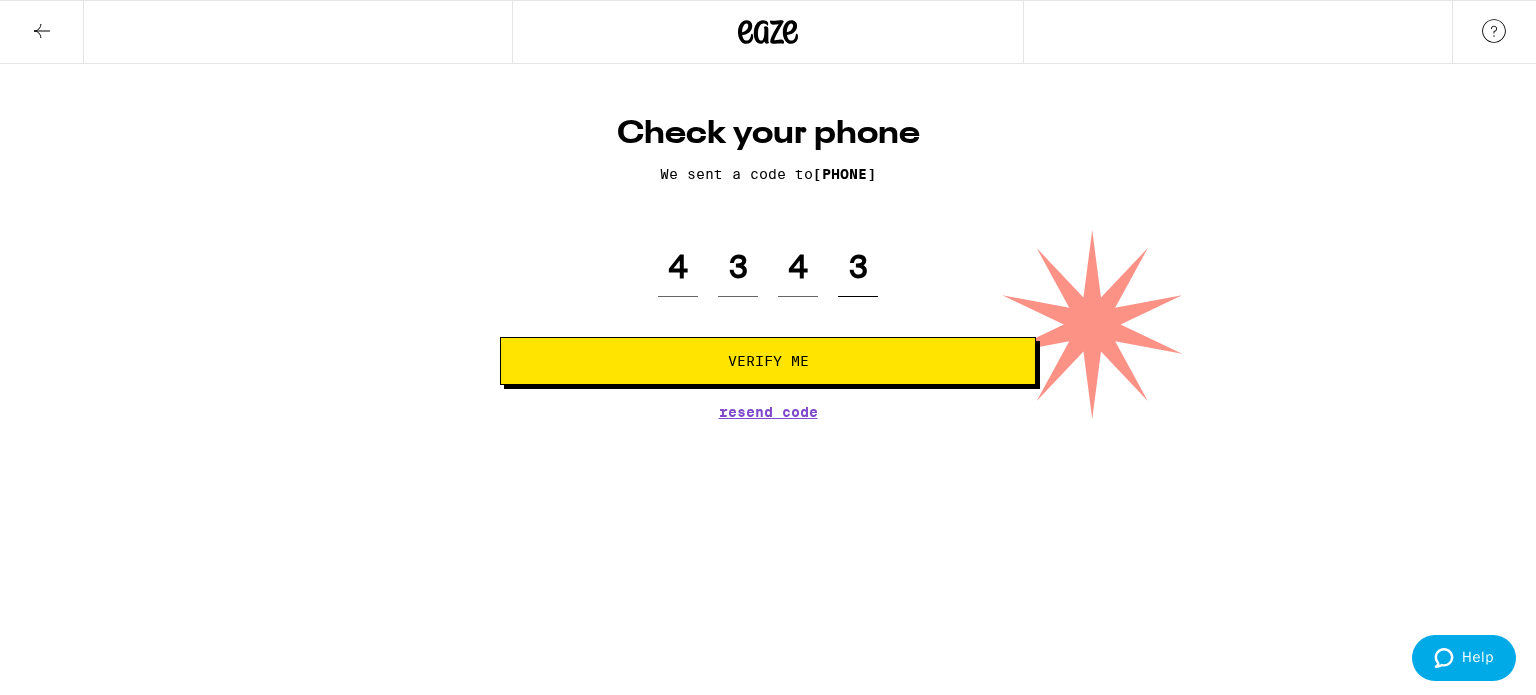 type on "3" 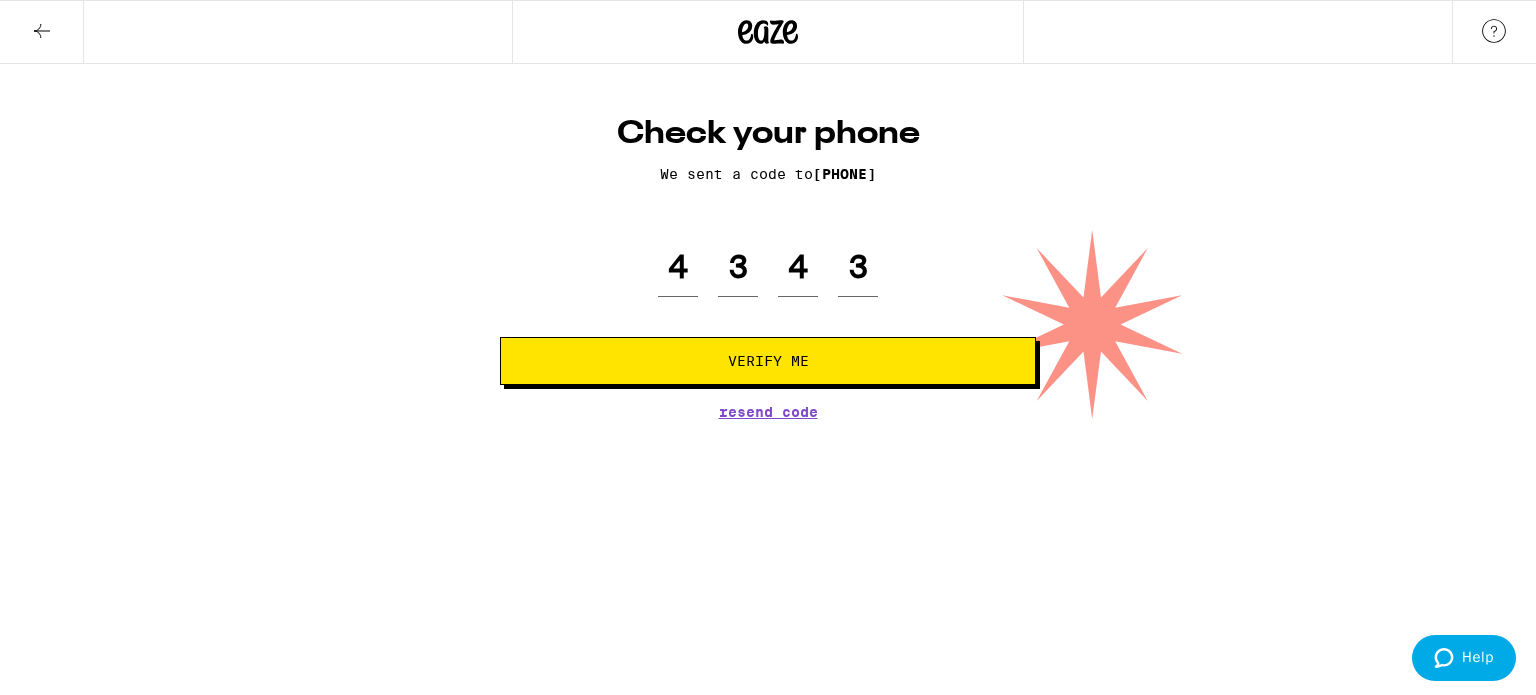 click on "Verify Me" at bounding box center (768, 361) 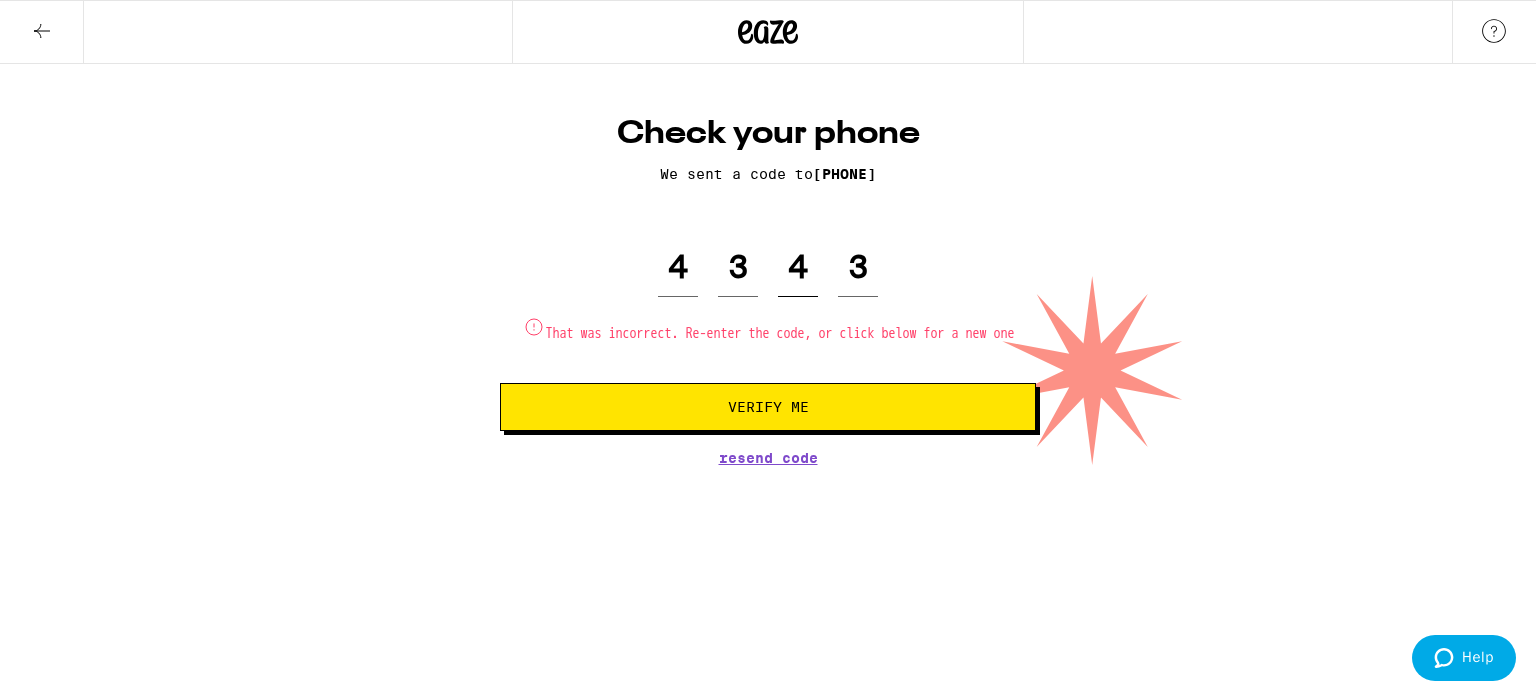 drag, startPoint x: 807, startPoint y: 255, endPoint x: 833, endPoint y: 255, distance: 26 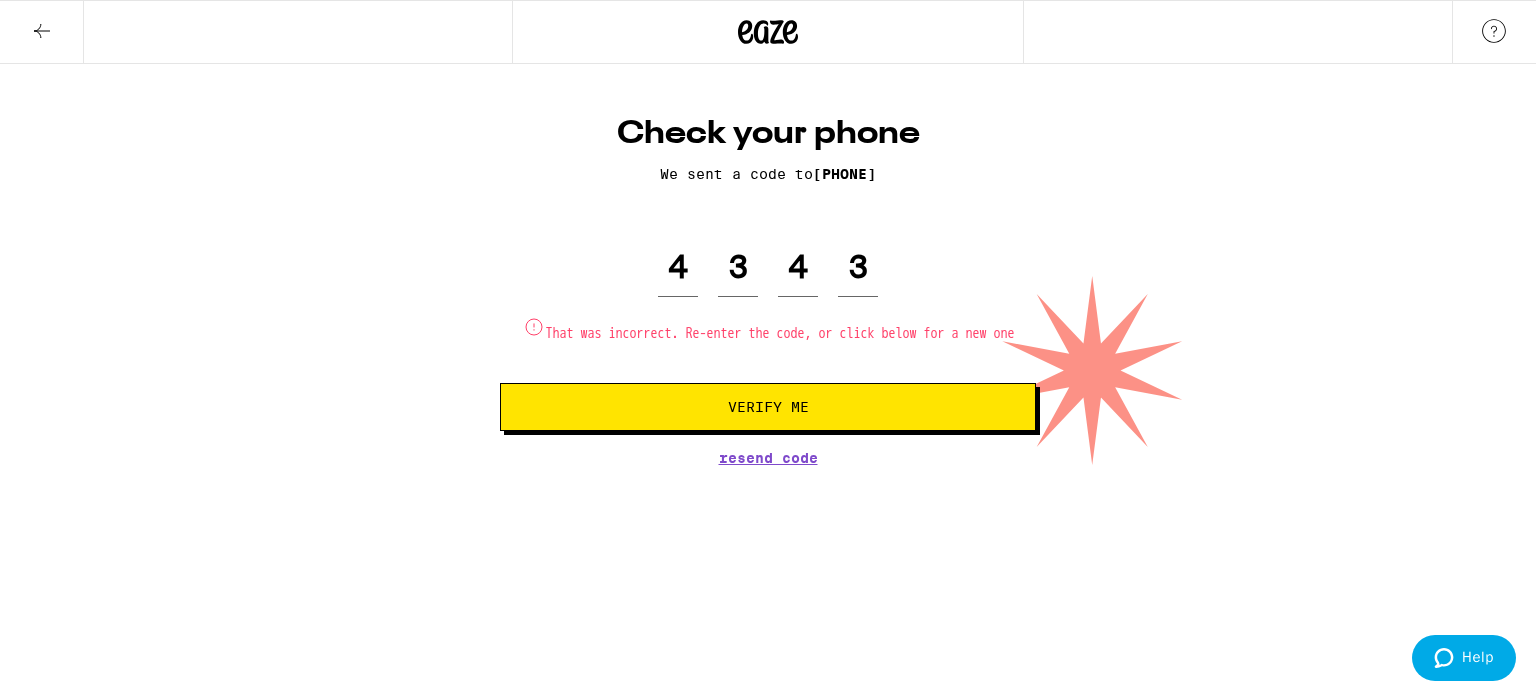 drag, startPoint x: 877, startPoint y: 262, endPoint x: 640, endPoint y: 278, distance: 237.53947 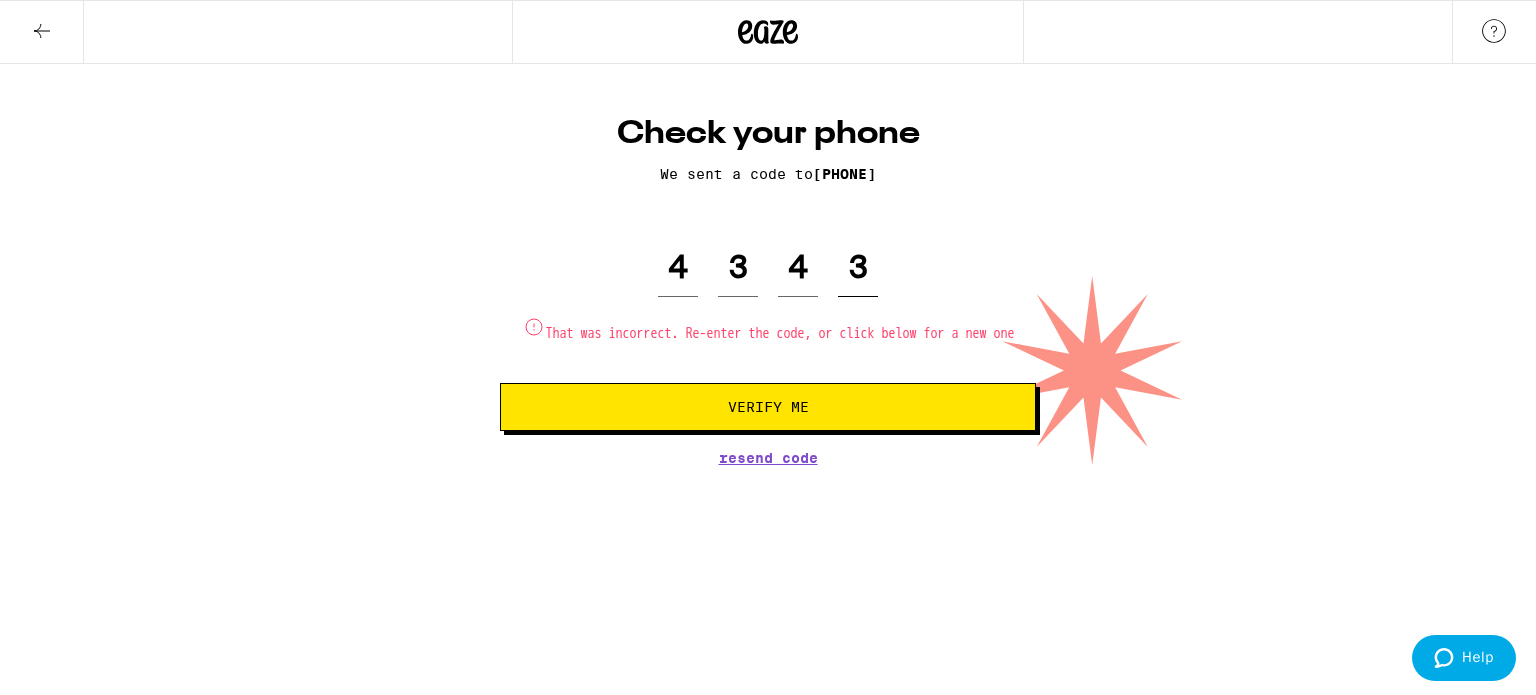 click on "3" at bounding box center (858, 267) 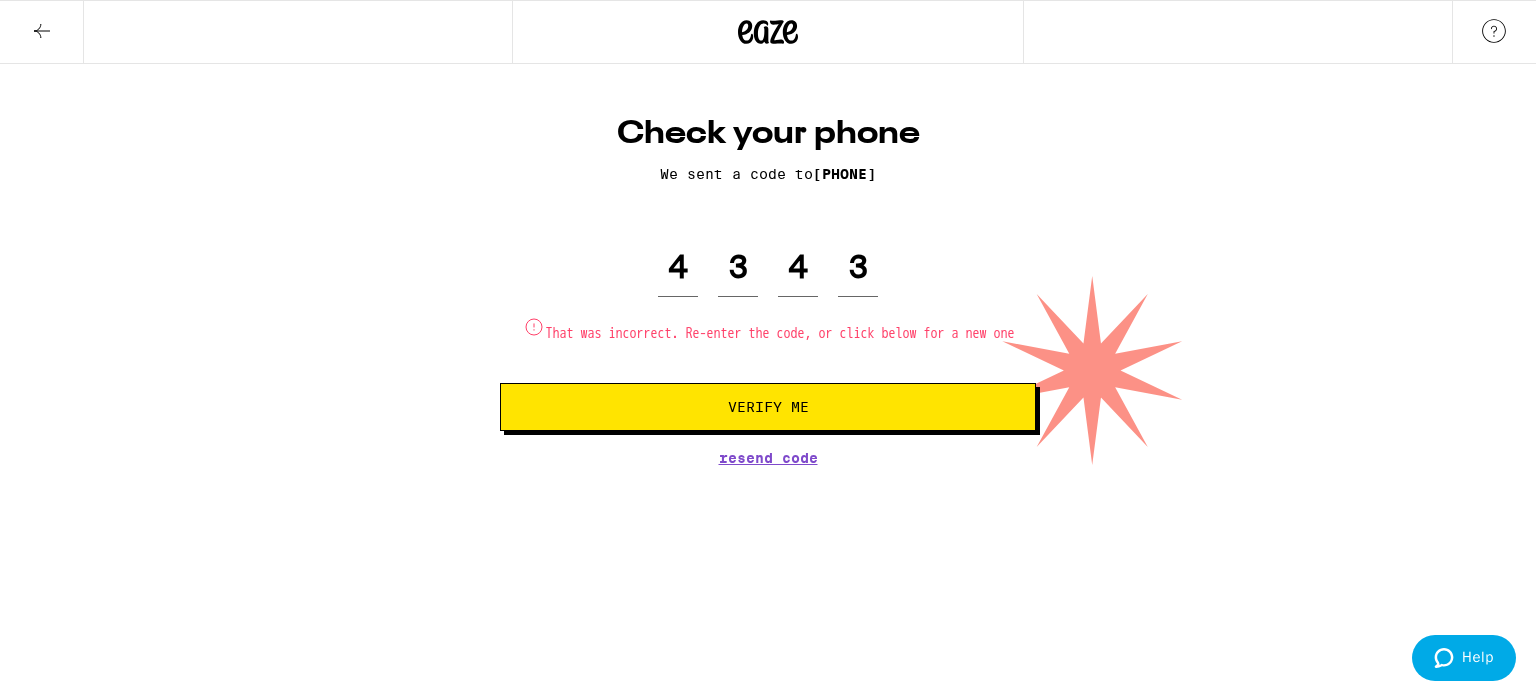 click on "4 3 4 3 That was incorrect. Re-enter the code, or click below for a new one" at bounding box center (768, 290) 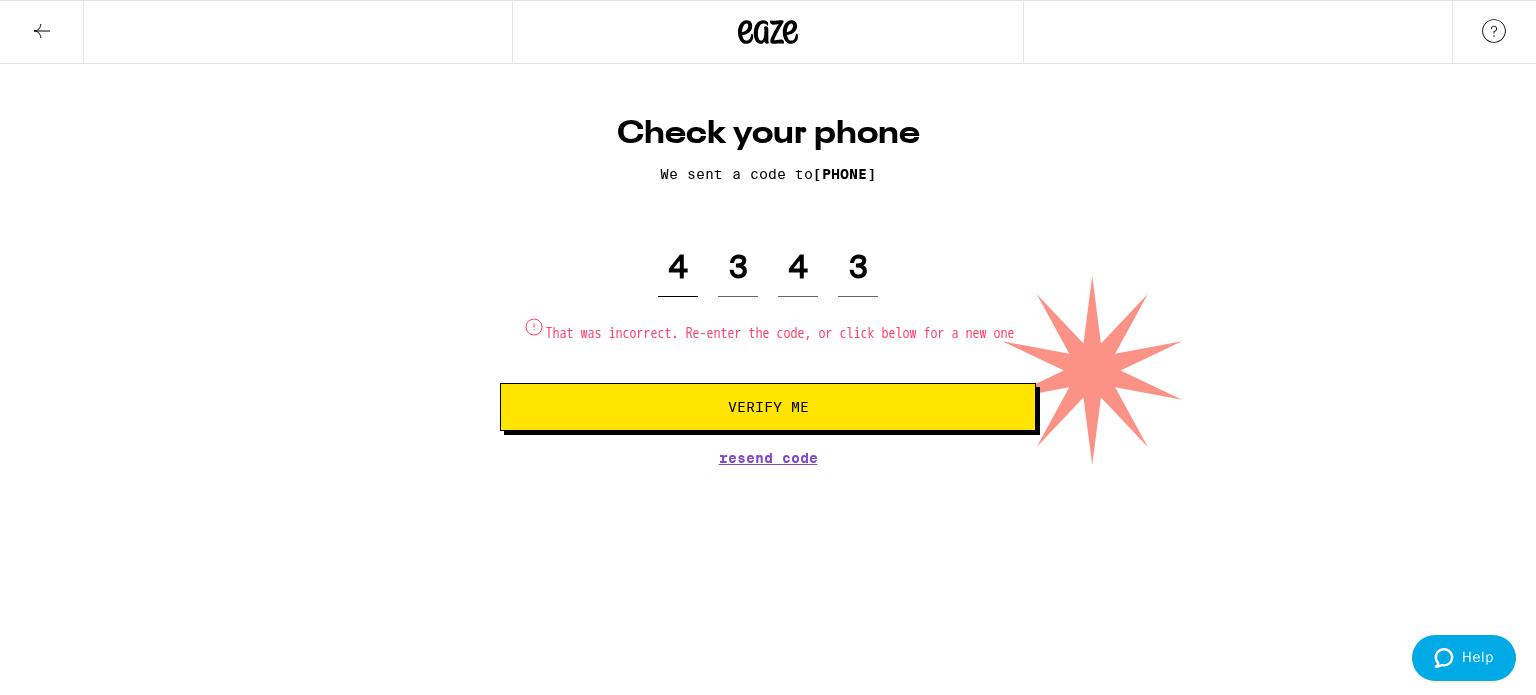 click on "4" at bounding box center (678, 267) 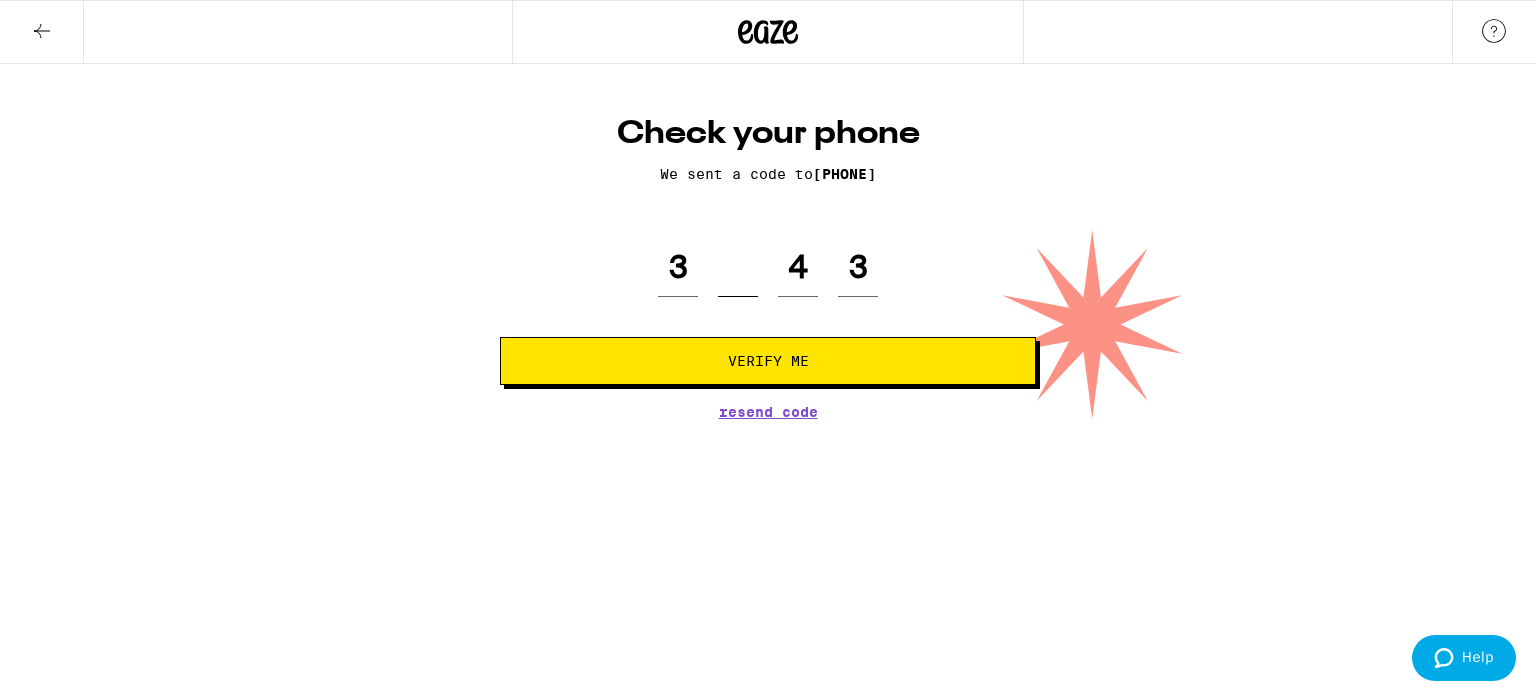type on "4" 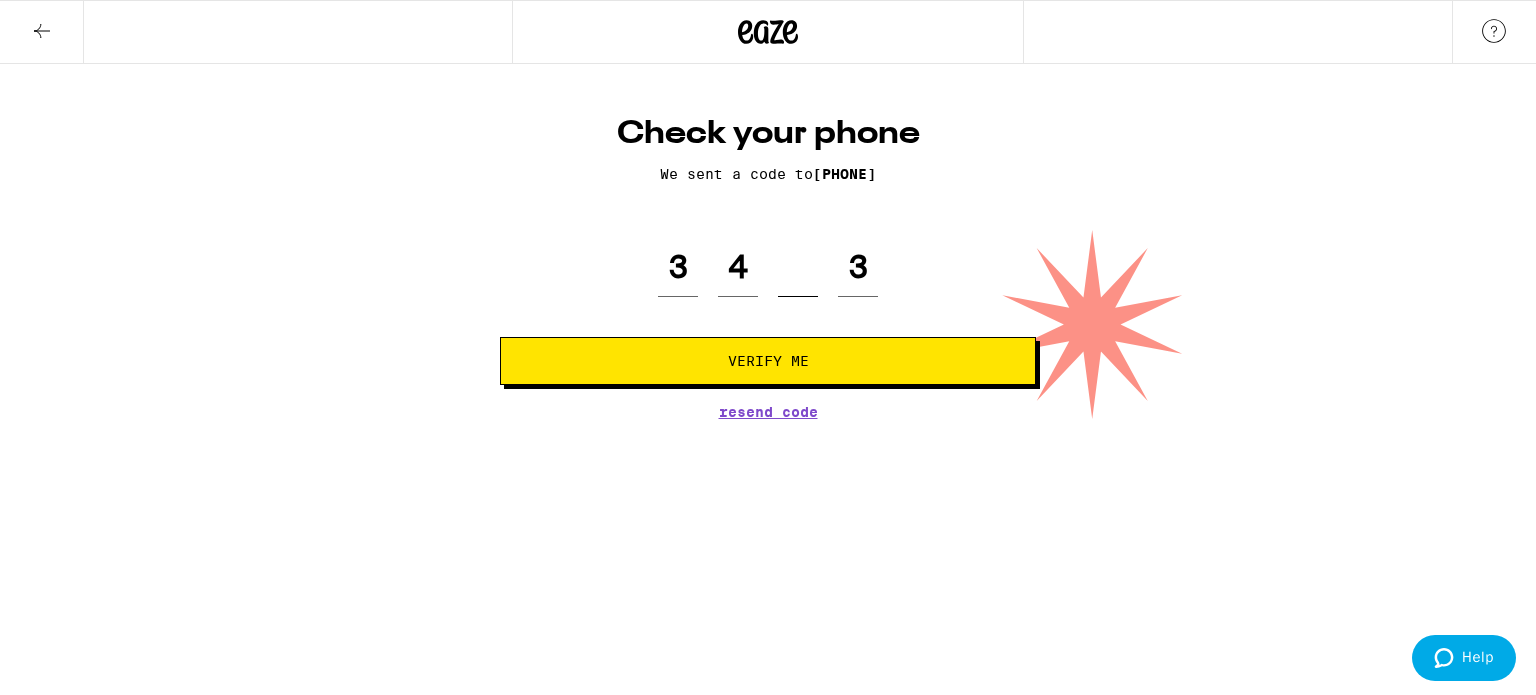 type on "3" 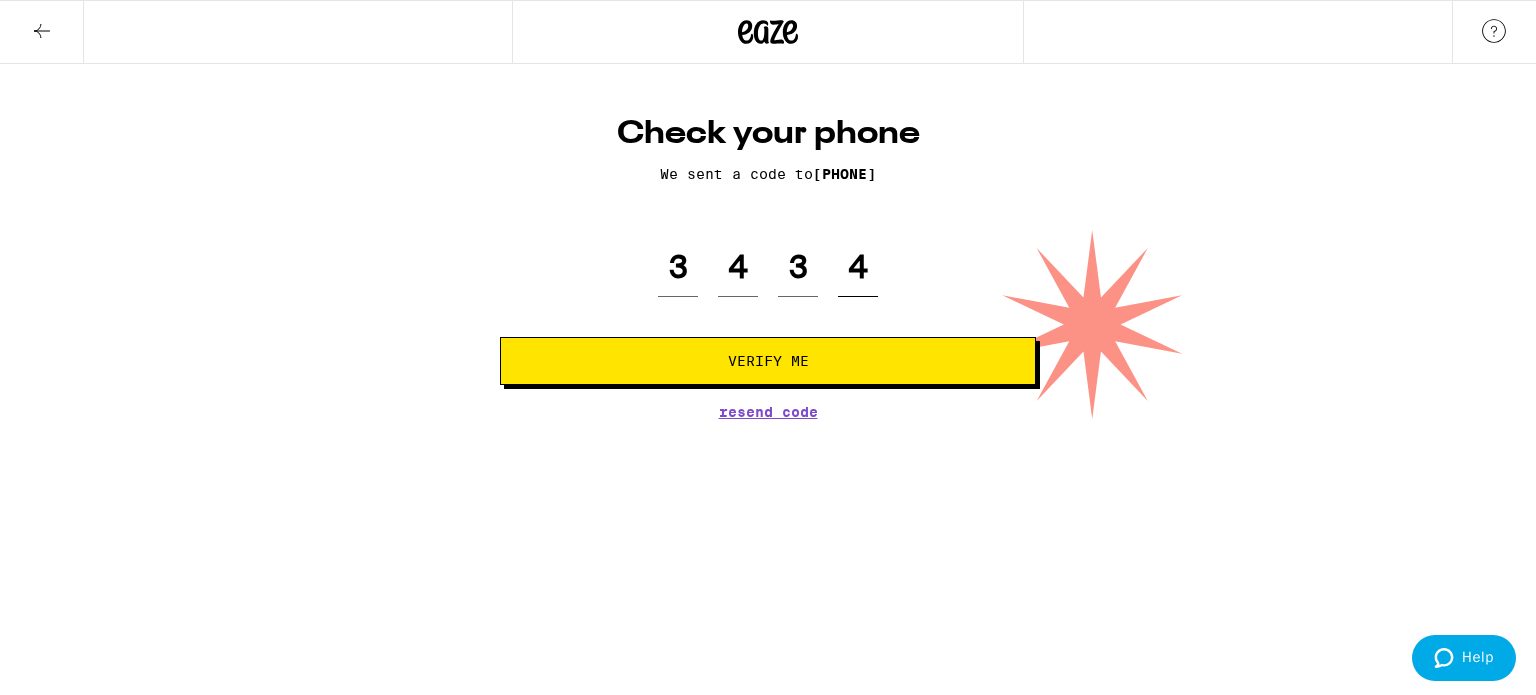 type on "4" 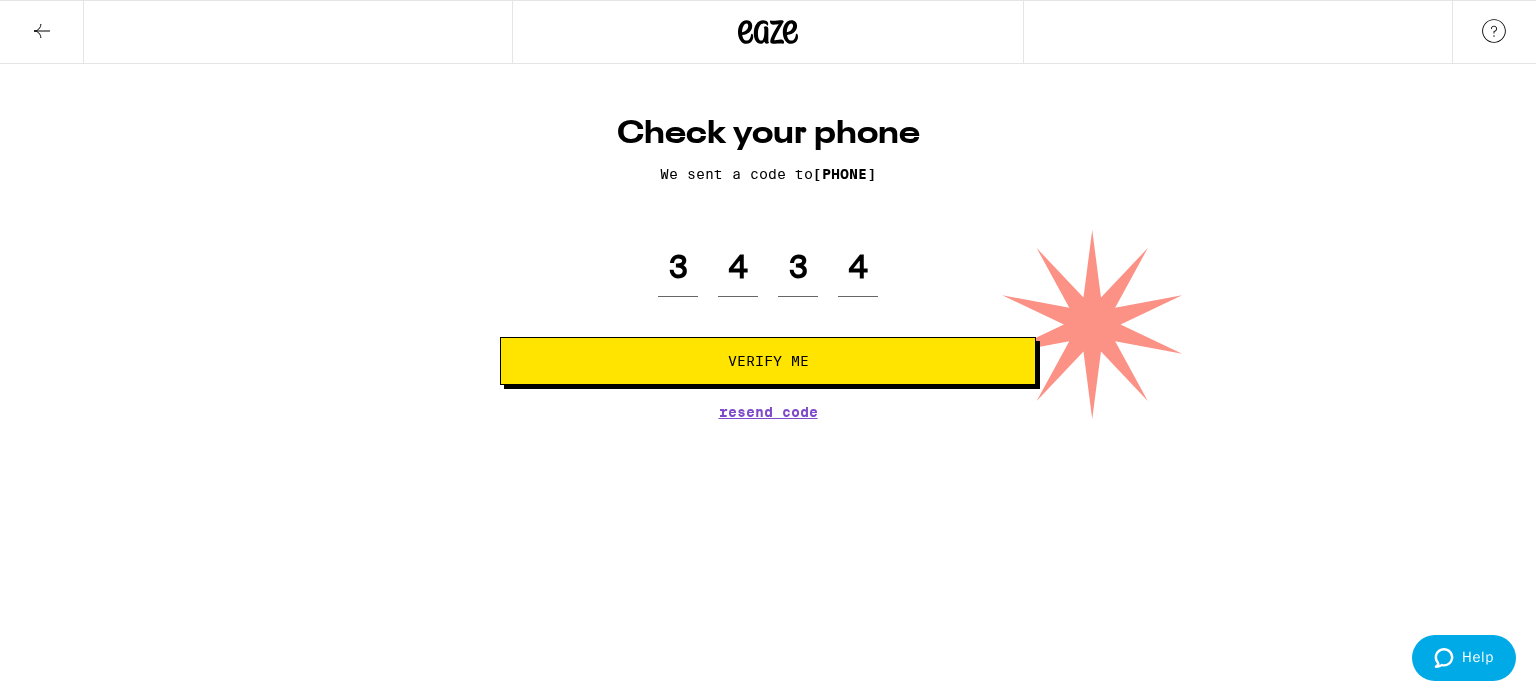 click on "Verify Me" at bounding box center [768, 361] 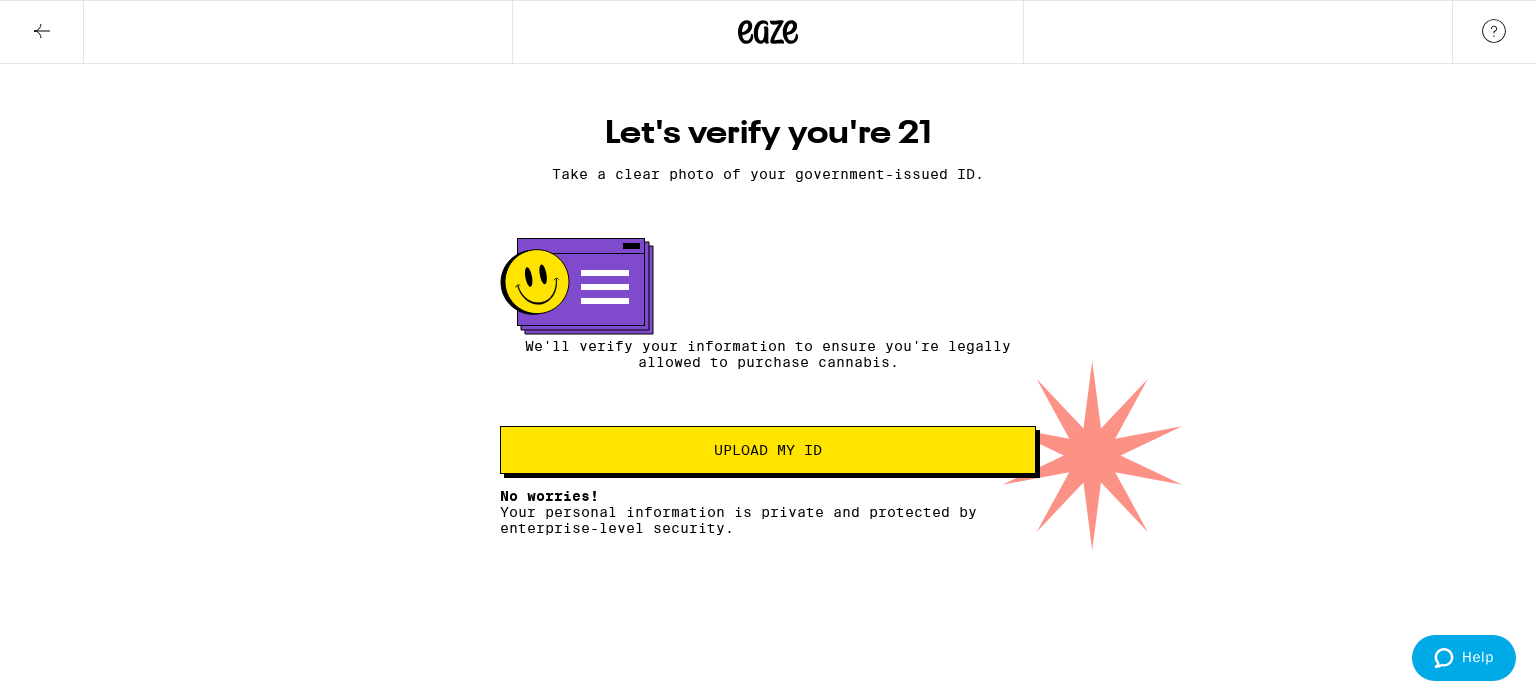 click on "Upload my ID" at bounding box center [768, 450] 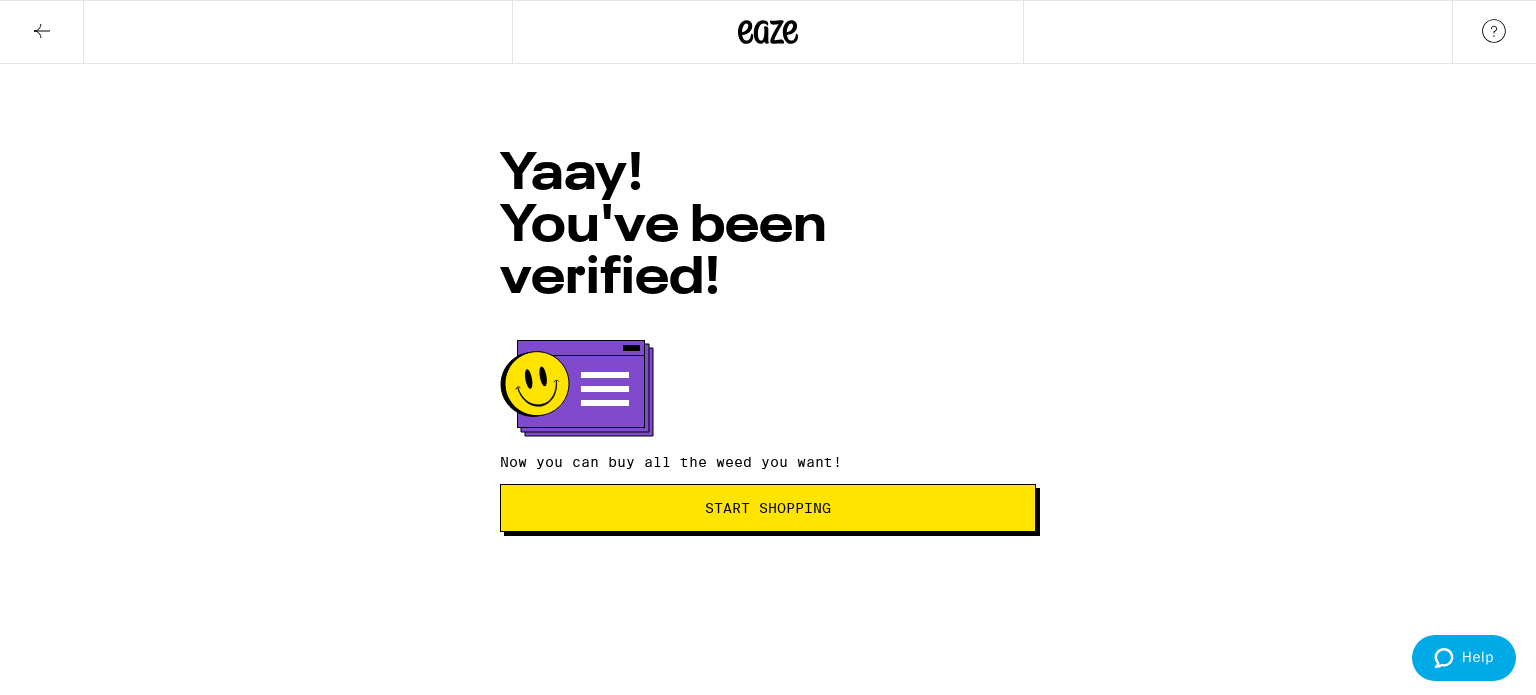 click on "Start Shopping" at bounding box center [768, 508] 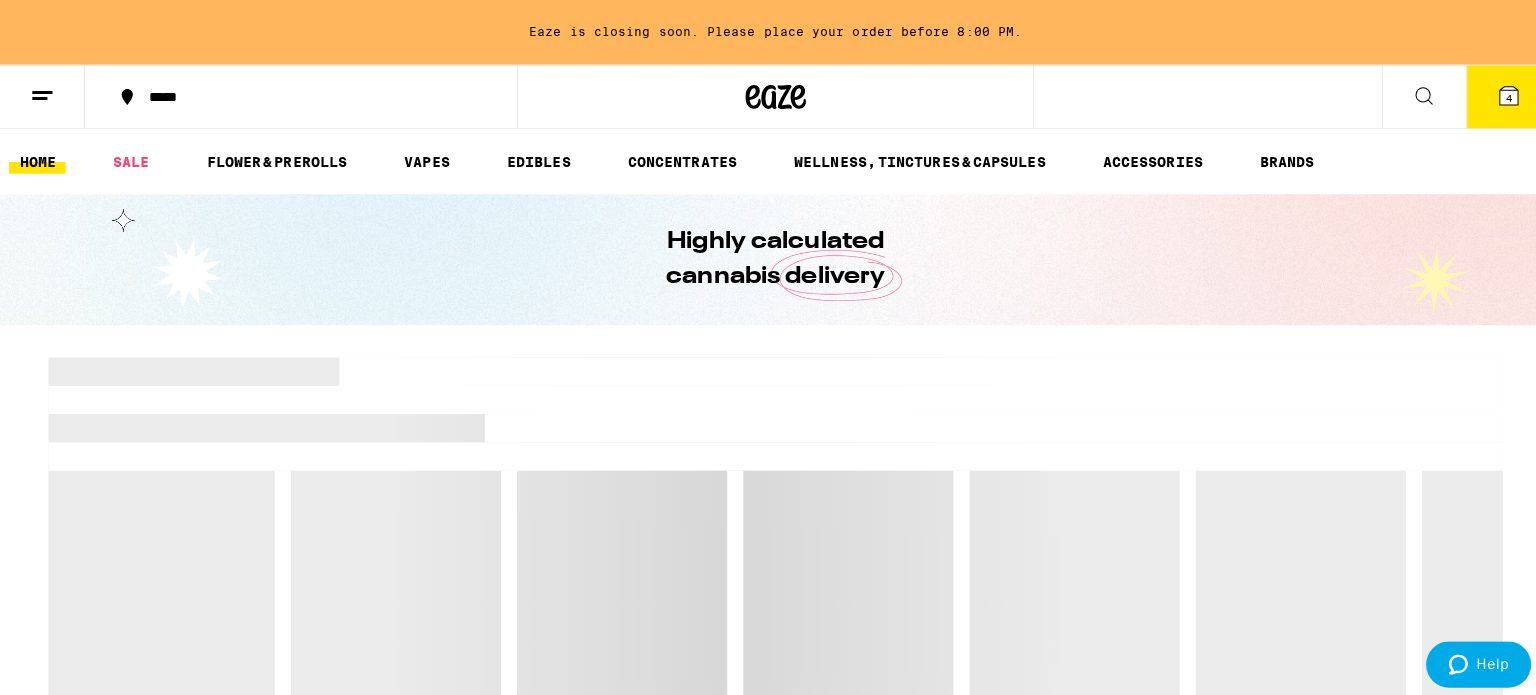 scroll, scrollTop: 0, scrollLeft: 0, axis: both 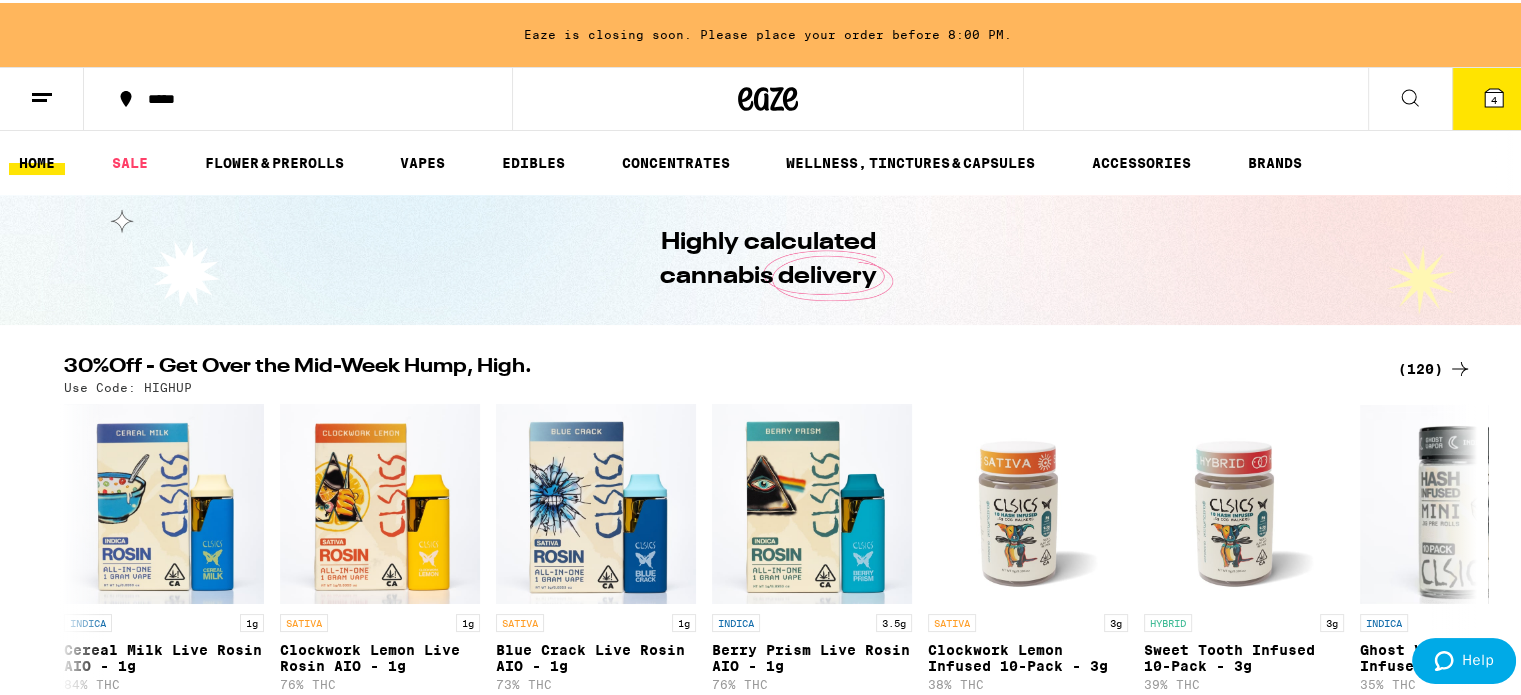 click 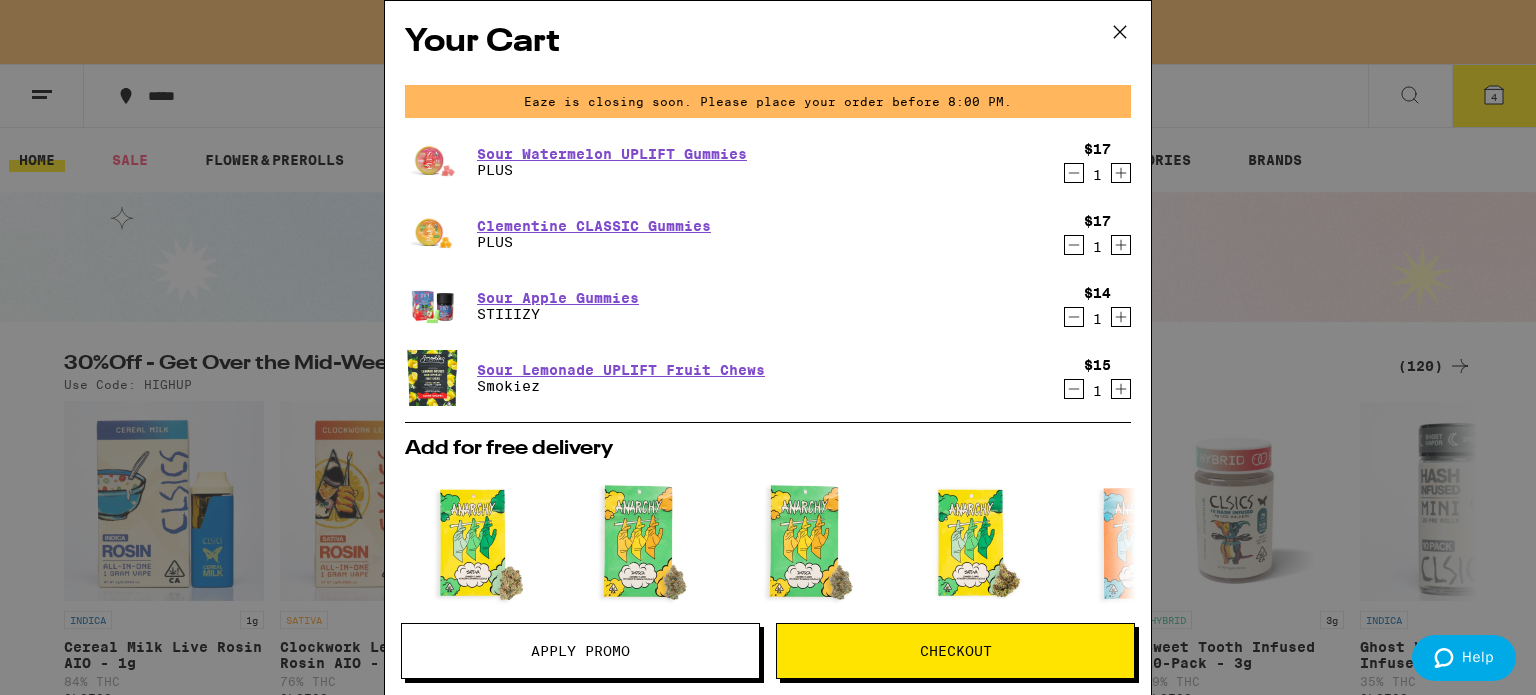 scroll, scrollTop: 0, scrollLeft: 0, axis: both 